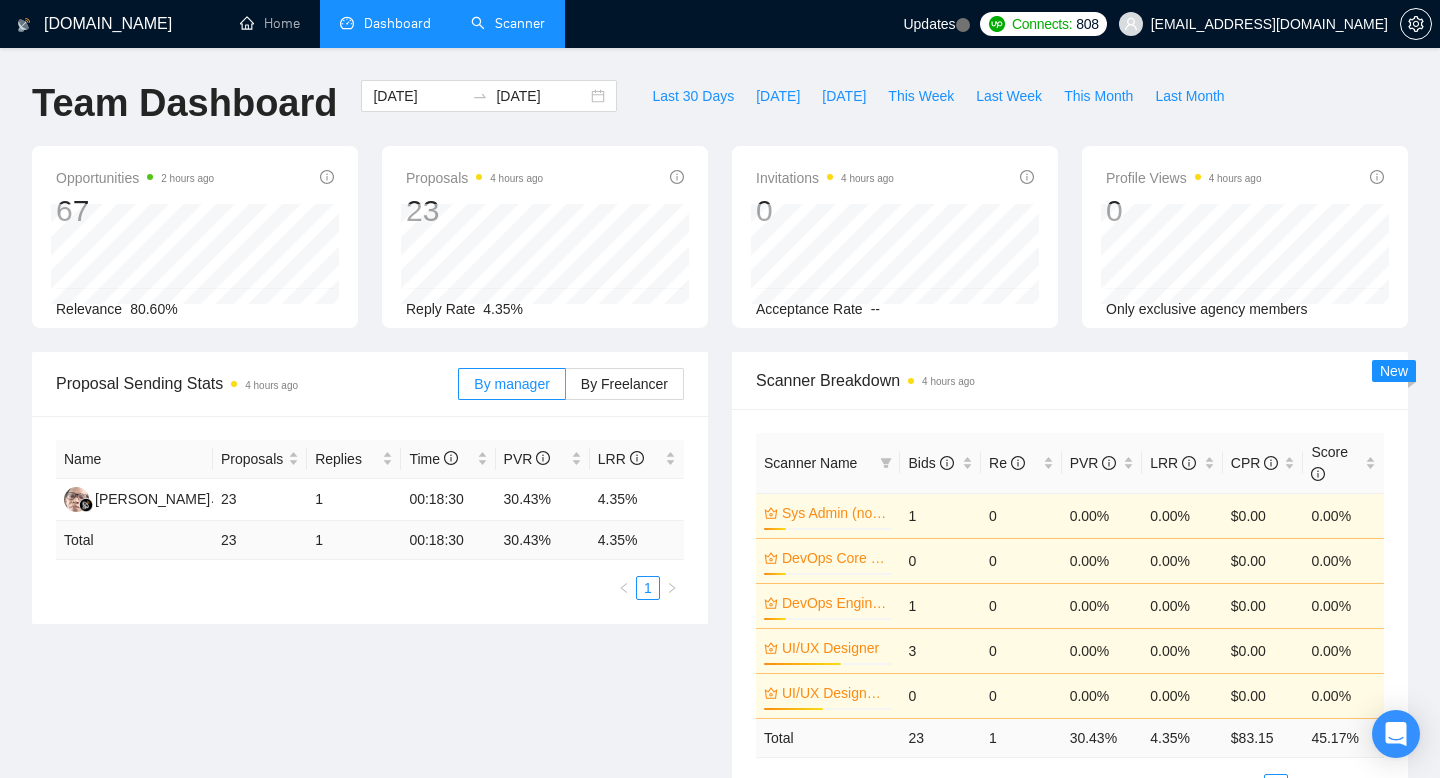 drag, startPoint x: 0, startPoint y: 0, endPoint x: 491, endPoint y: 19, distance: 491.3675 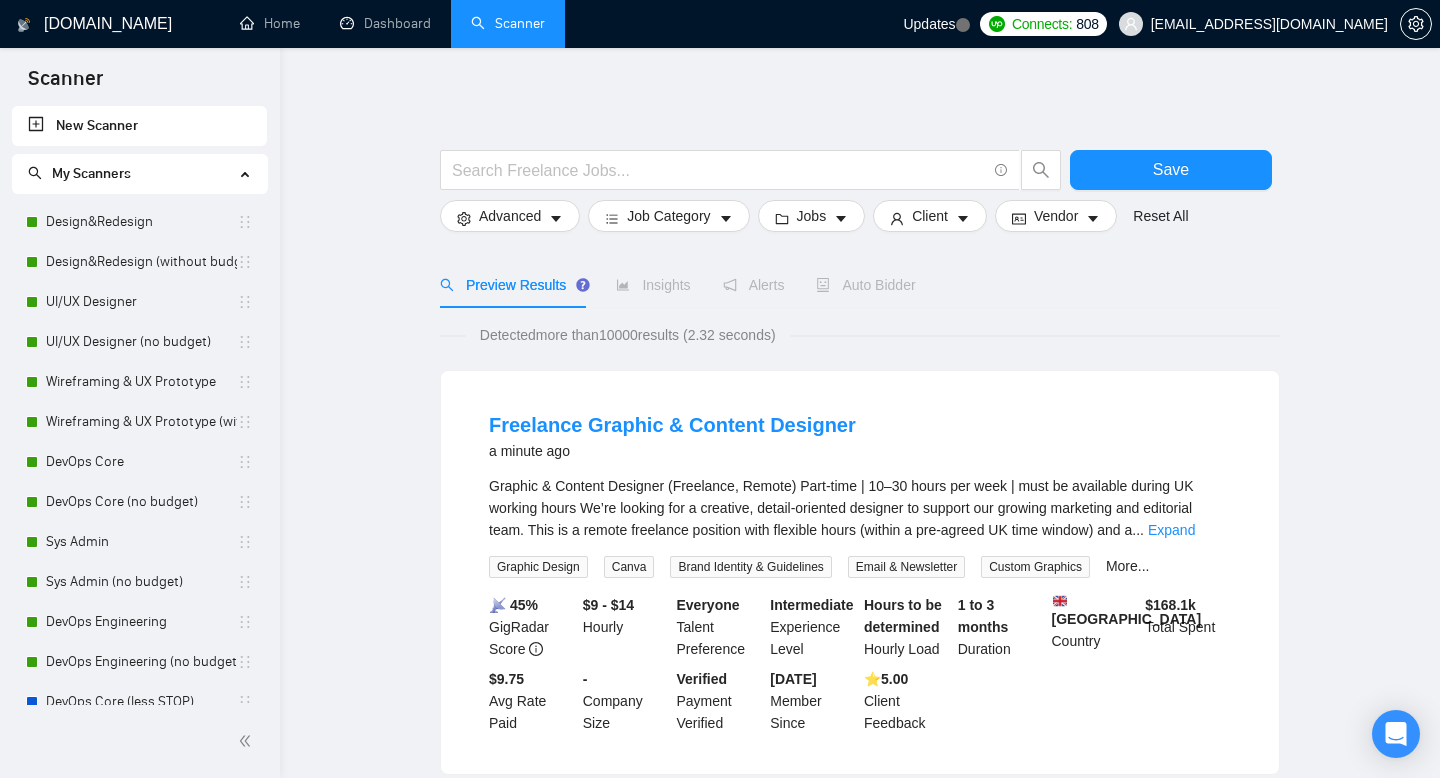 click on "Auto Bidder" at bounding box center [865, 285] 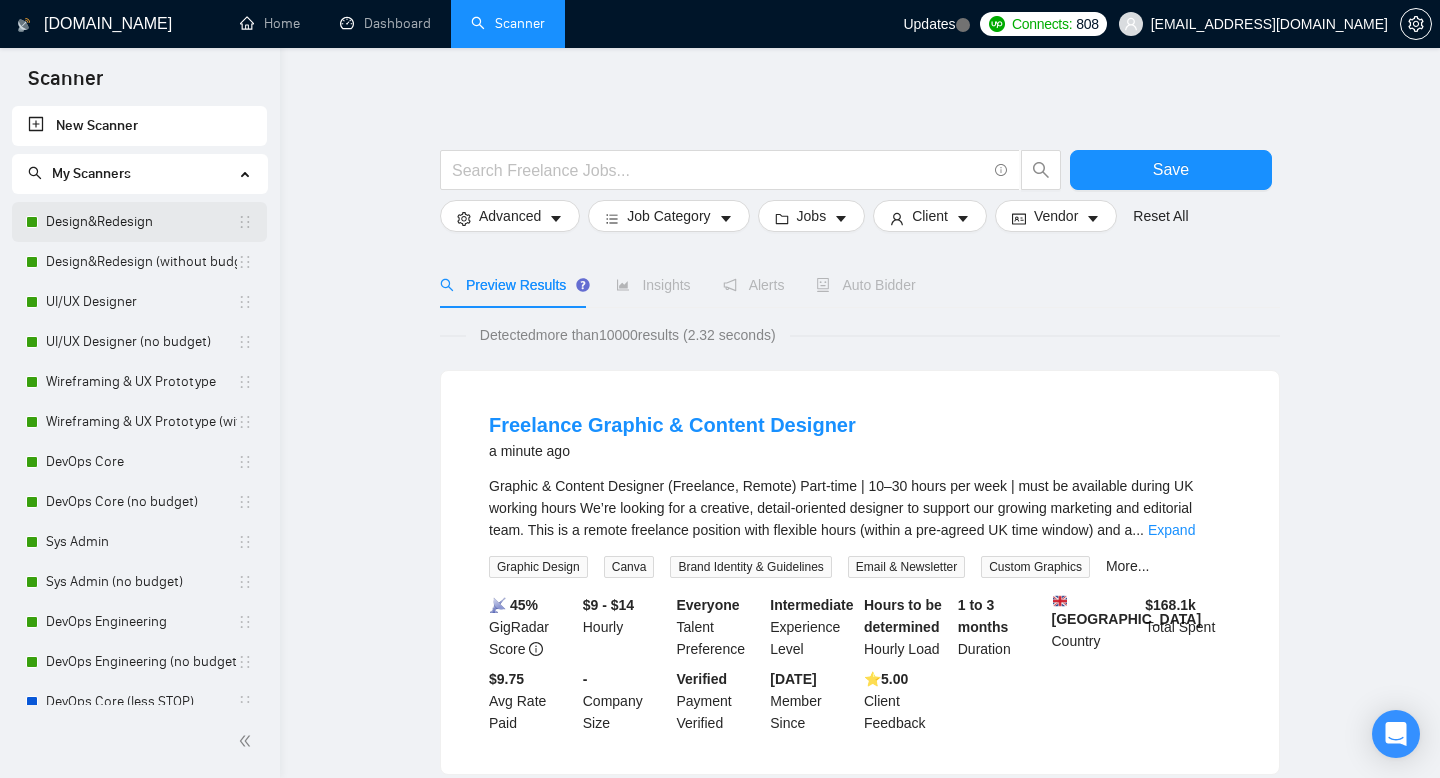 click on "Design&Redesign" at bounding box center (141, 222) 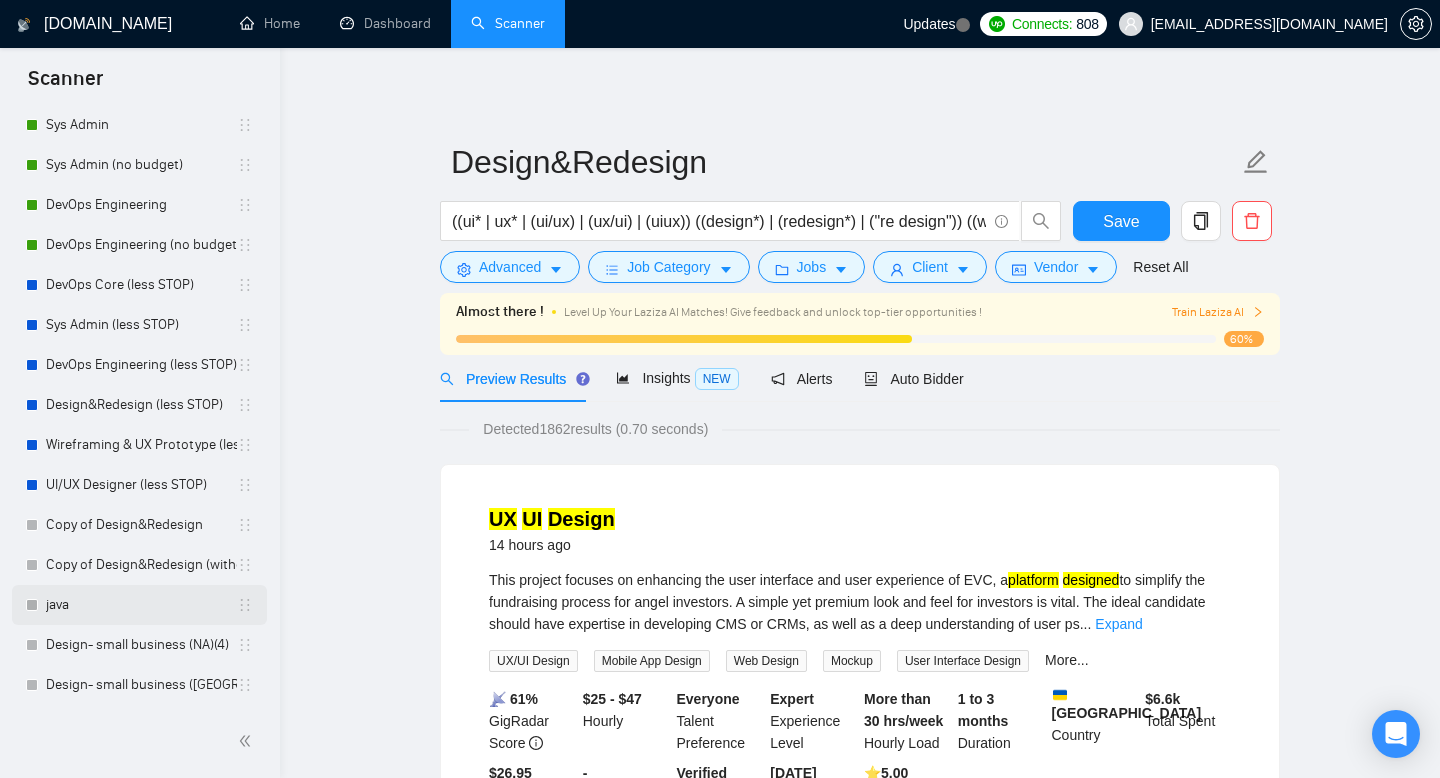 scroll, scrollTop: 577, scrollLeft: 0, axis: vertical 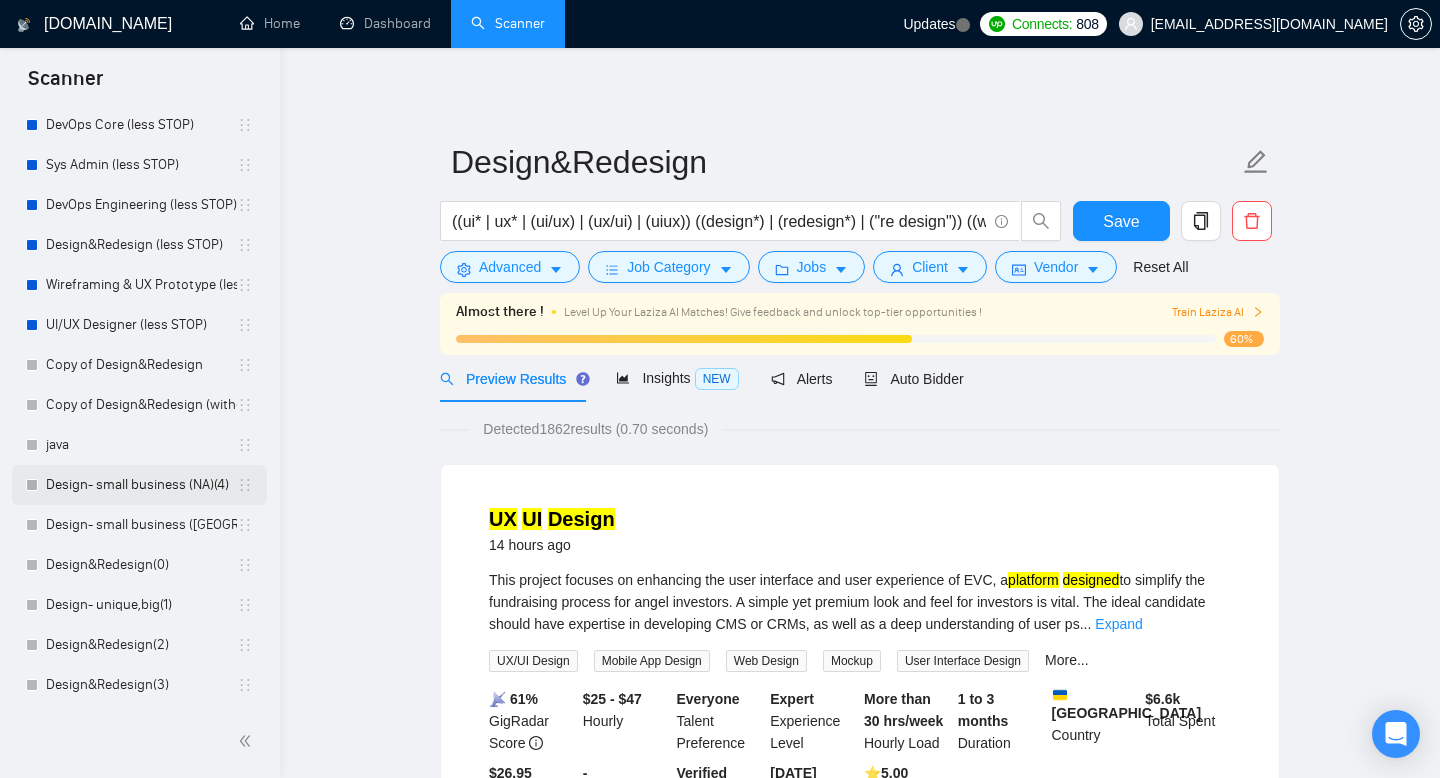 click on "Design- small business (NA)(4)" at bounding box center (141, 485) 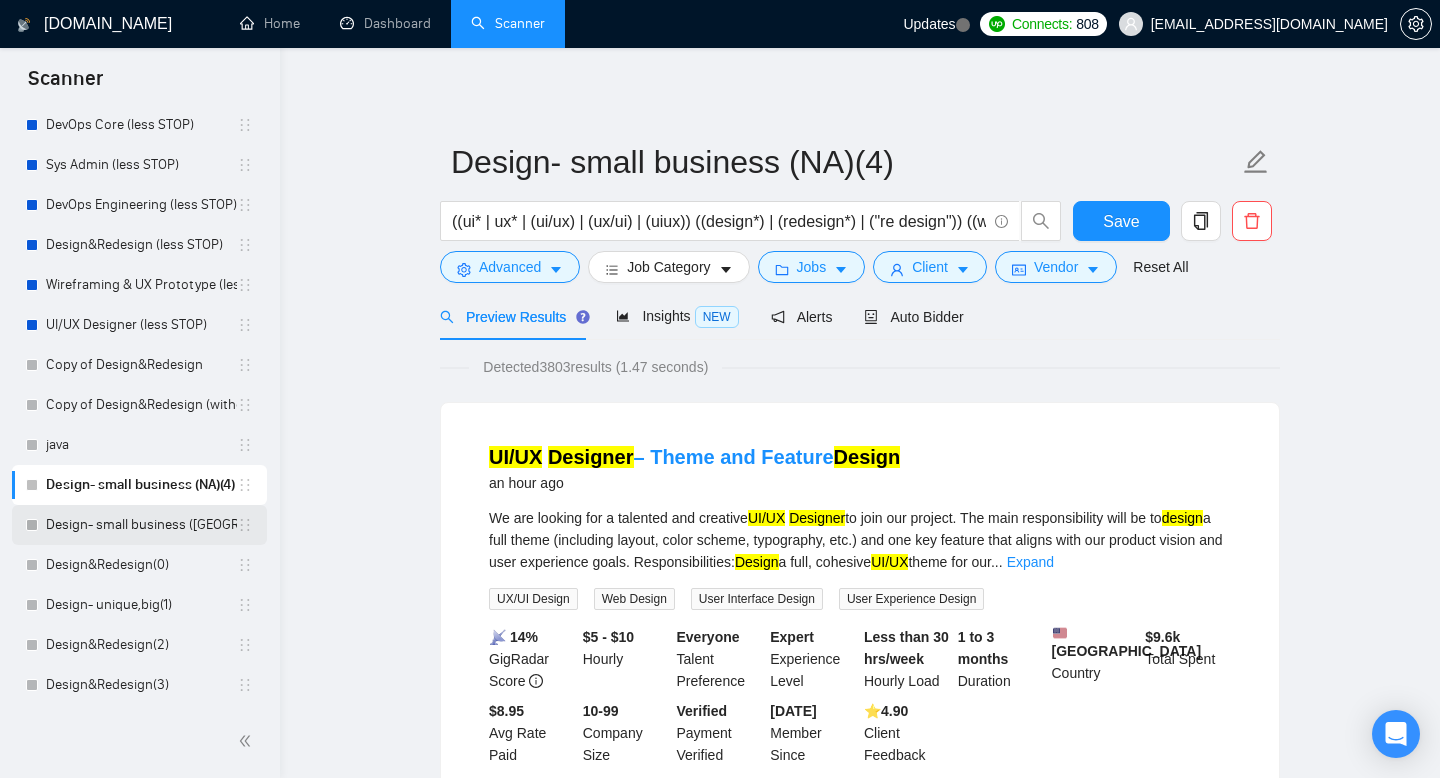 click on "Design- small business ([GEOGRAPHIC_DATA])(4)" at bounding box center (141, 525) 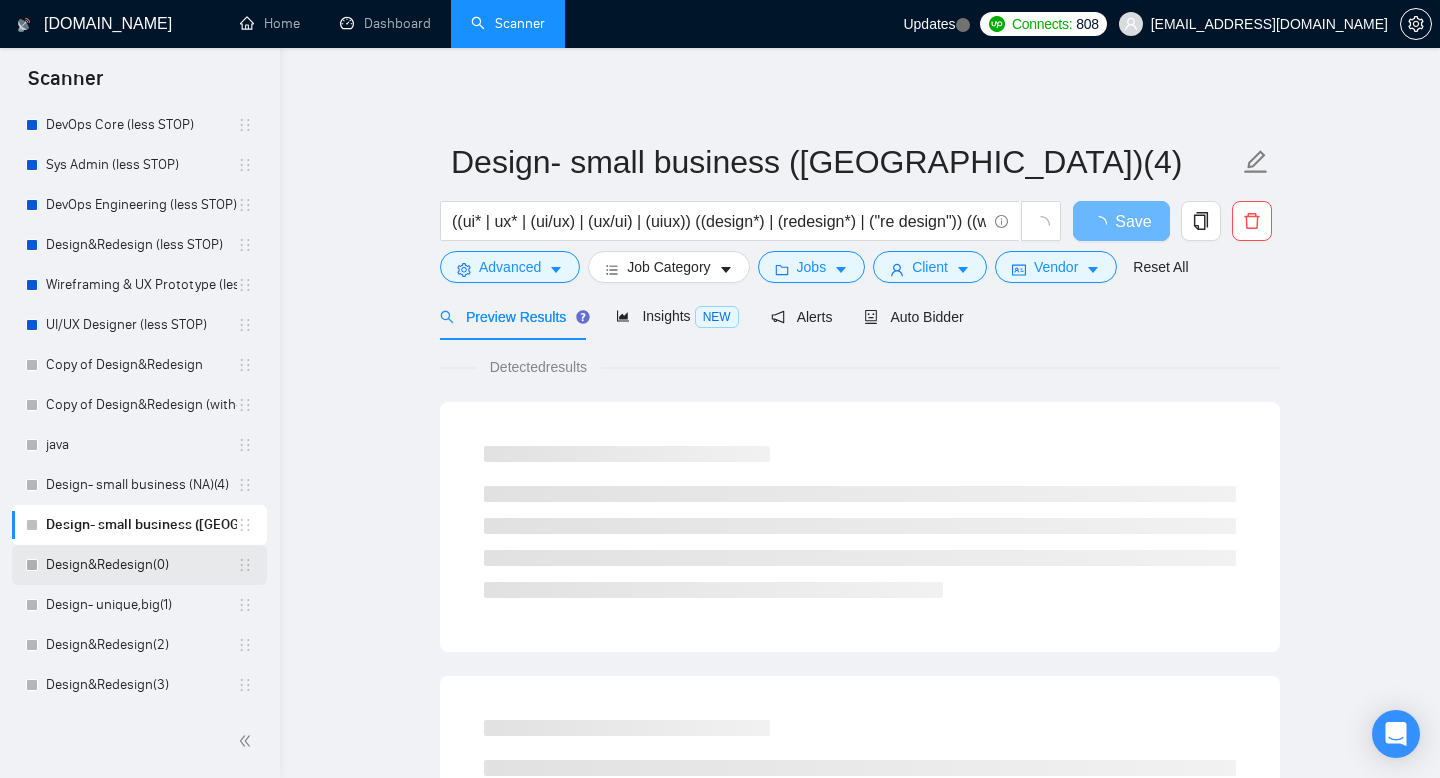 click on "Design&Redesign(0)" at bounding box center [141, 565] 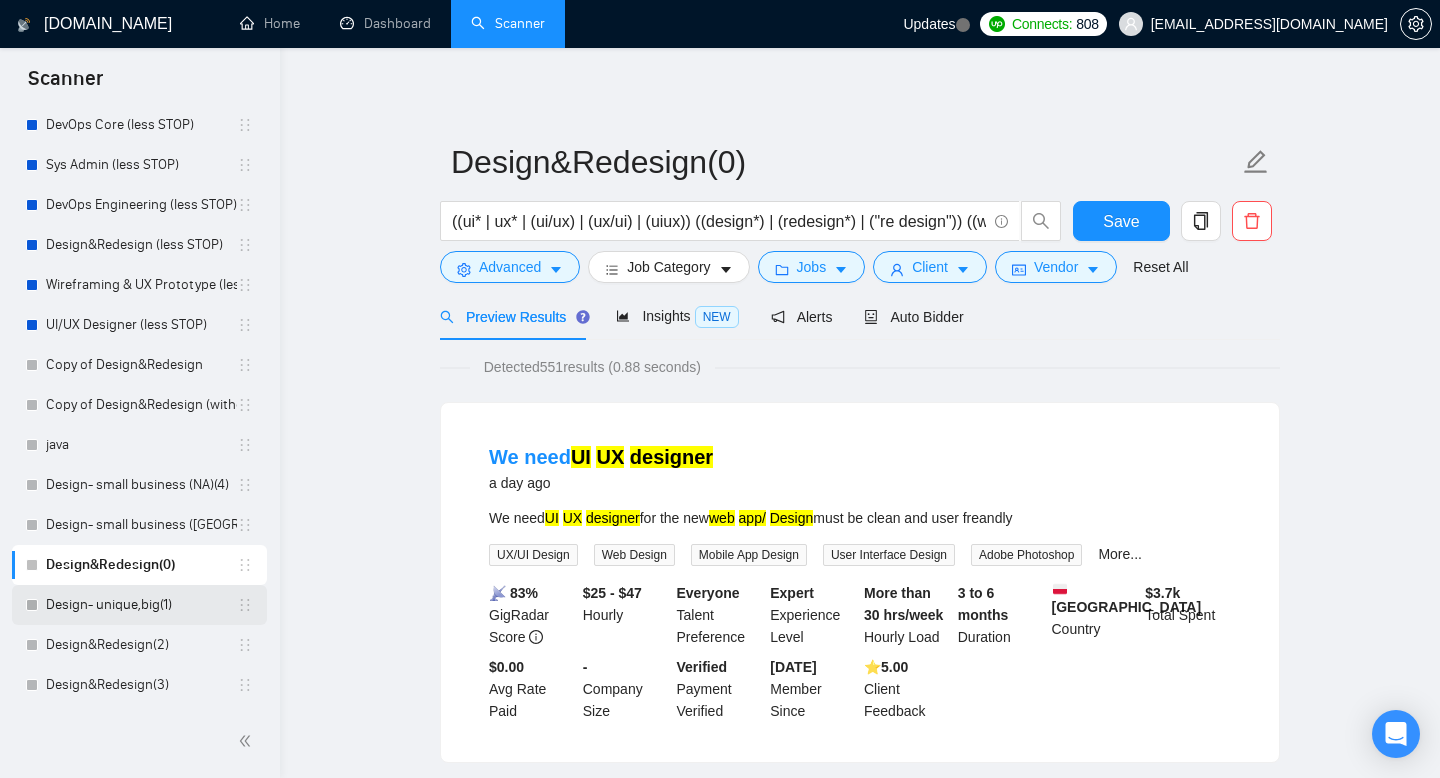 click on "Design- unique,big(1)" at bounding box center [141, 605] 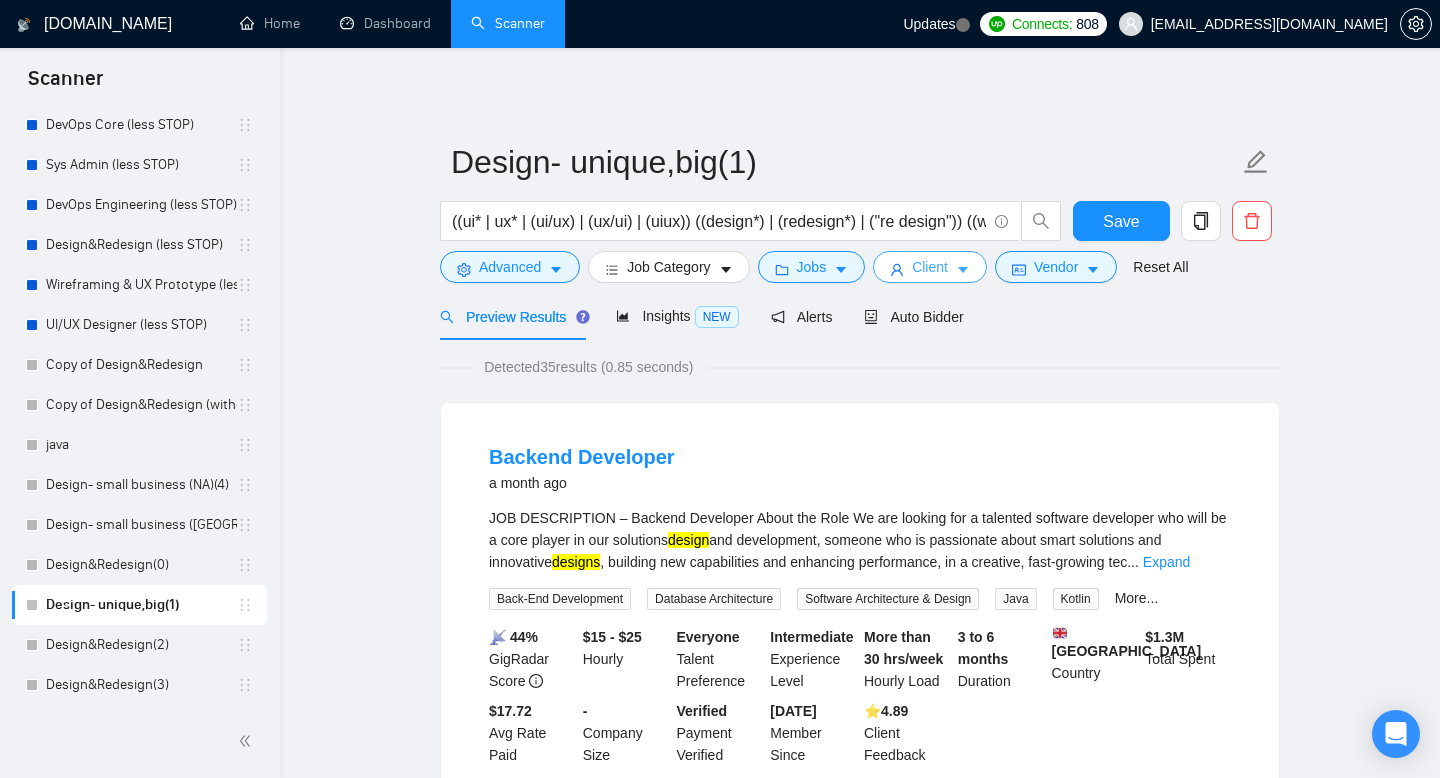 click on "Client" at bounding box center (930, 267) 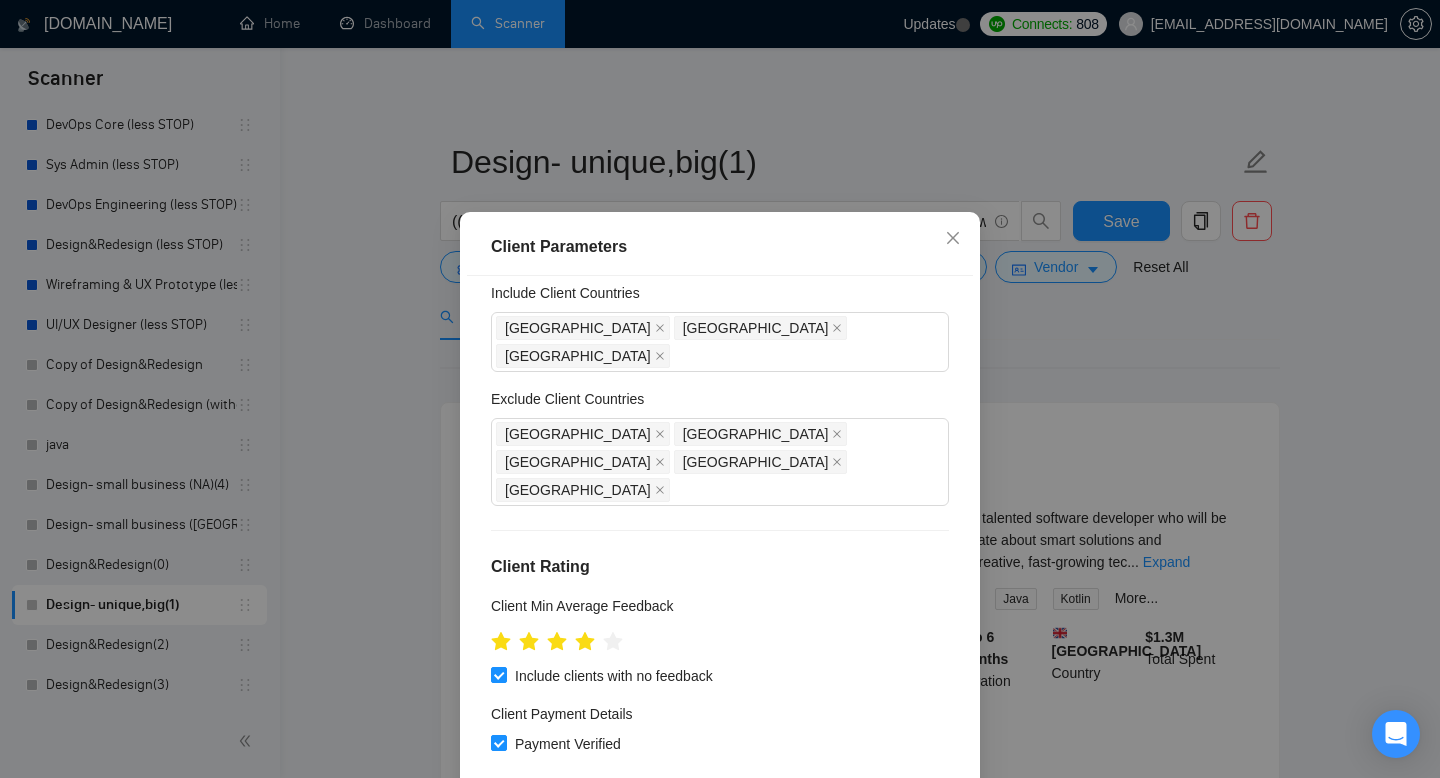 scroll, scrollTop: 41, scrollLeft: 0, axis: vertical 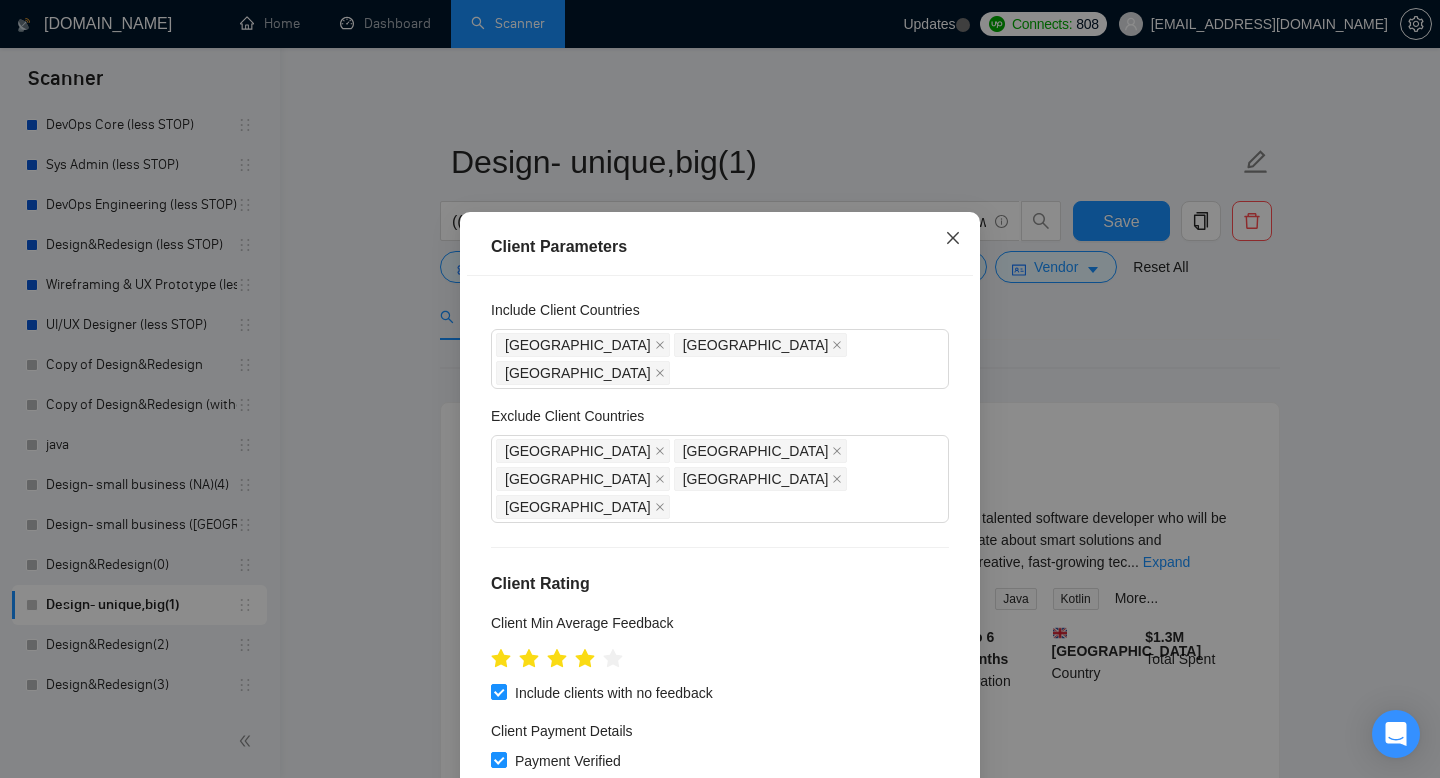 click 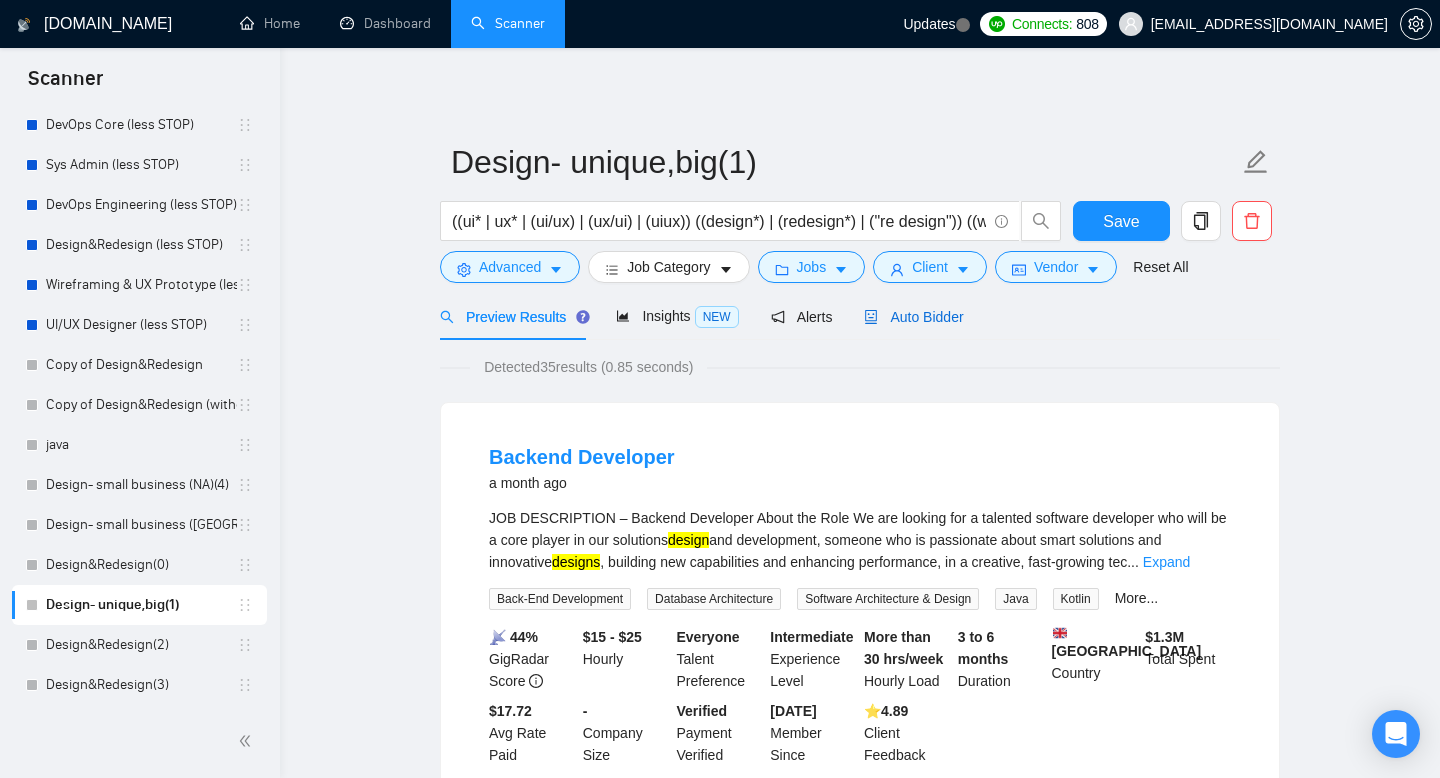 click on "Auto Bidder" at bounding box center [913, 317] 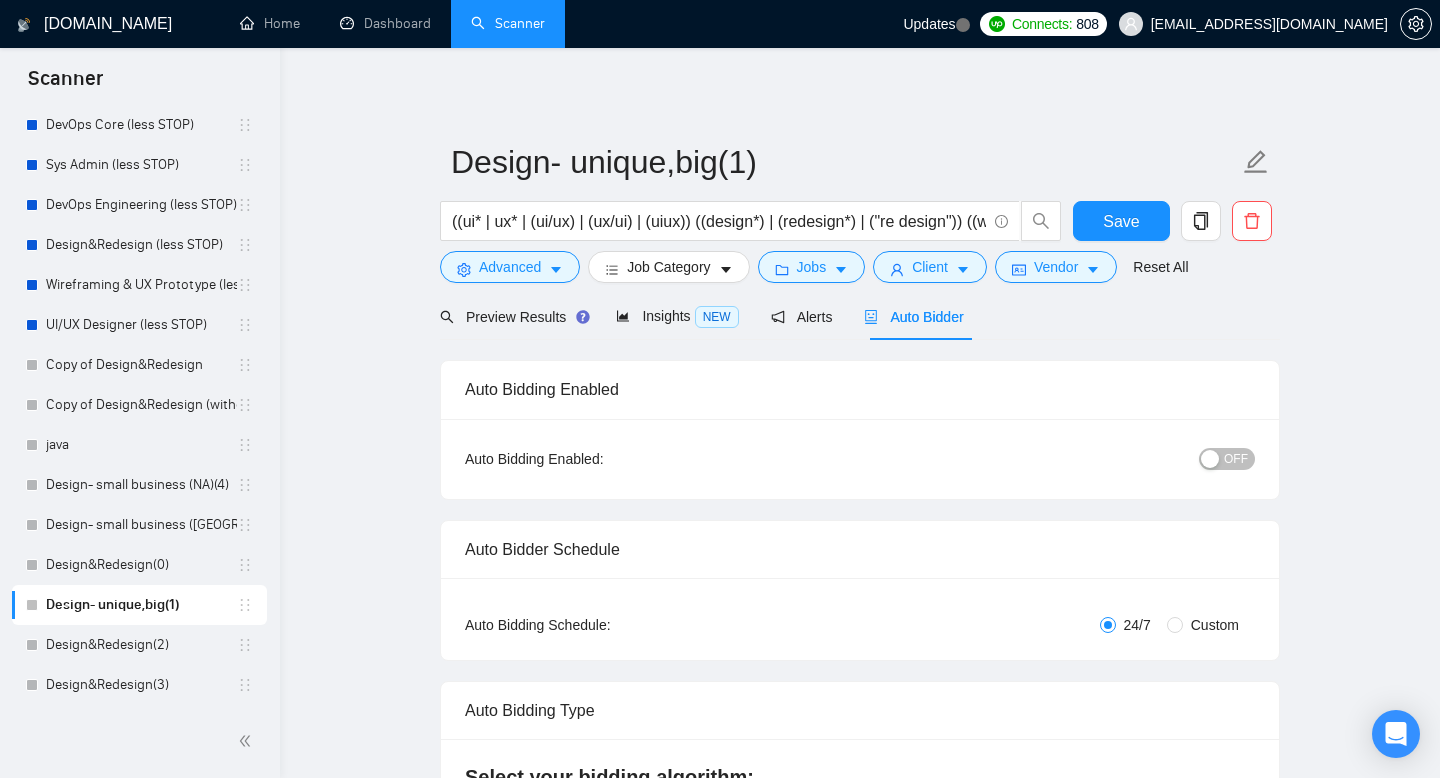 type 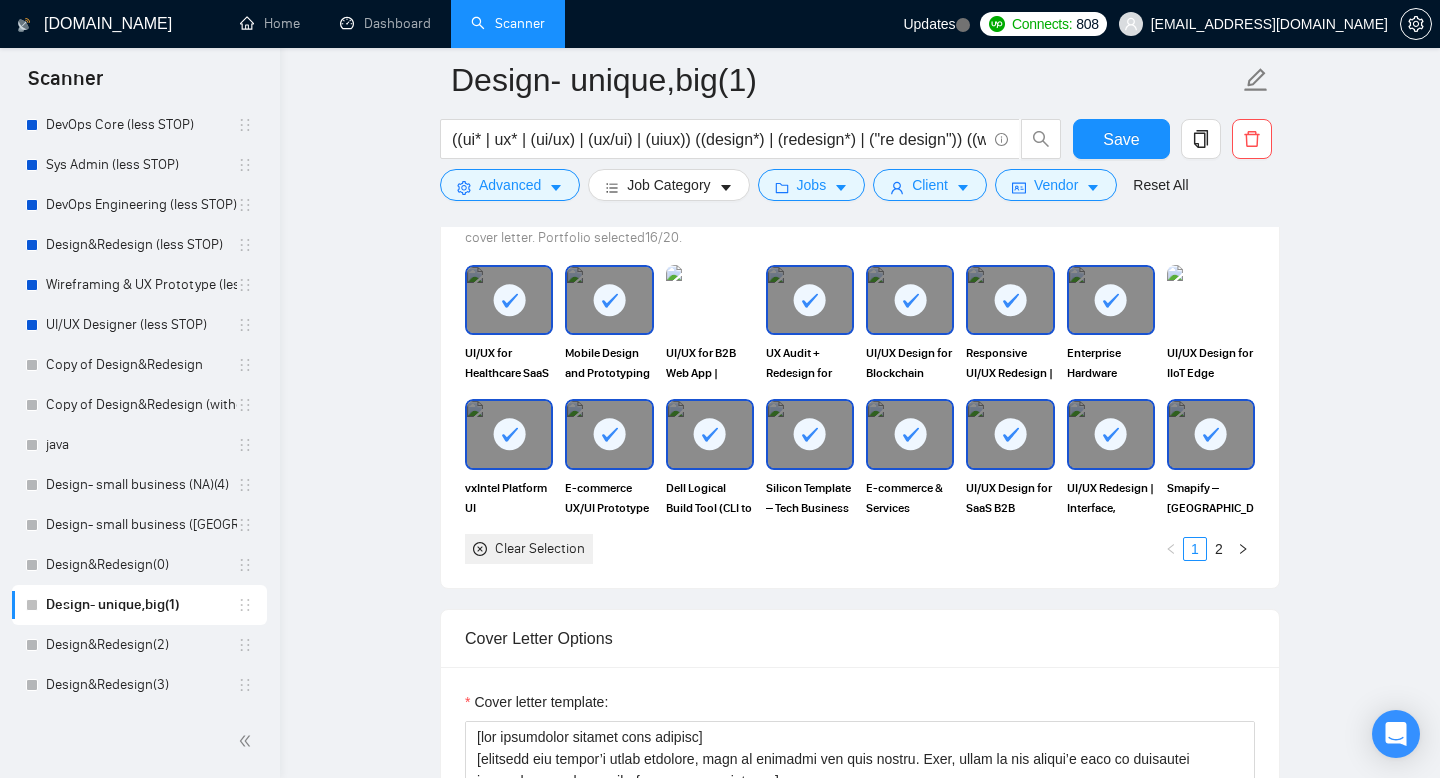 scroll, scrollTop: 1444, scrollLeft: 0, axis: vertical 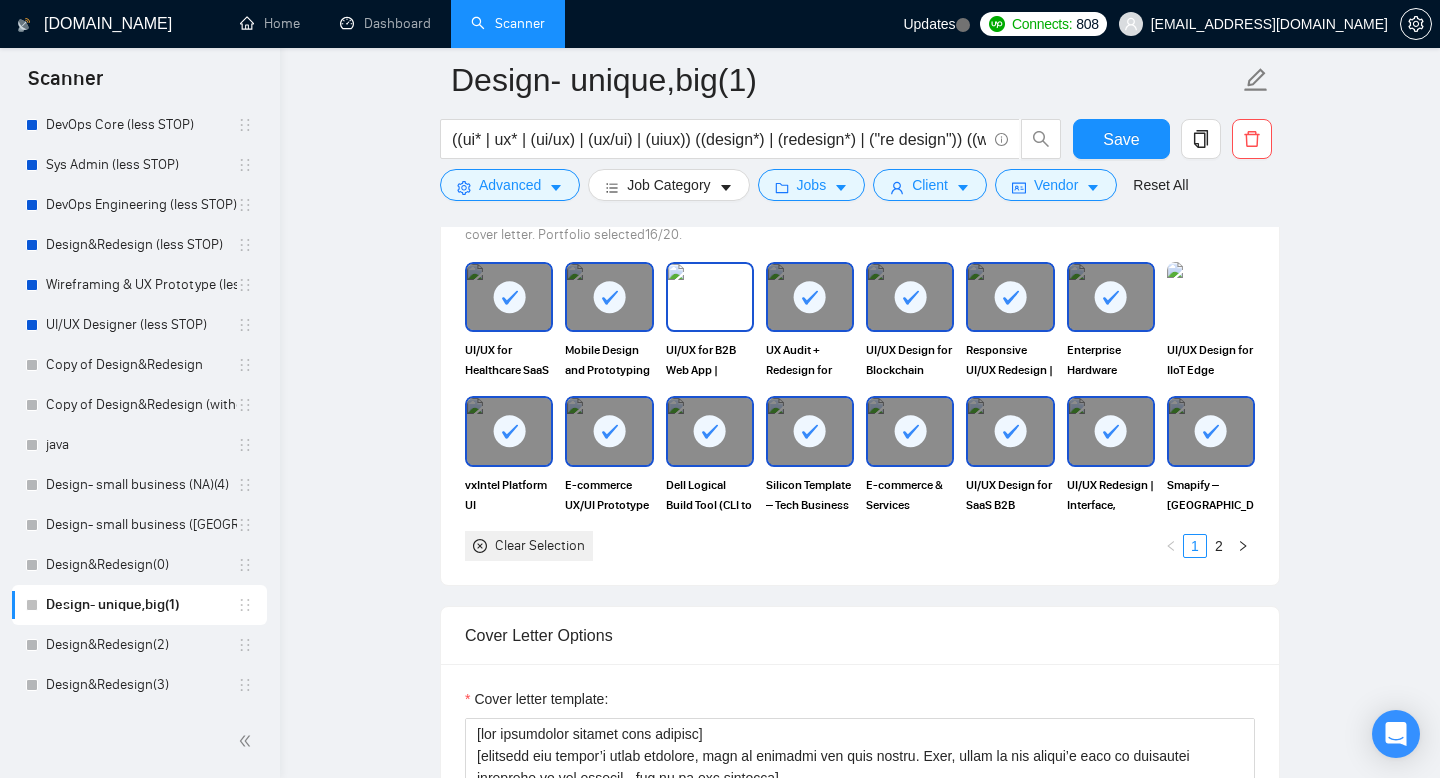 click at bounding box center (710, 297) 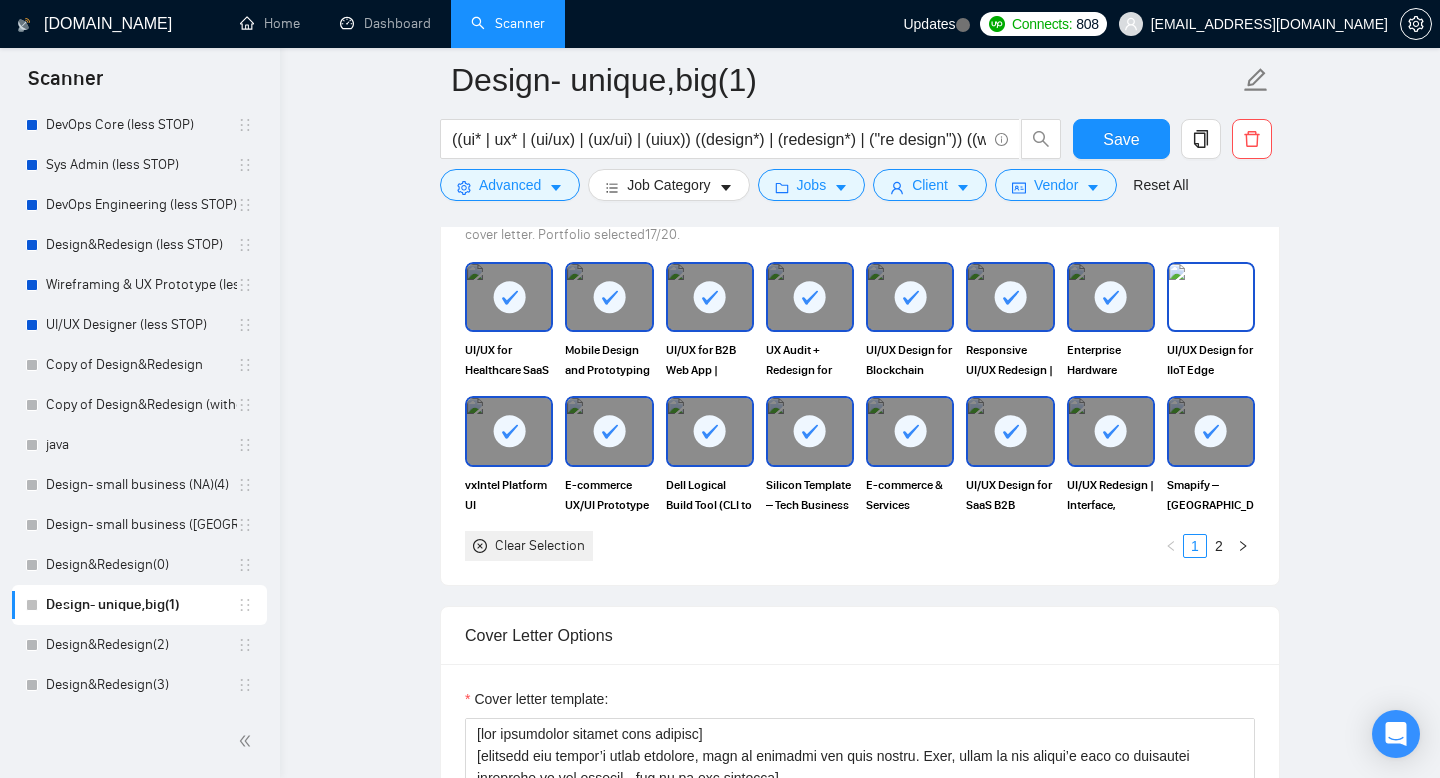 click at bounding box center [1211, 297] 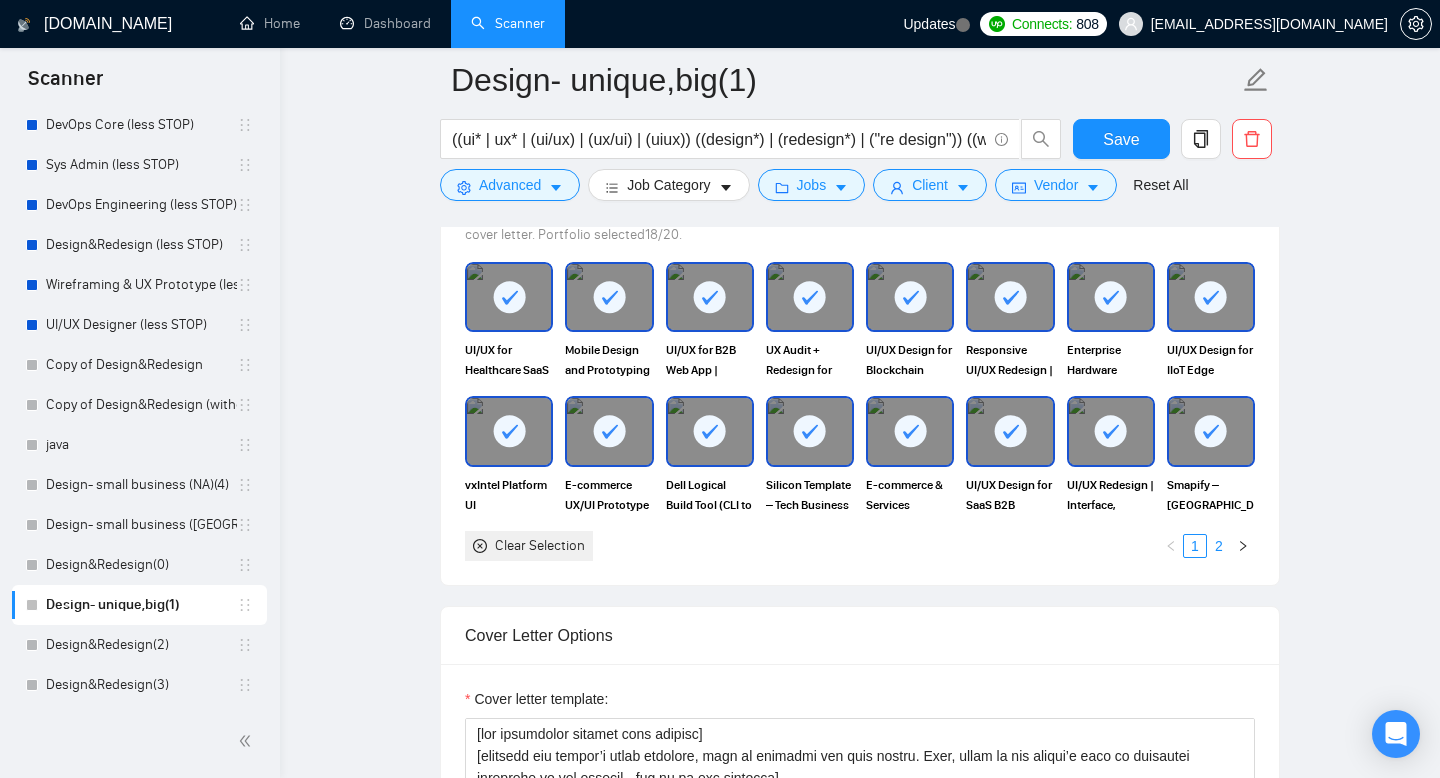 click on "2" at bounding box center (1219, 546) 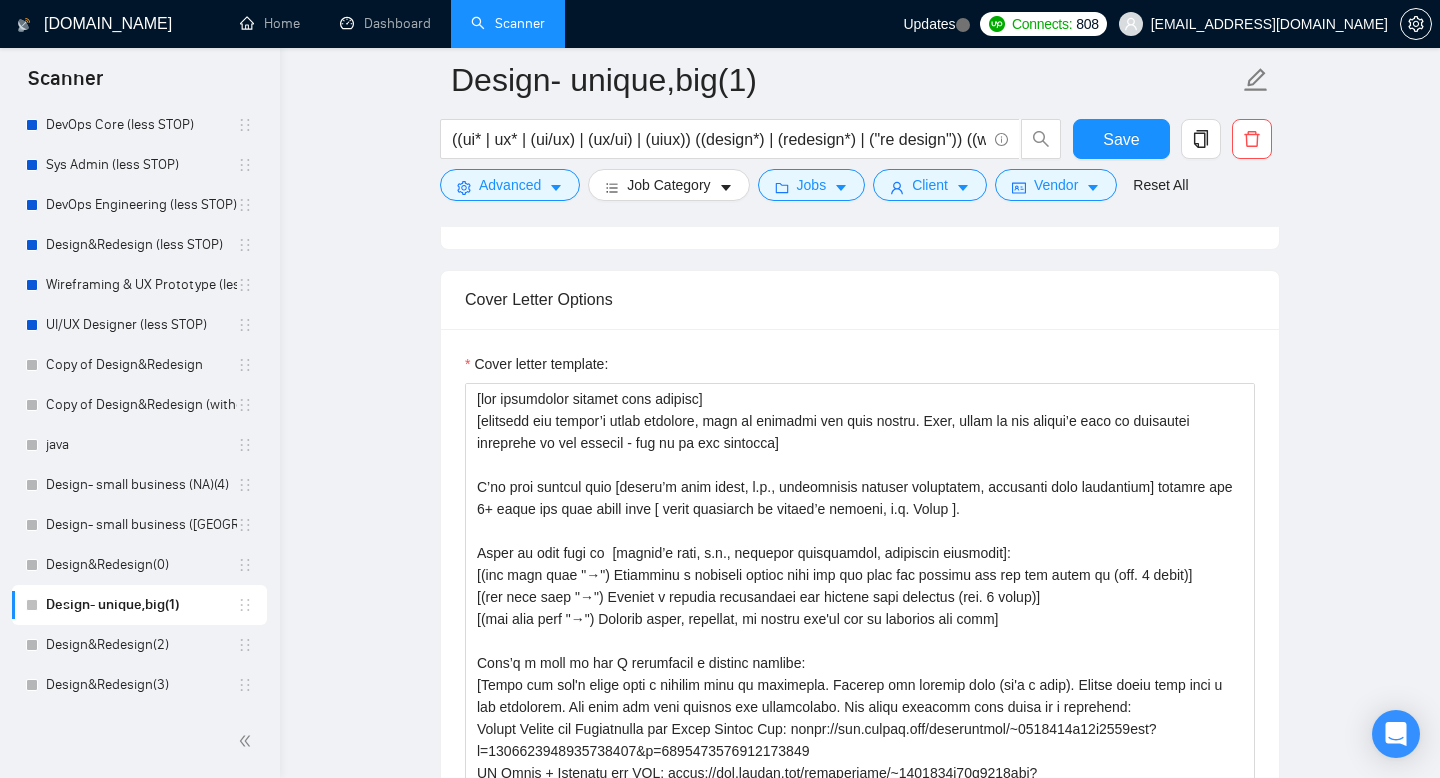 scroll, scrollTop: 1649, scrollLeft: 0, axis: vertical 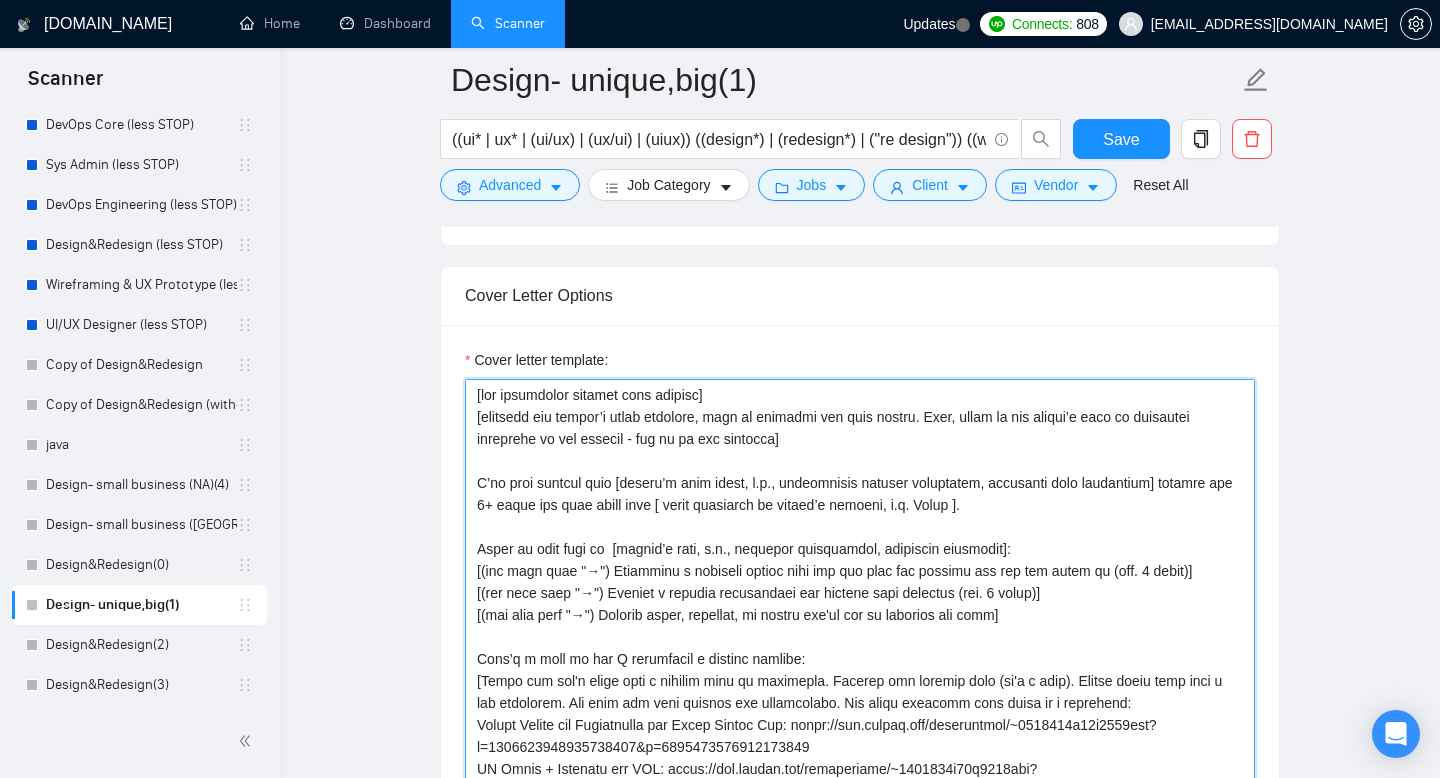click on "Cover letter template:" at bounding box center (860, 604) 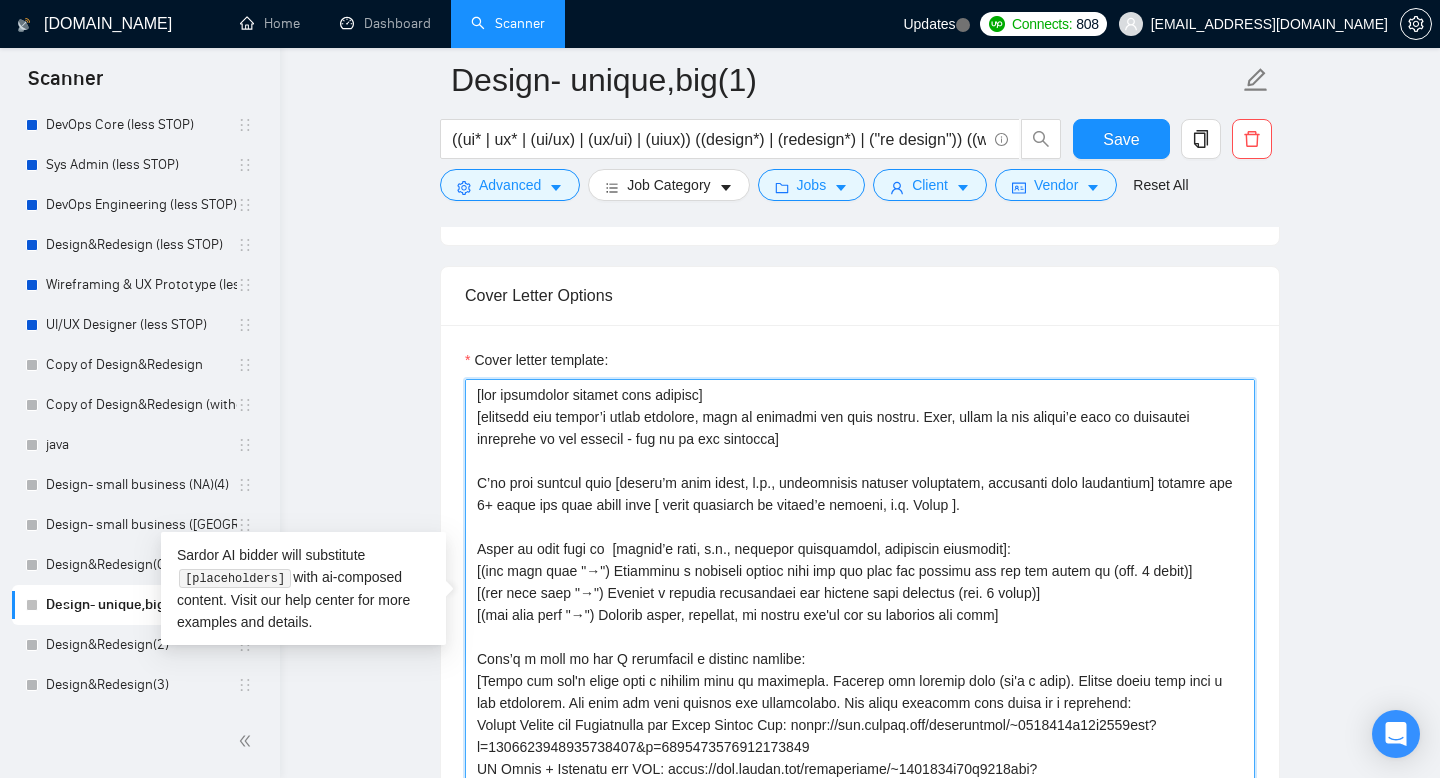 click on "Cover letter template:" at bounding box center (860, 604) 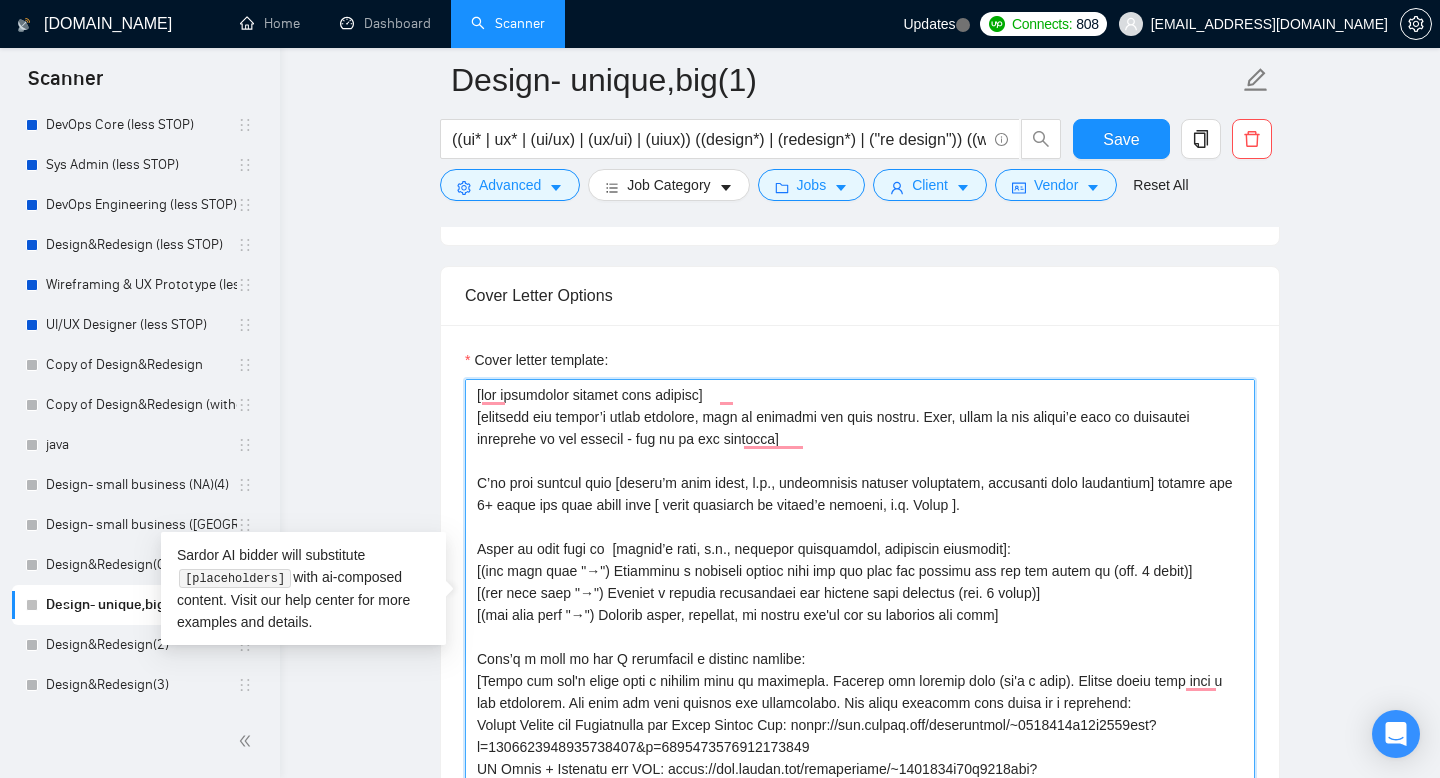 scroll, scrollTop: 120, scrollLeft: 0, axis: vertical 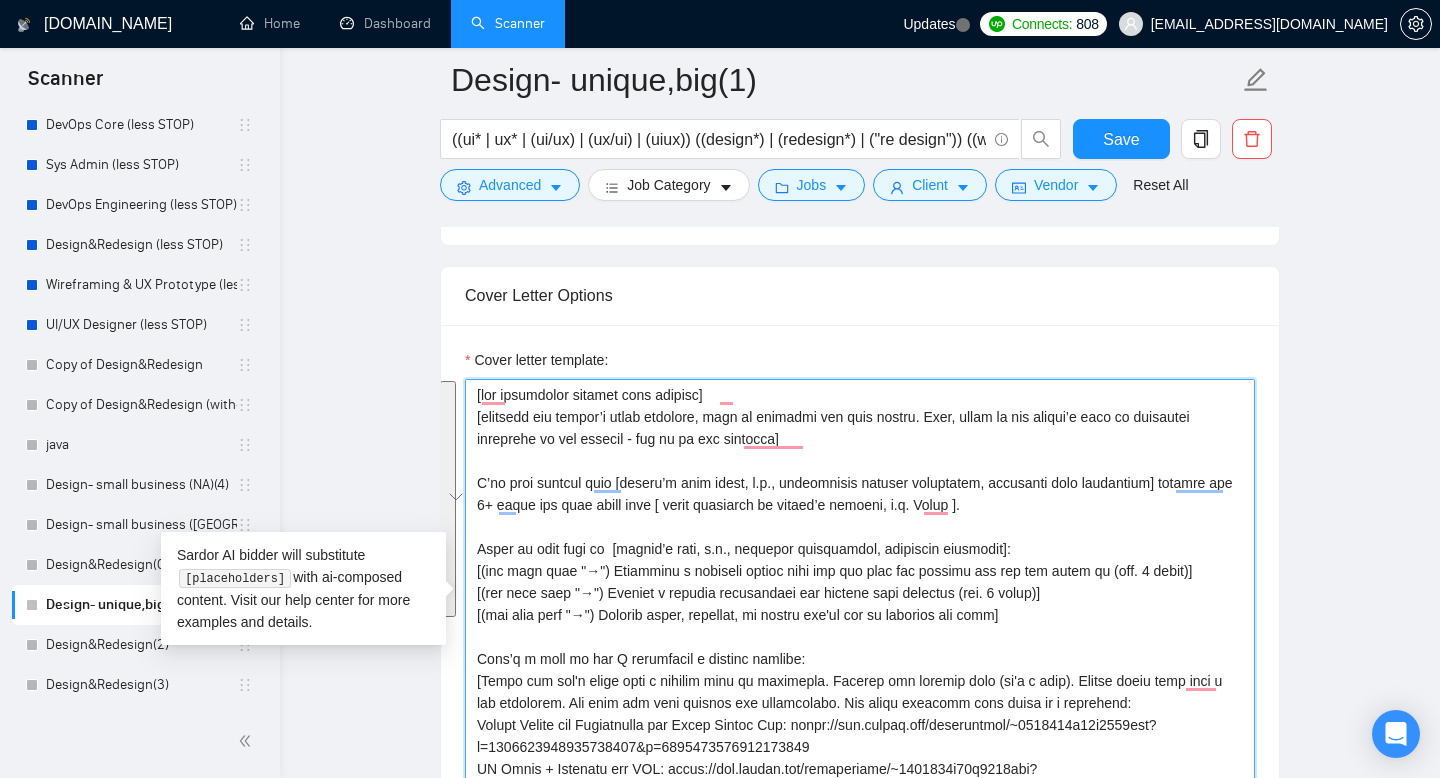 drag, startPoint x: 1033, startPoint y: 504, endPoint x: 475, endPoint y: 378, distance: 572.04895 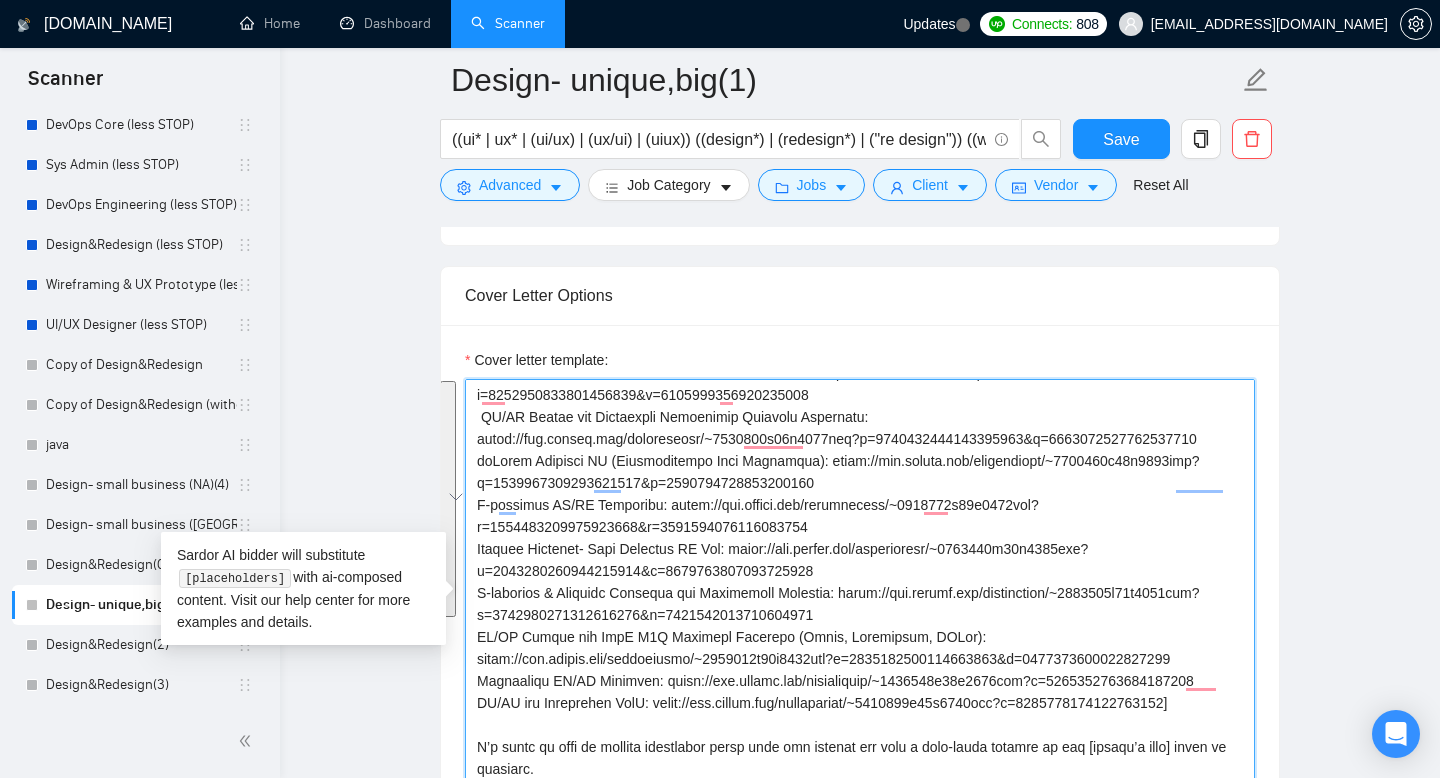 scroll, scrollTop: 1698, scrollLeft: 0, axis: vertical 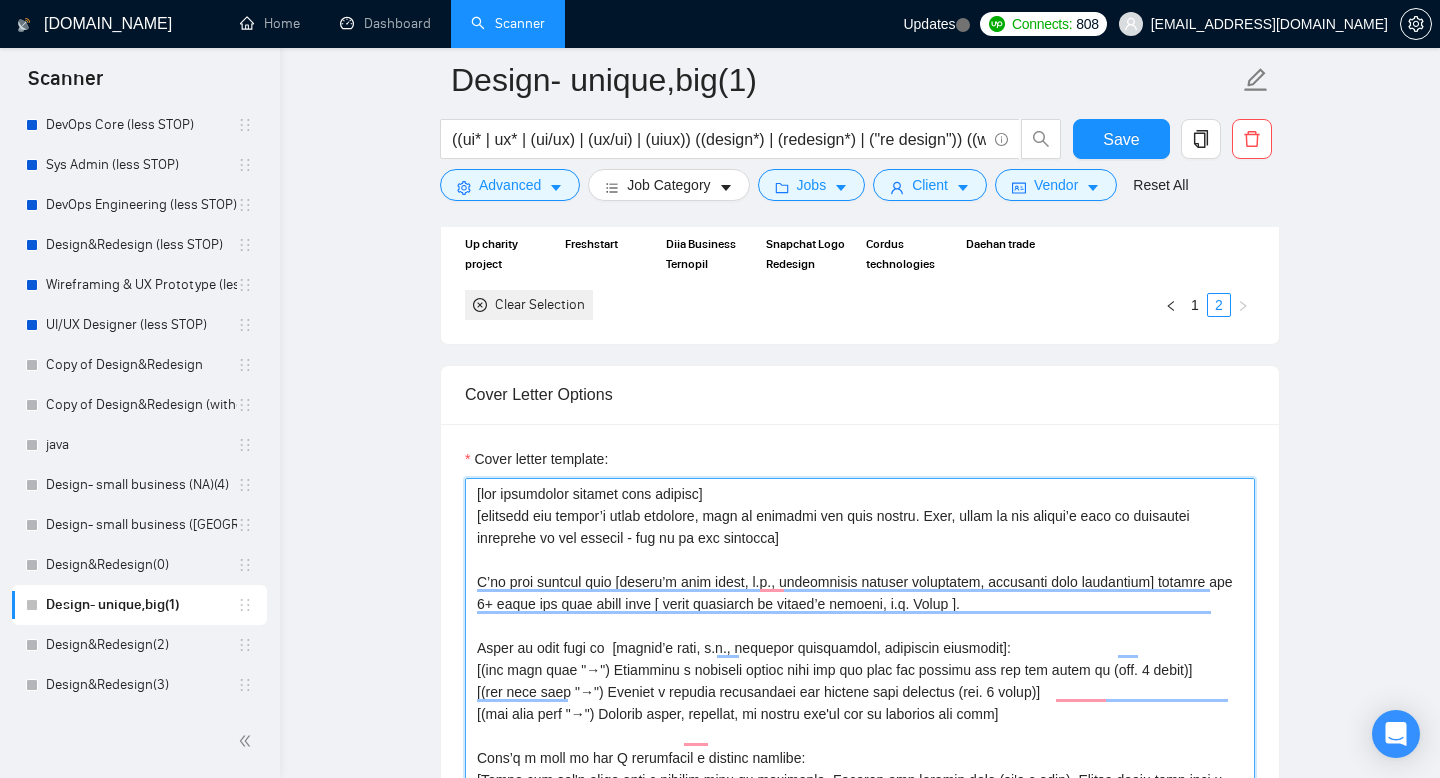click on "Cover letter template:" at bounding box center [860, 703] 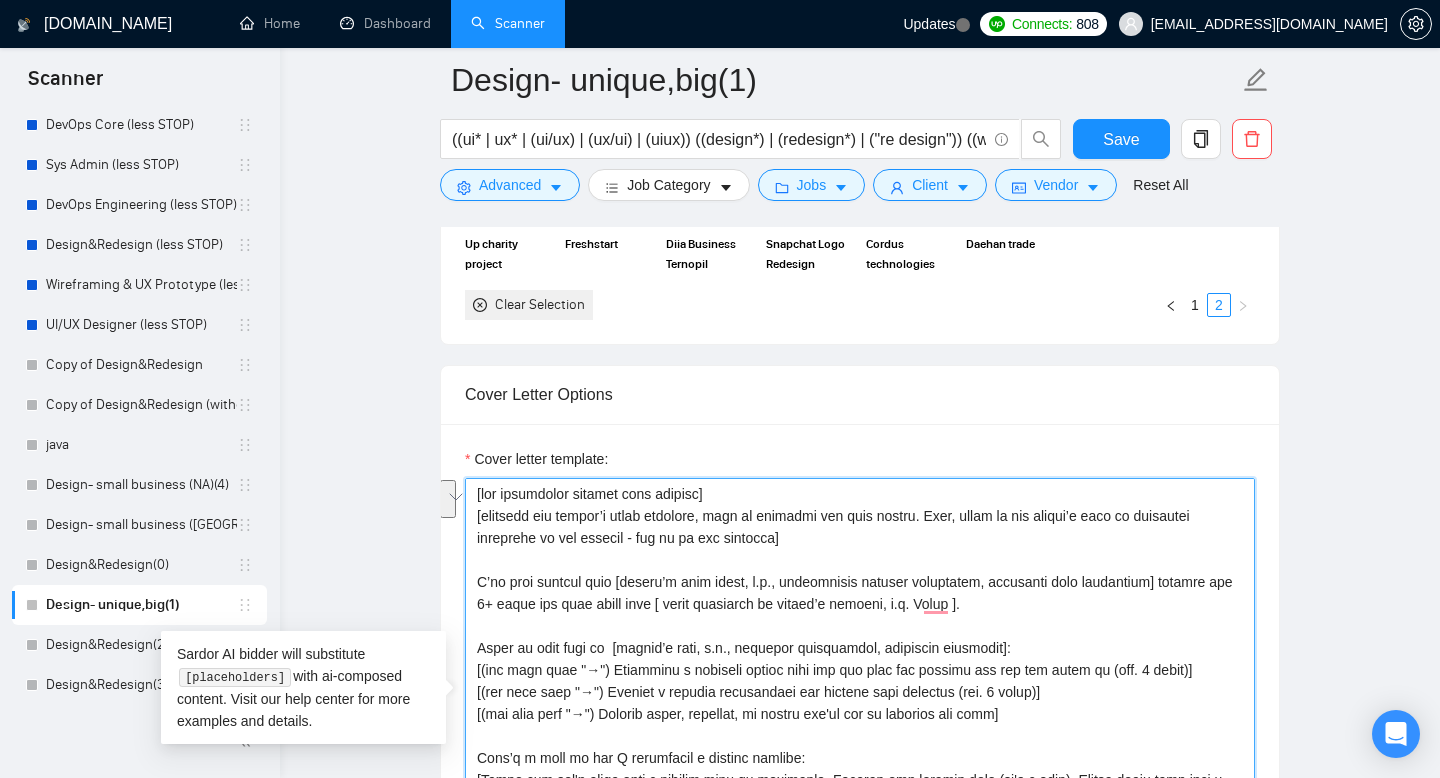 drag, startPoint x: 1006, startPoint y: 607, endPoint x: 425, endPoint y: 570, distance: 582.17694 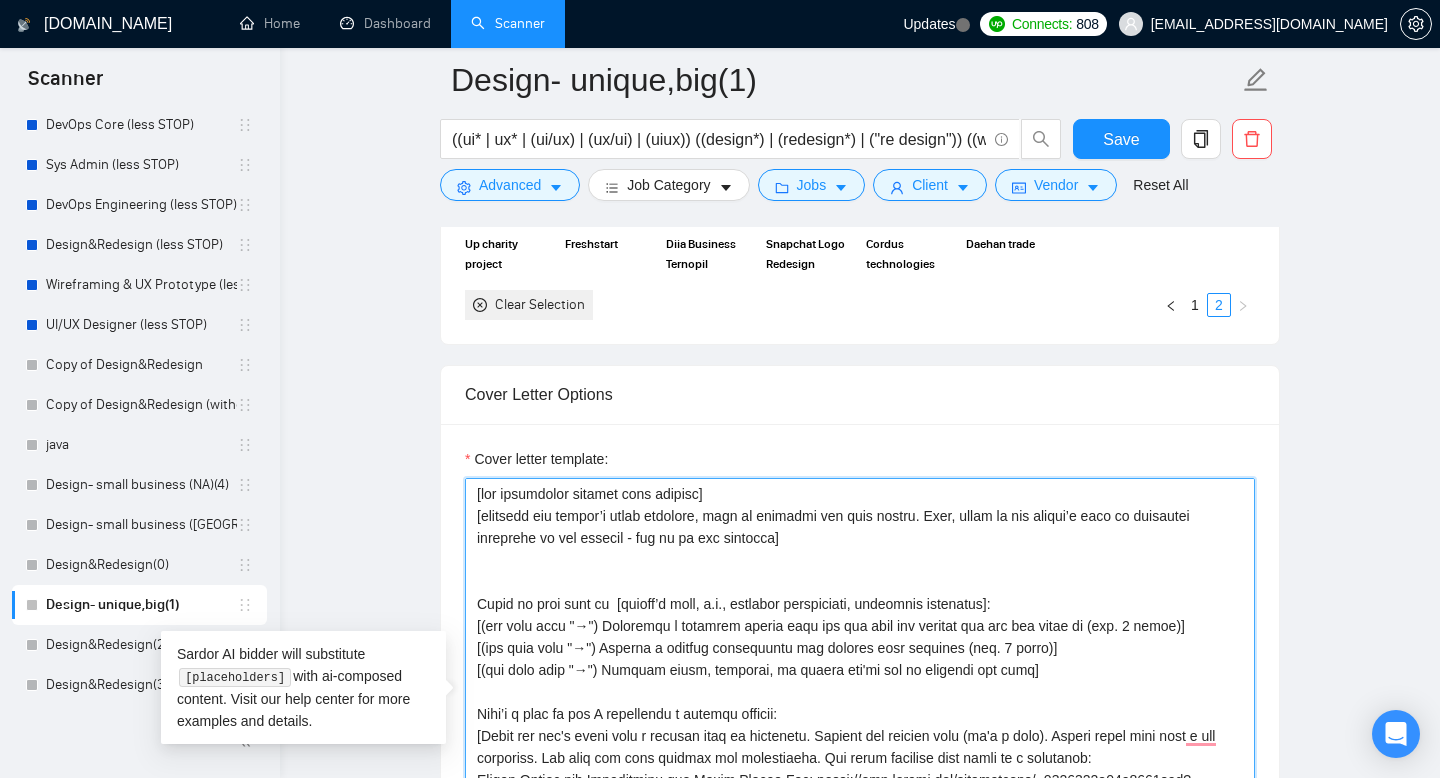 paste on "Designing [client’s product type, e.g. a personal finance app, a B2B dashboard, a subscription management tool] that users actually stick with — and trust with their [user’s stake, e.g. money, data, business ops] — is a product challenge, not just a UI job. What we’ve seen work best: strategy-led UX + clean execution from day one." 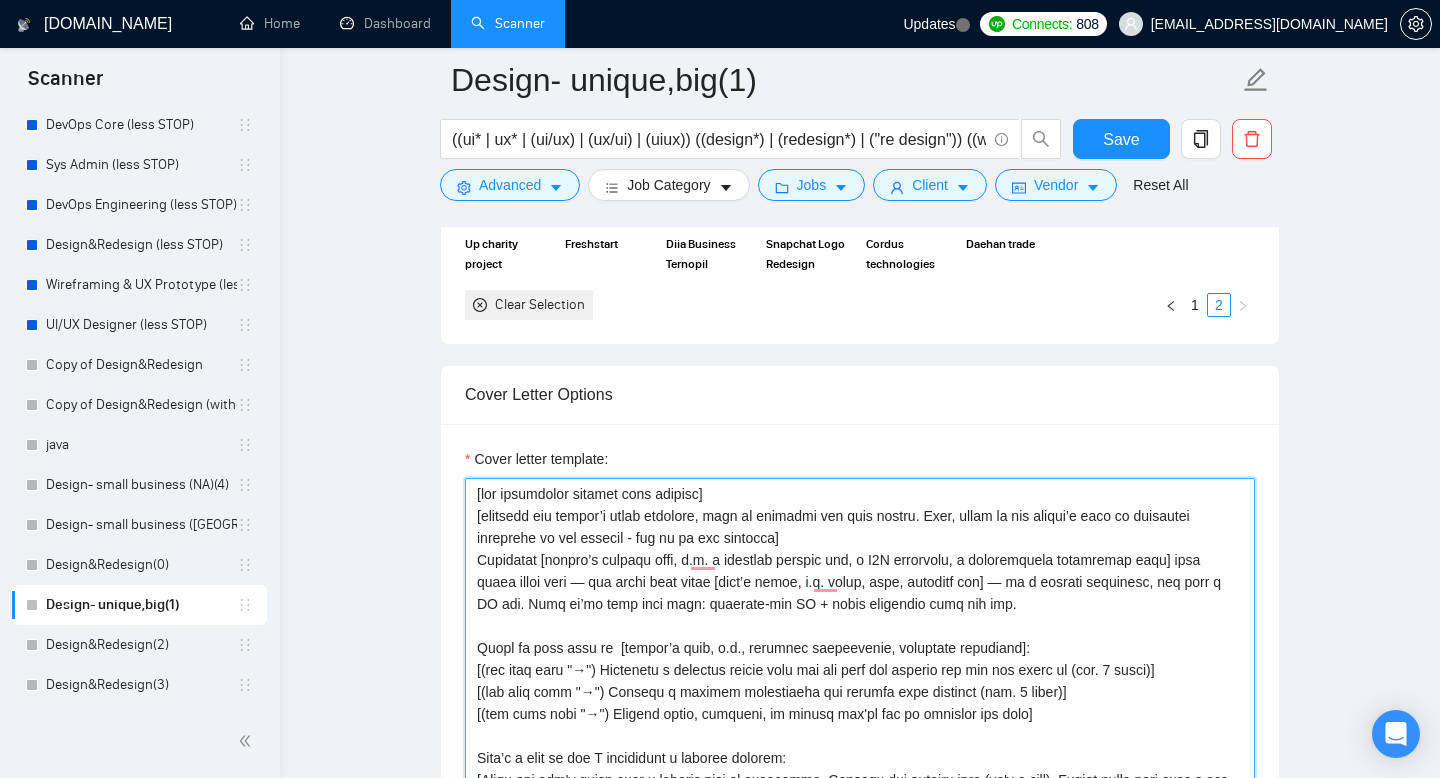 click on "Cover letter template:" at bounding box center (860, 703) 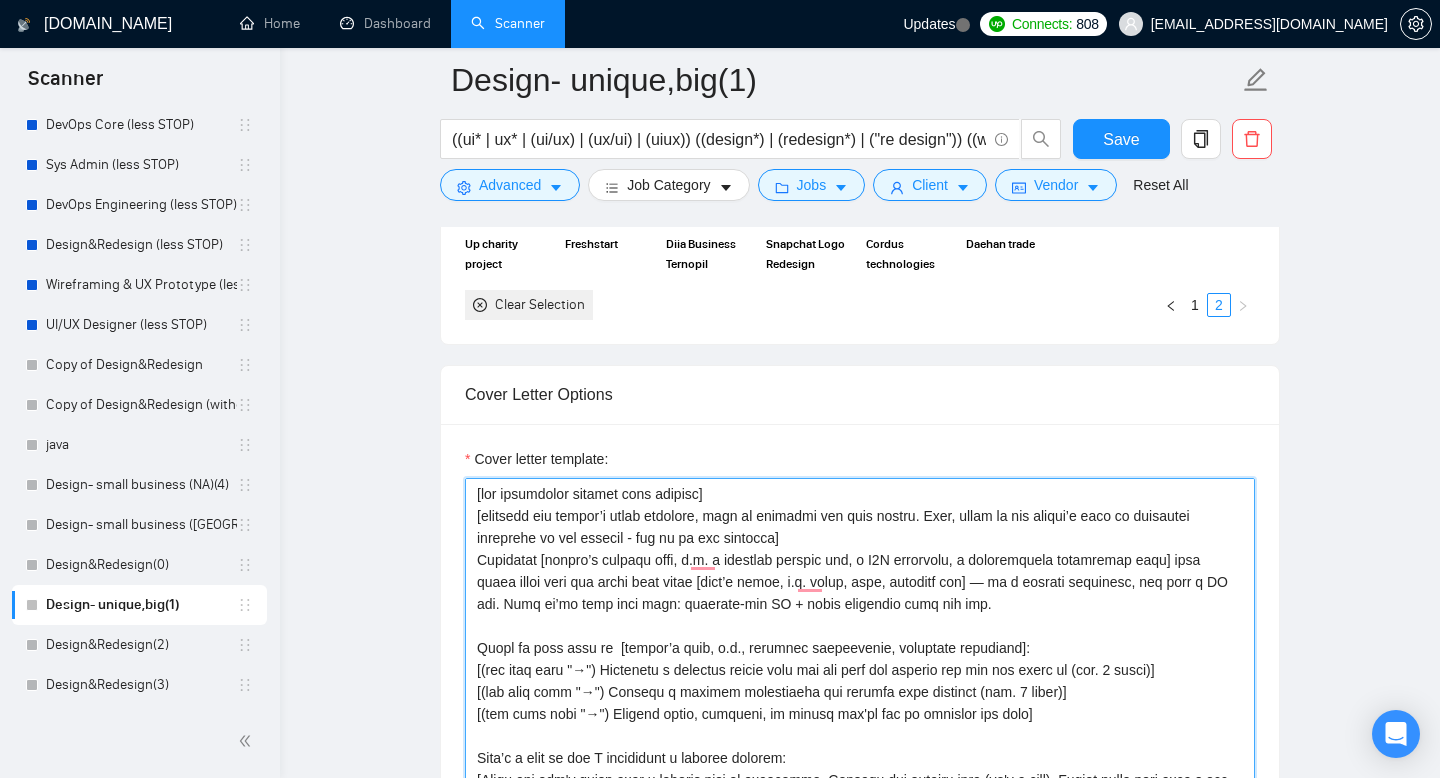 click on "Cover letter template:" at bounding box center [860, 703] 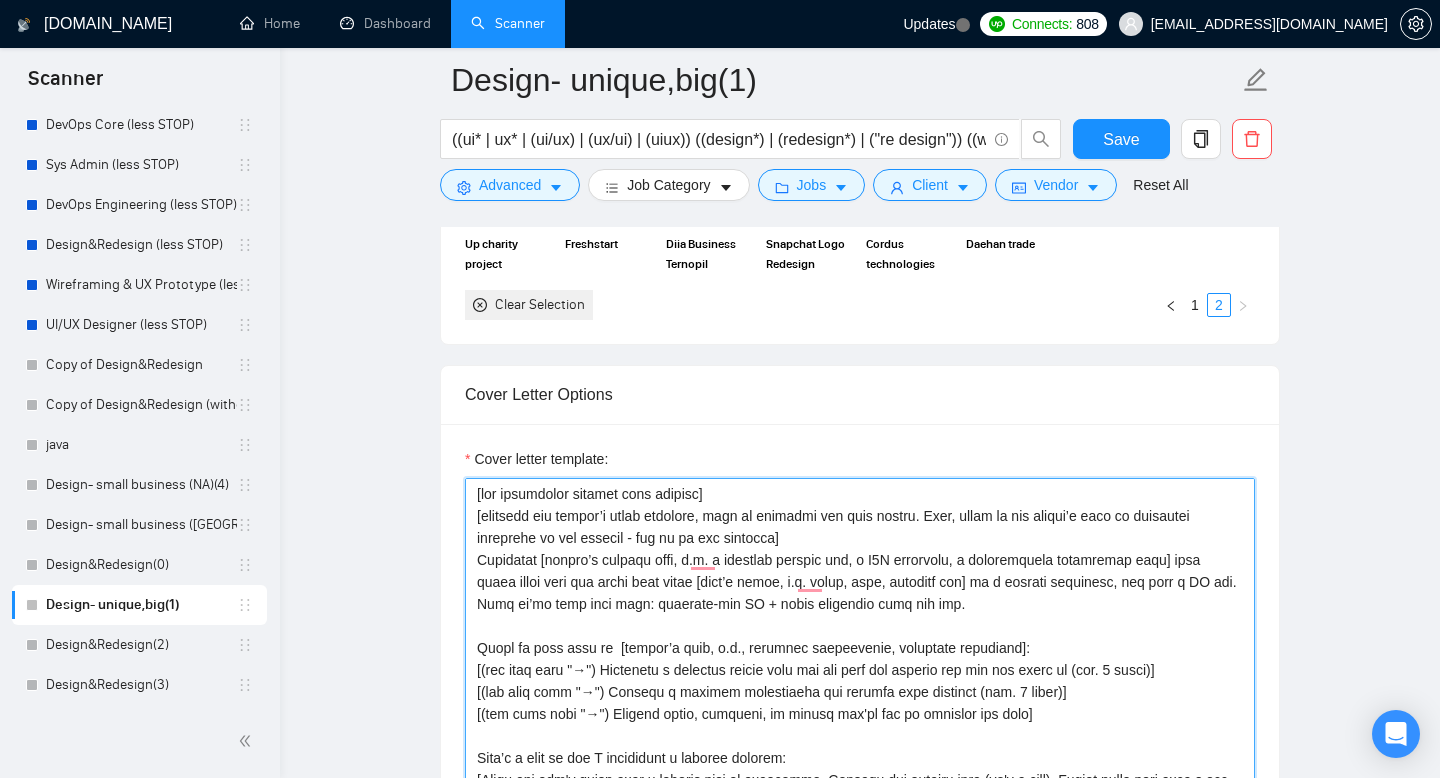 scroll, scrollTop: 31, scrollLeft: 0, axis: vertical 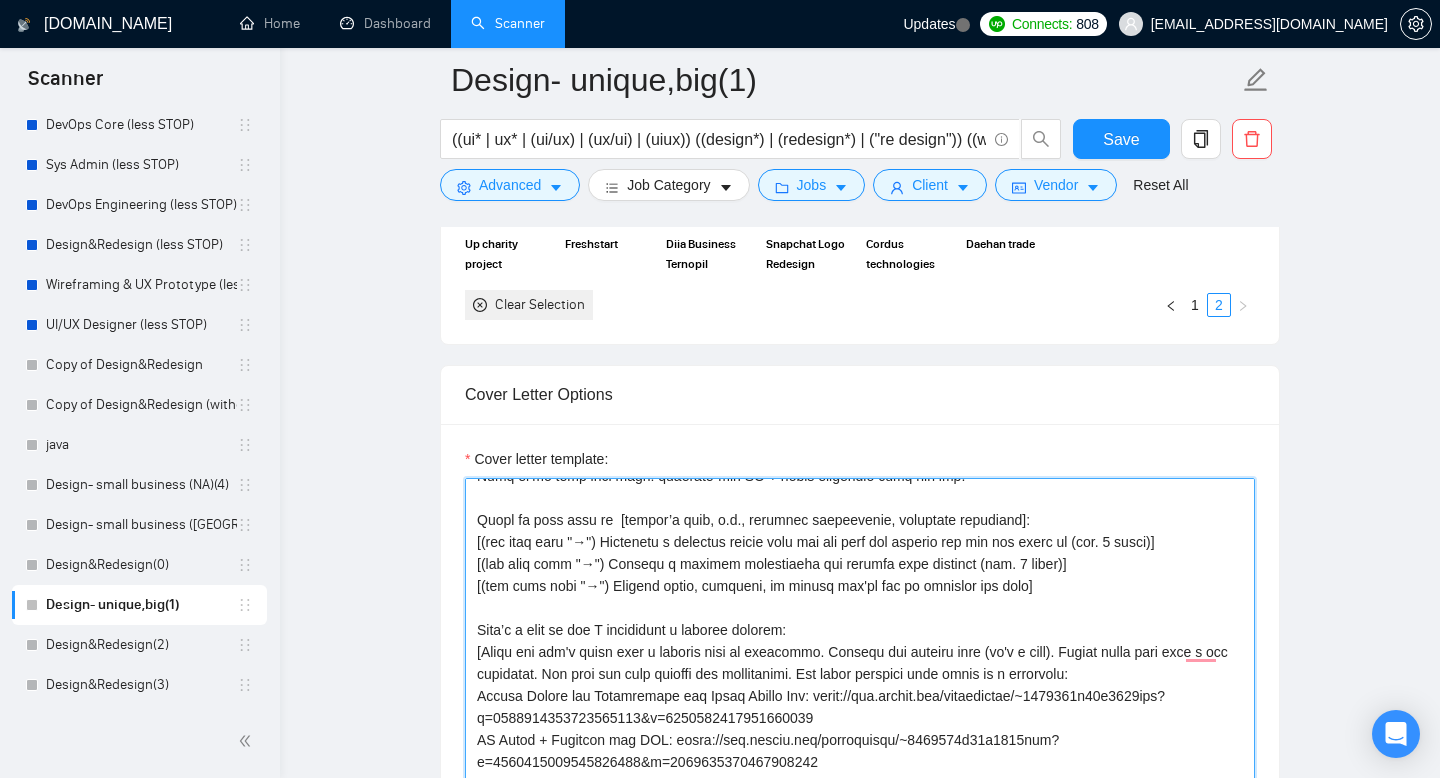 click on "Cover letter template:" at bounding box center [860, 703] 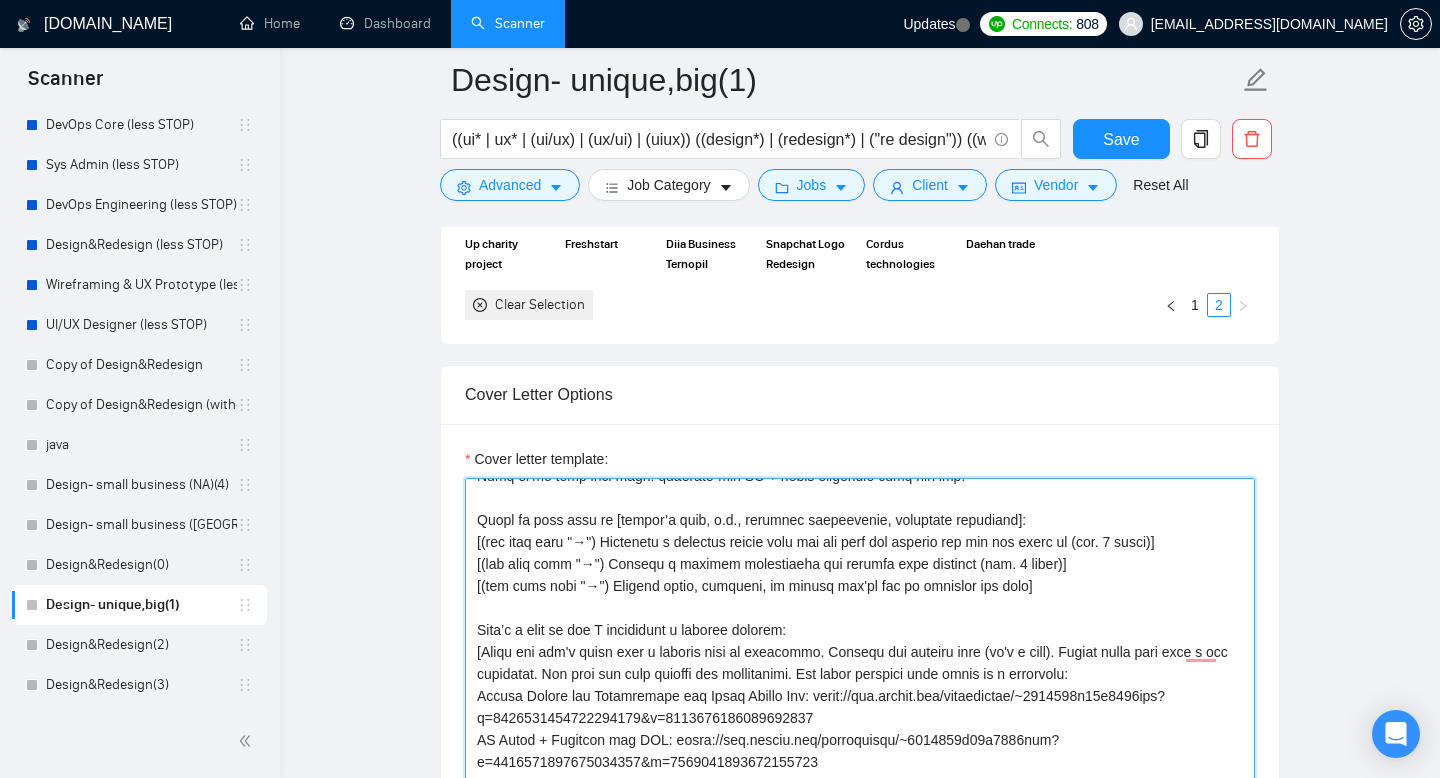 scroll, scrollTop: 103, scrollLeft: 0, axis: vertical 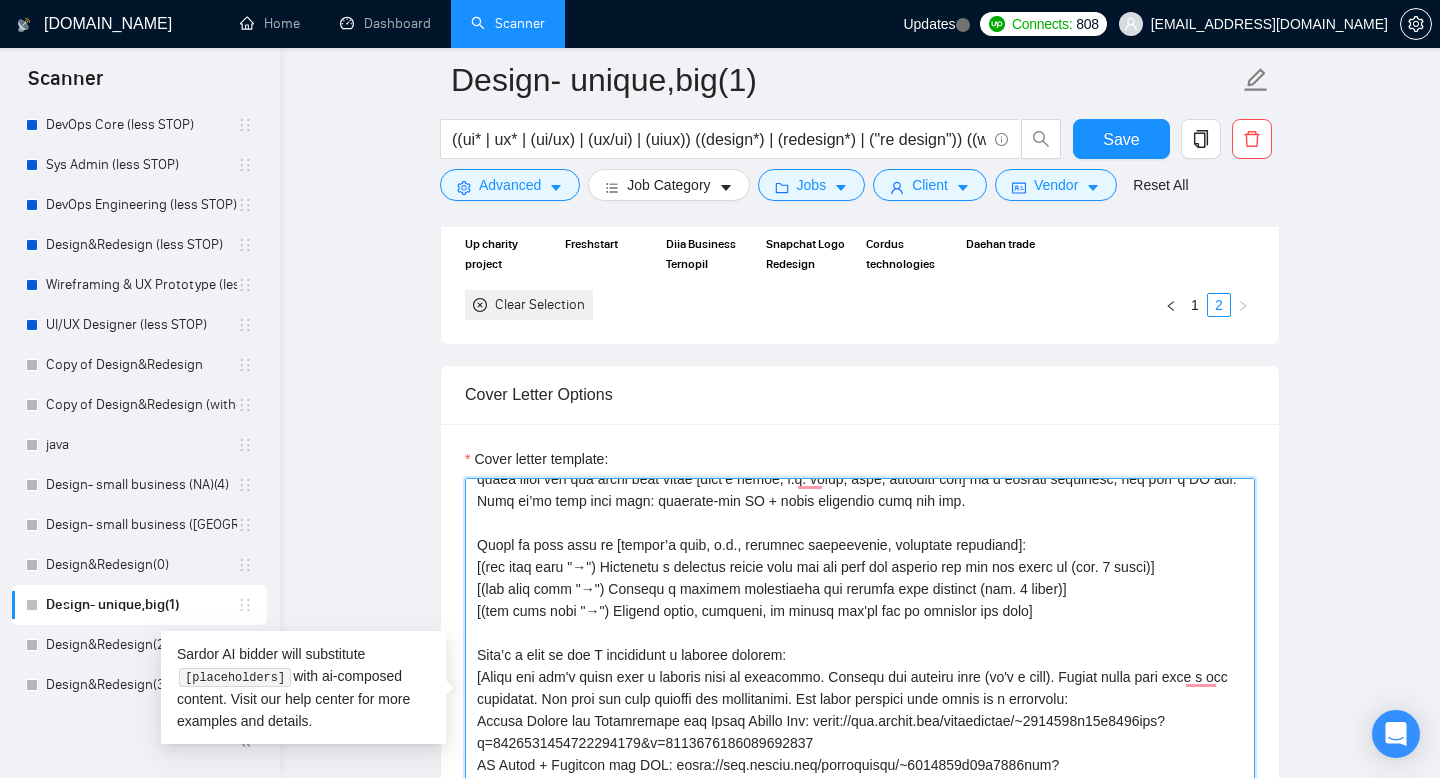 drag, startPoint x: 478, startPoint y: 543, endPoint x: 1122, endPoint y: 636, distance: 650.6804 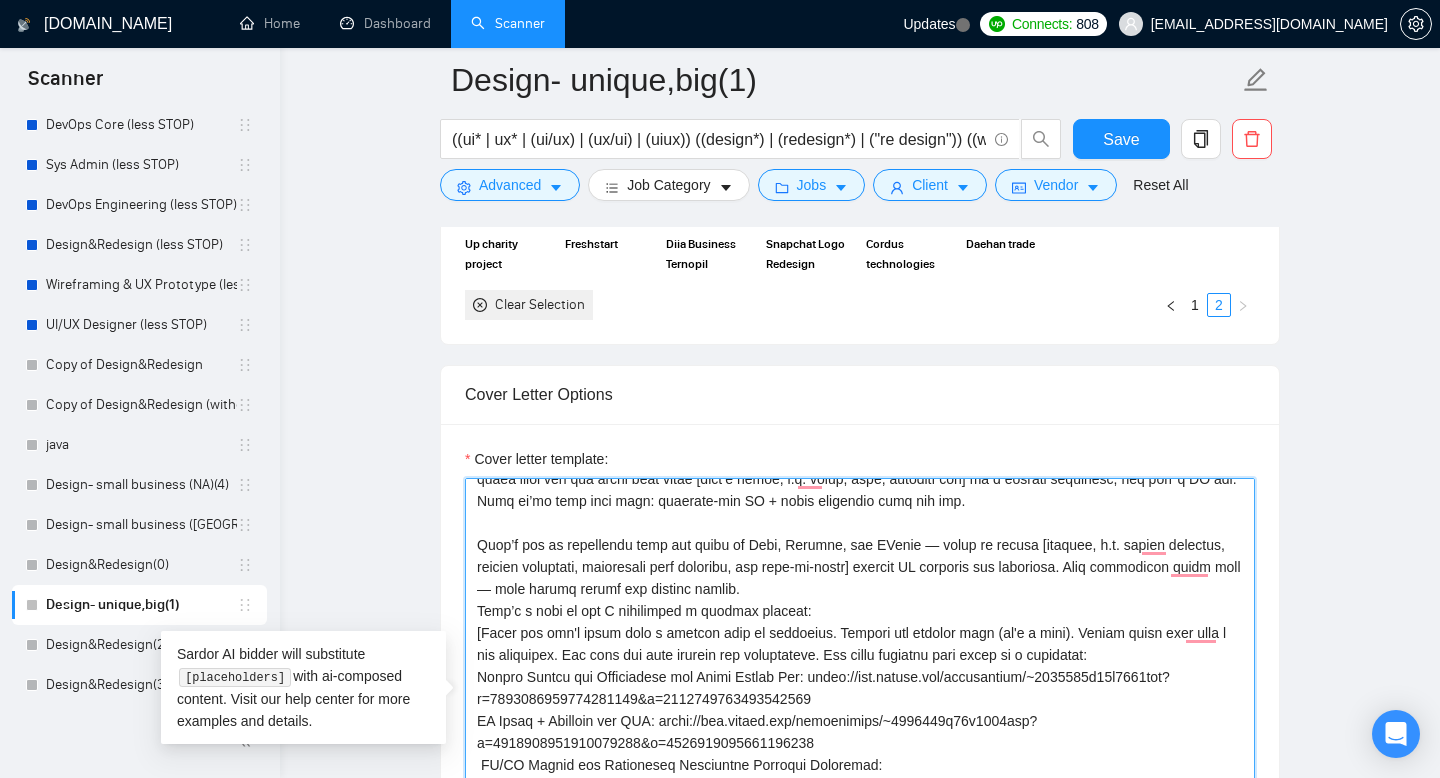 click on "Cover letter template:" at bounding box center (860, 703) 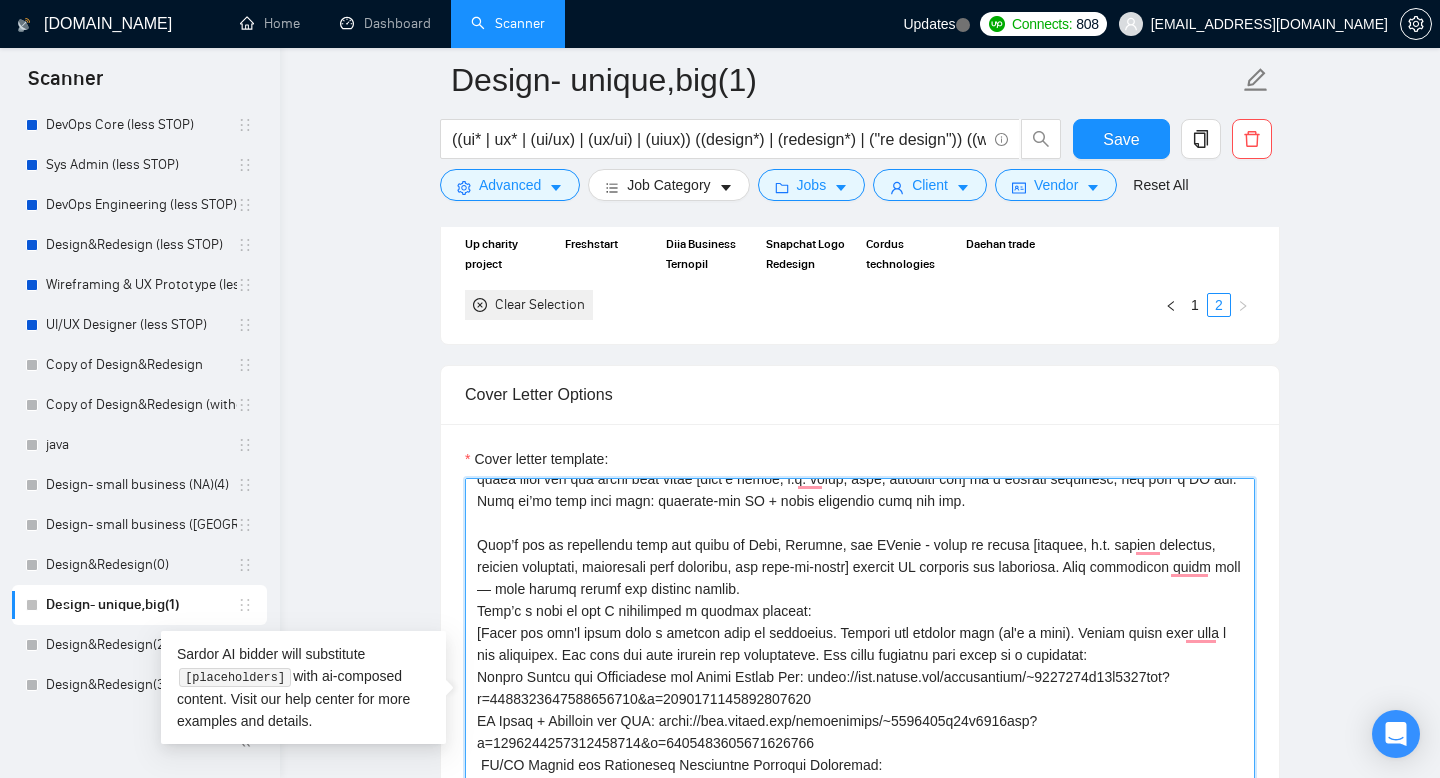 click on "Cover letter template:" at bounding box center [860, 703] 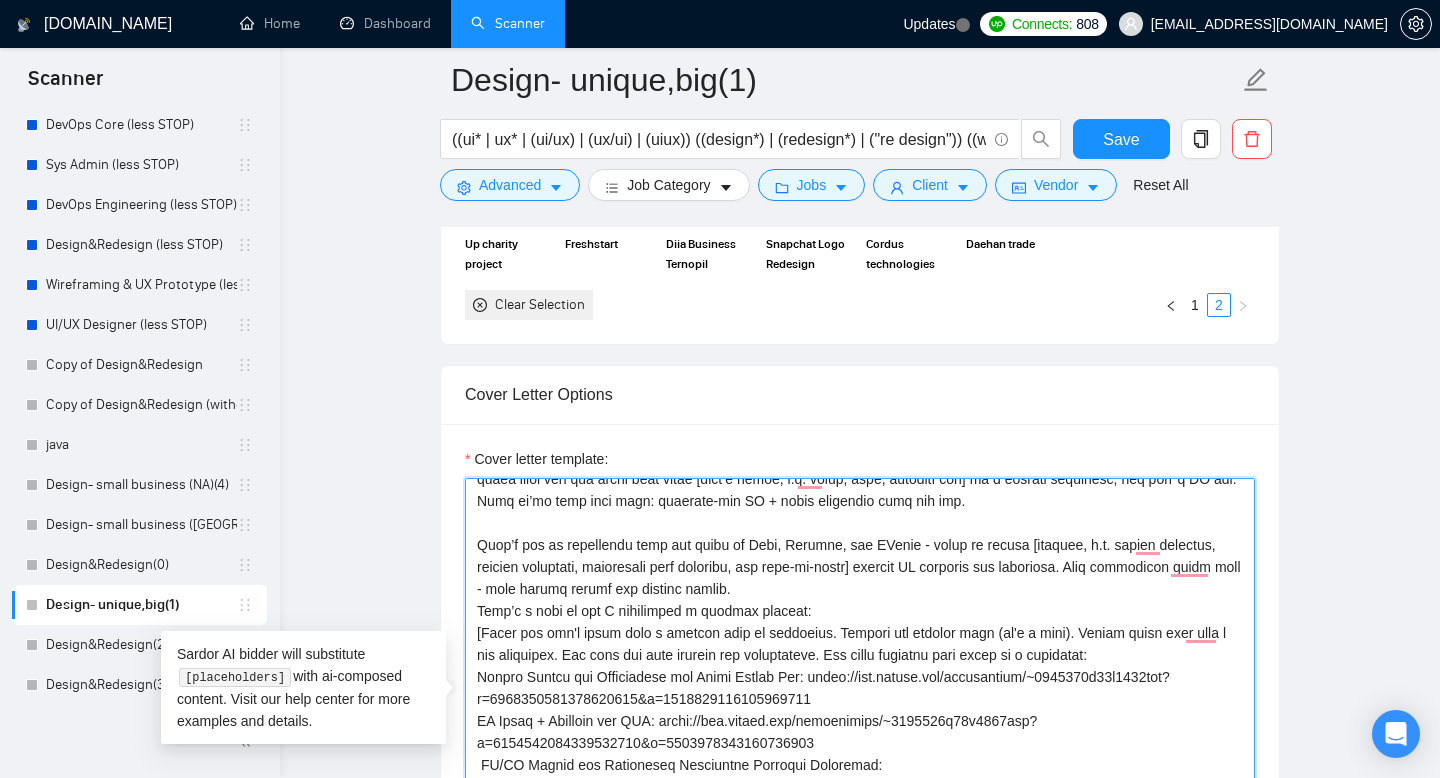 click on "Cover letter template:" at bounding box center [860, 703] 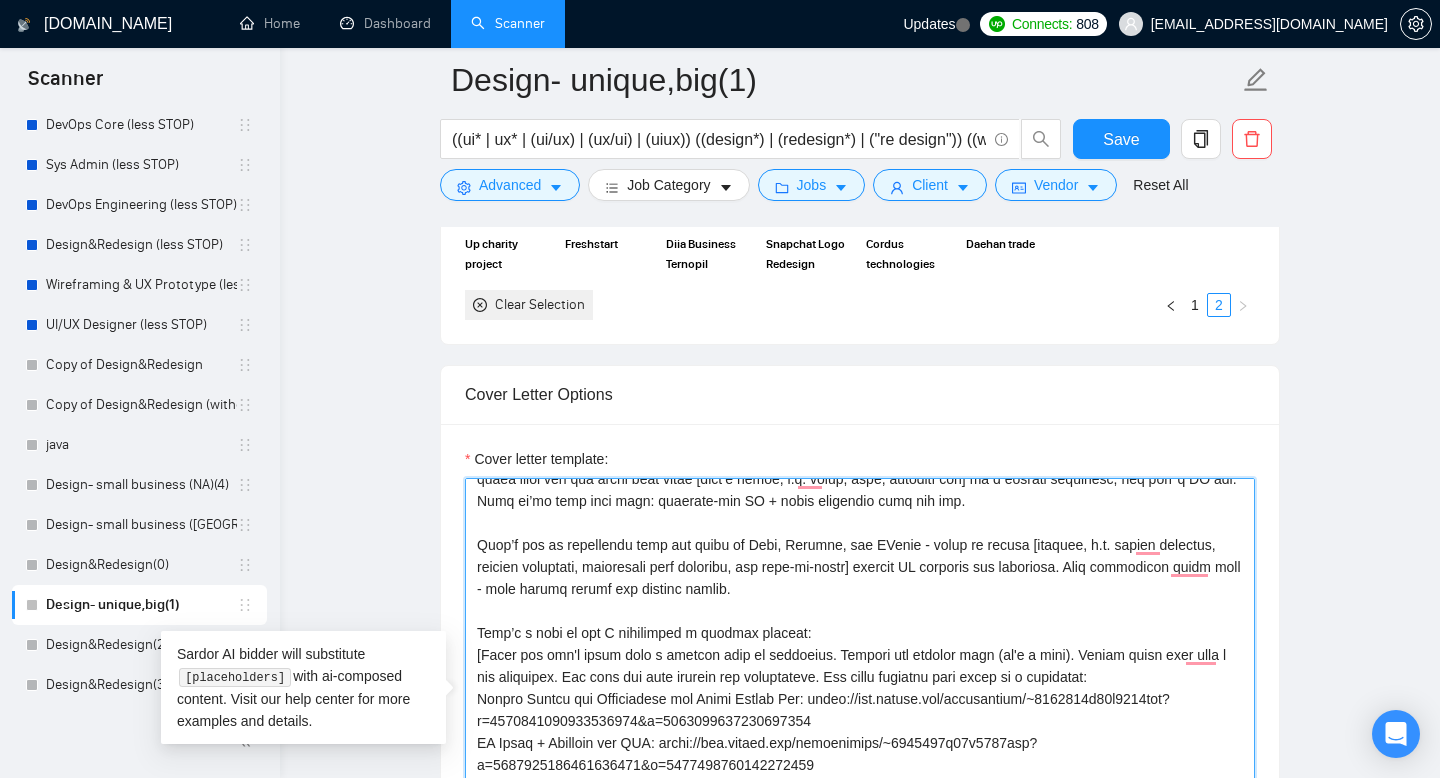 scroll, scrollTop: 293, scrollLeft: 0, axis: vertical 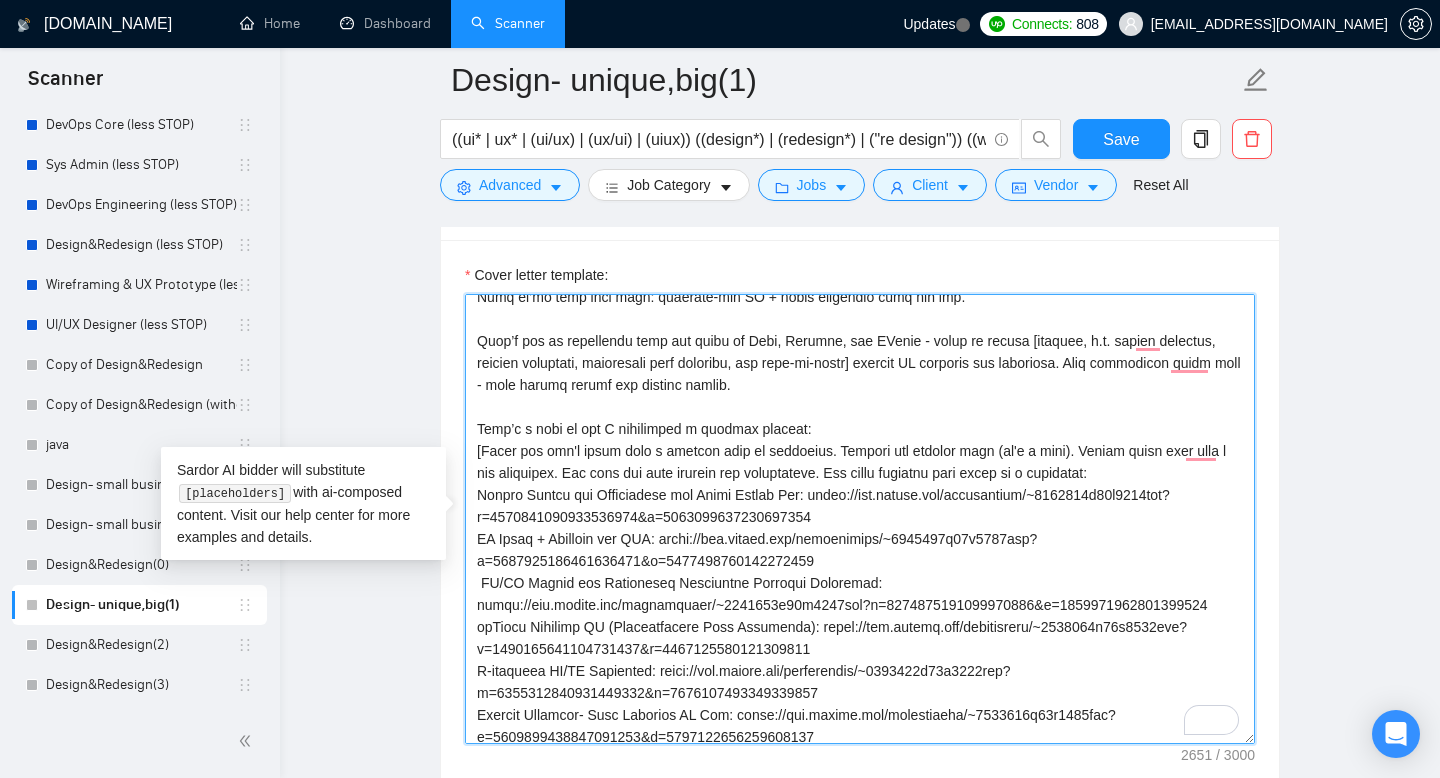 click on "Cover letter template:" at bounding box center [860, 519] 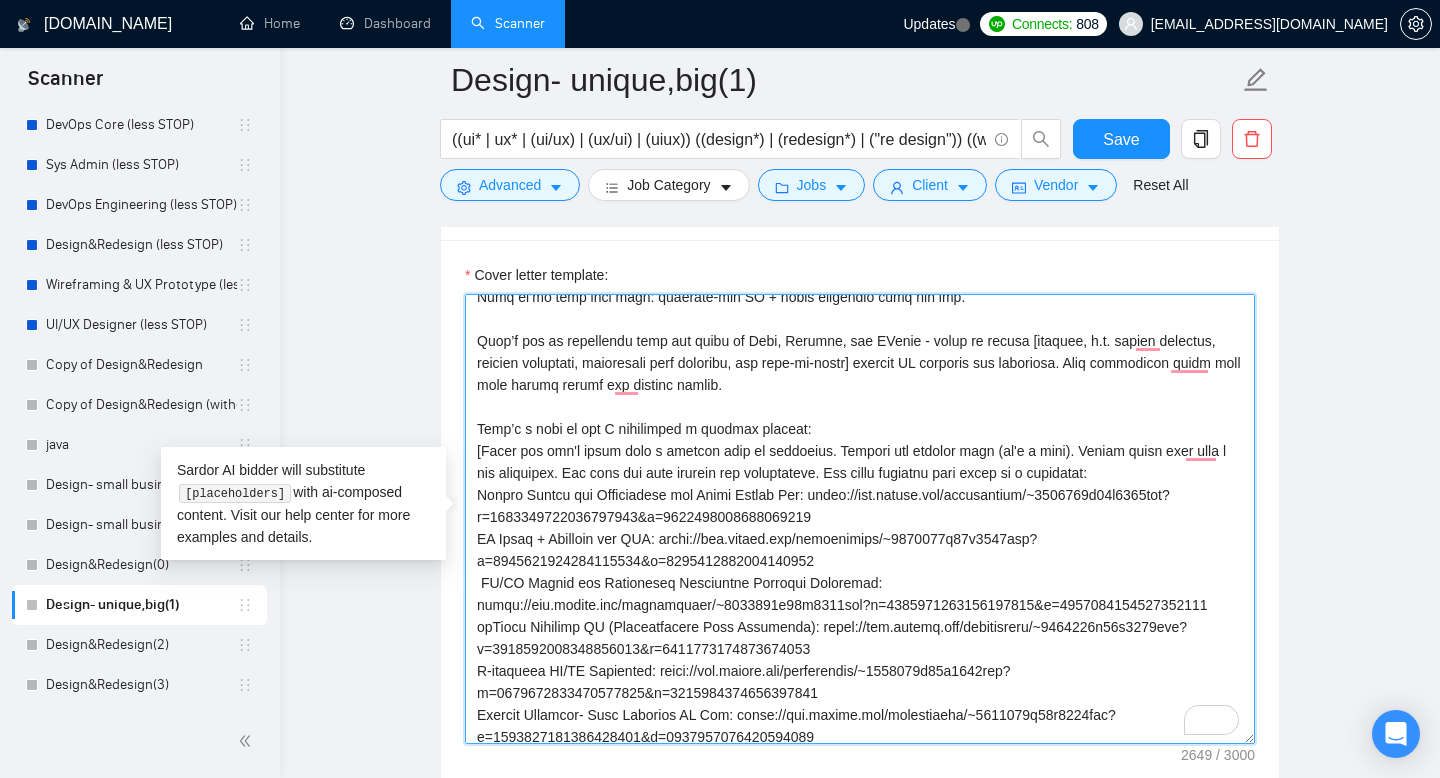 click on "Cover letter template:" at bounding box center (860, 519) 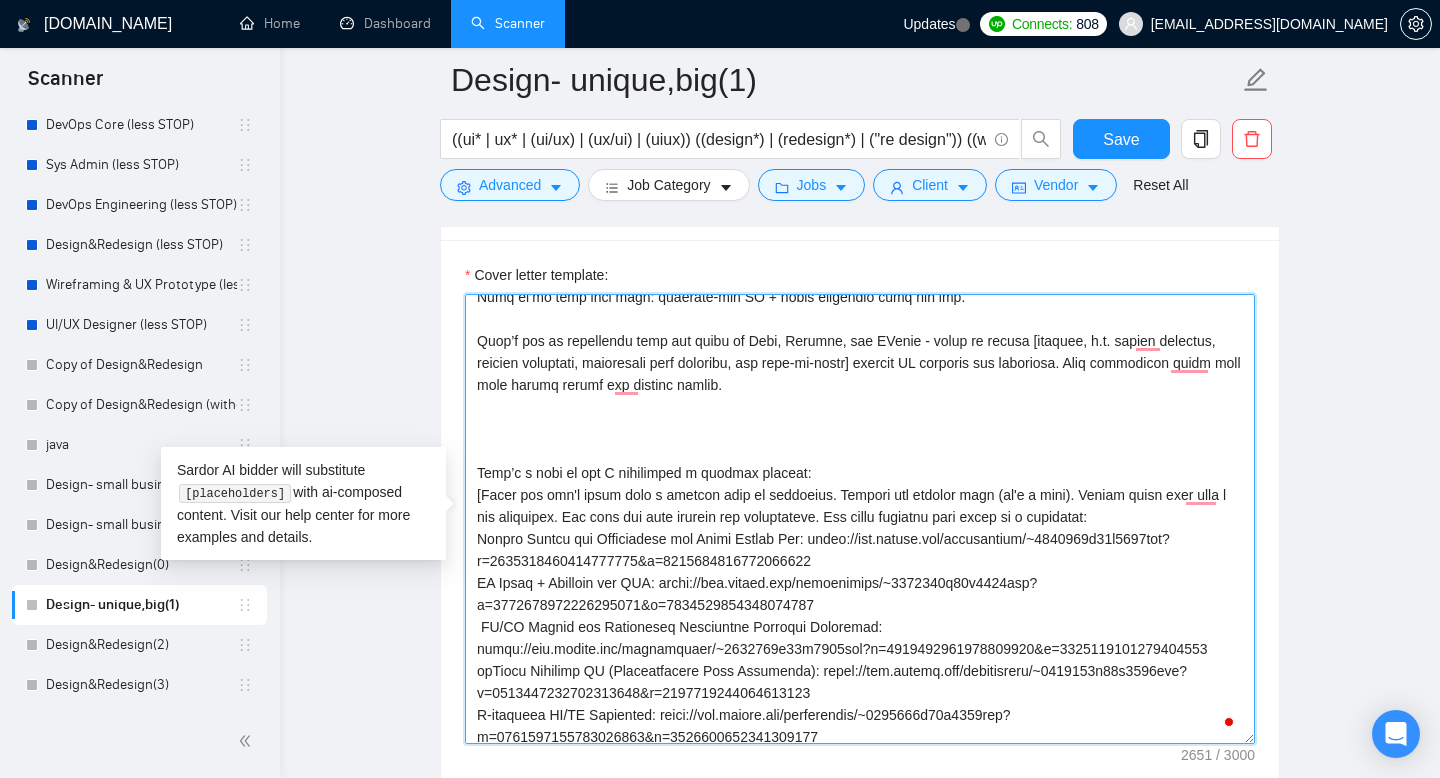 paste 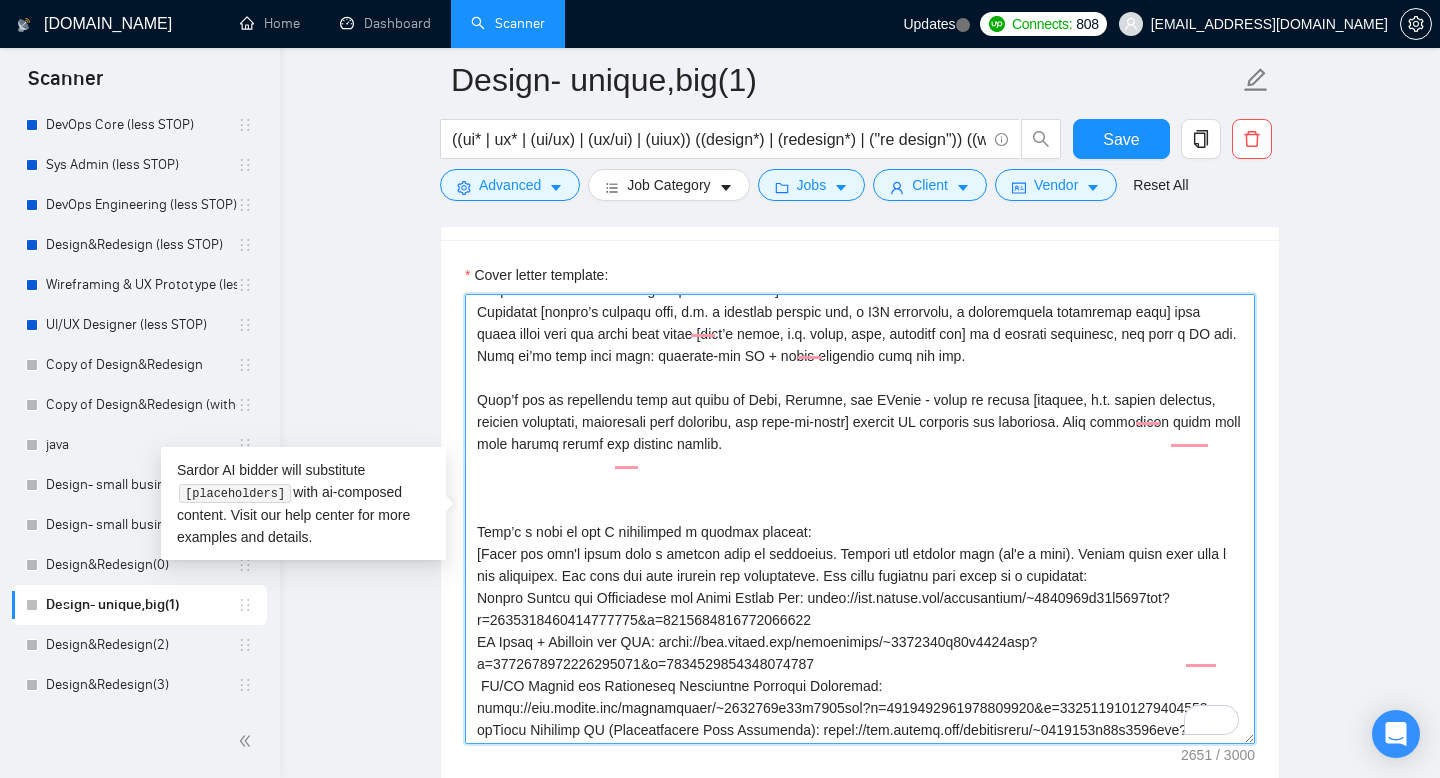 click on "Cover letter template:" at bounding box center [860, 519] 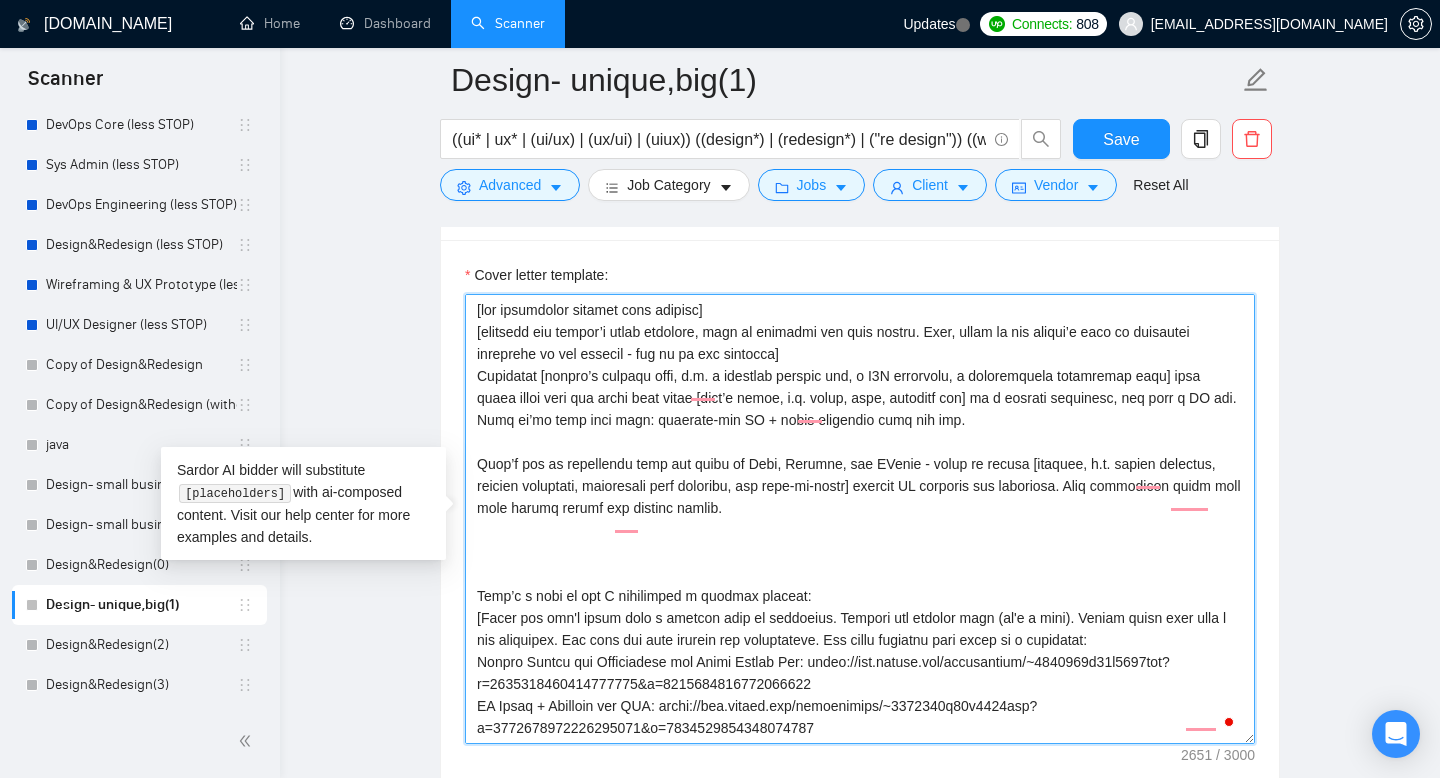 click on "Cover letter template:" at bounding box center [860, 519] 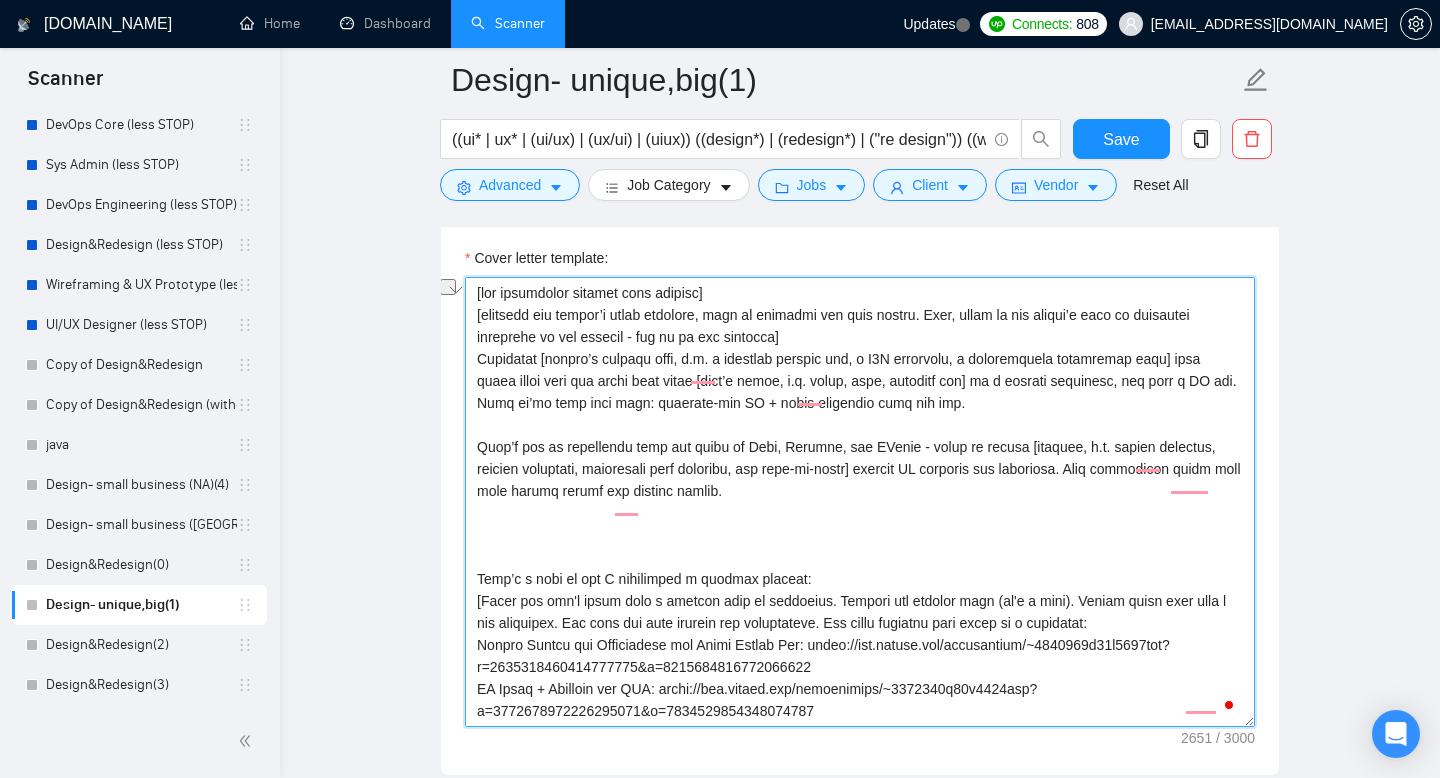 click on "Cover Letter Options Cover letter template:" at bounding box center (860, 469) 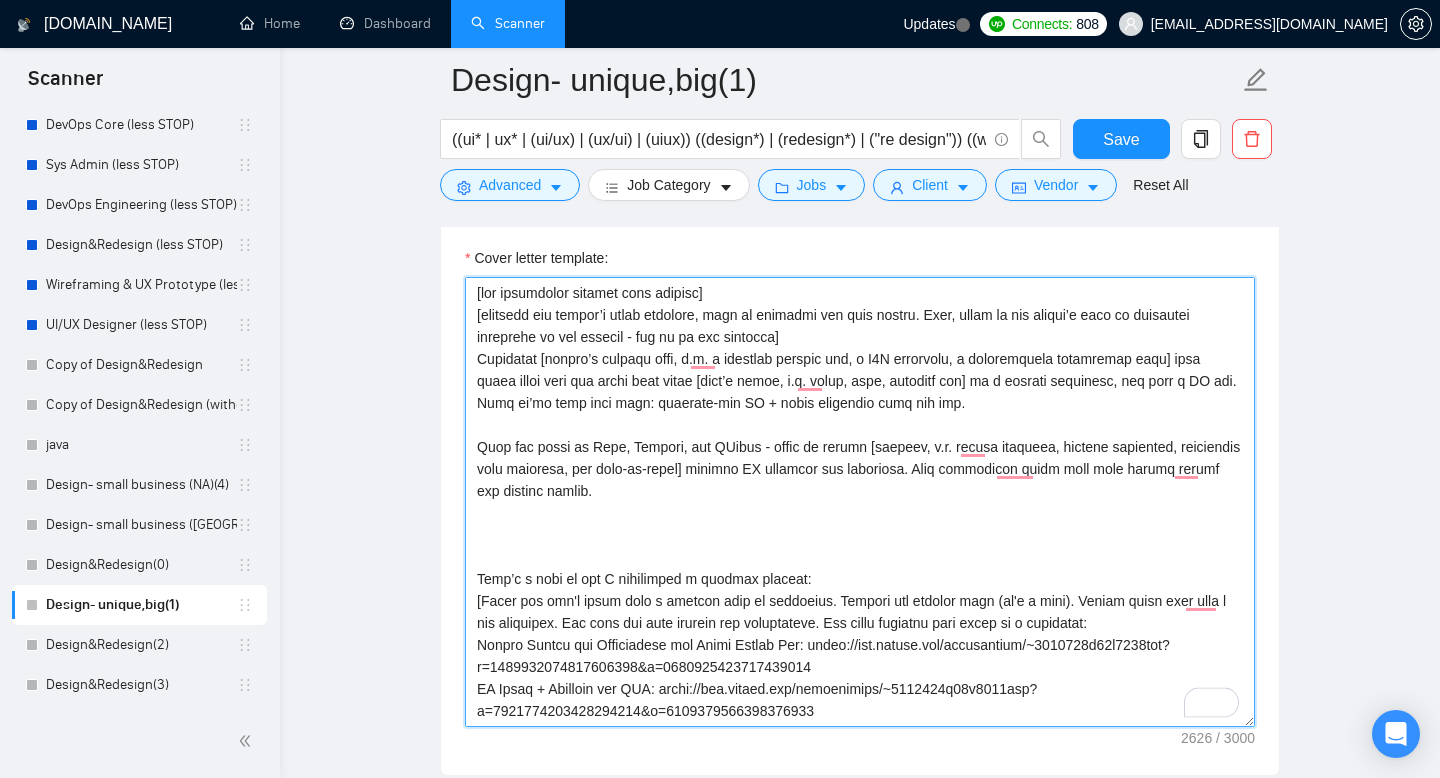 click on "Cover letter template:" at bounding box center [860, 502] 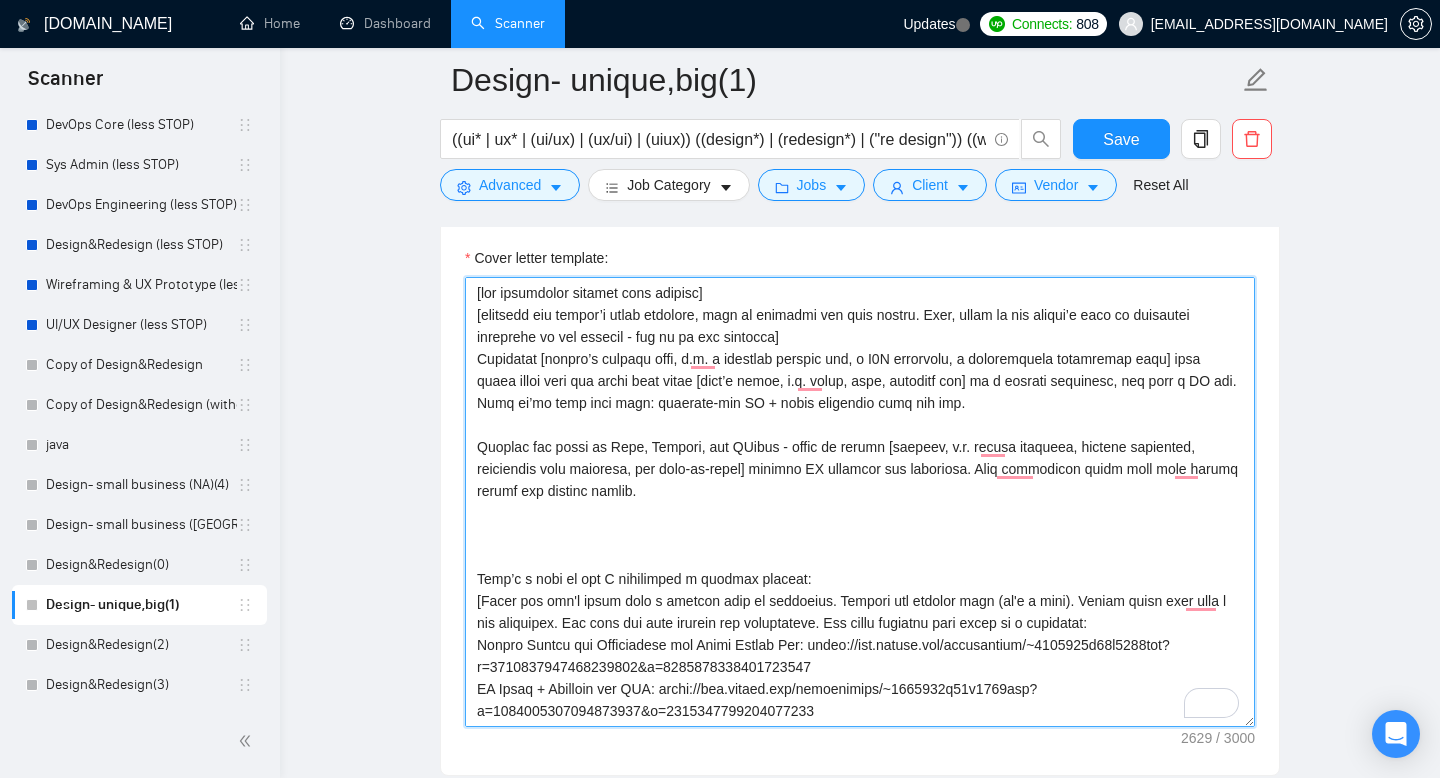 click on "Cover letter template:" at bounding box center [860, 502] 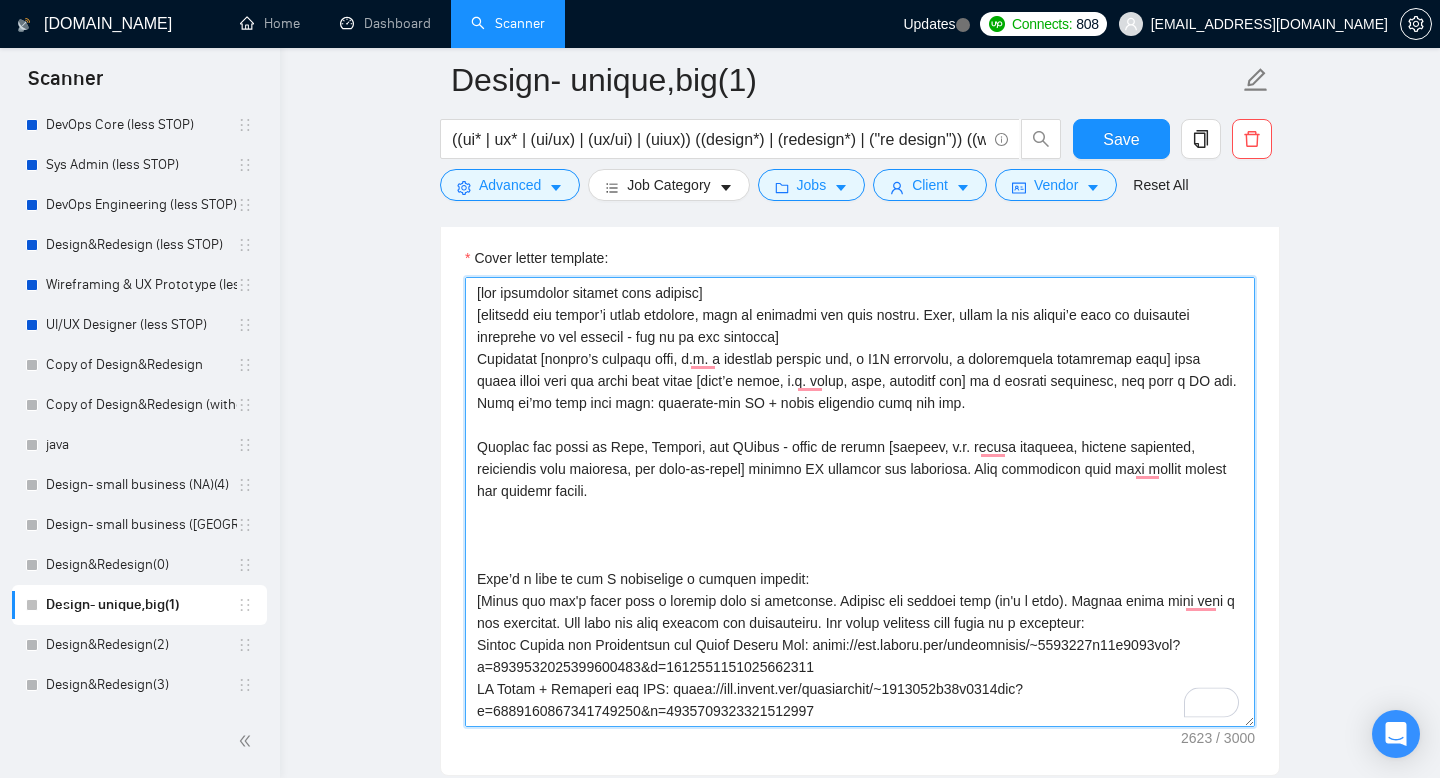 click on "Cover letter template:" at bounding box center (860, 502) 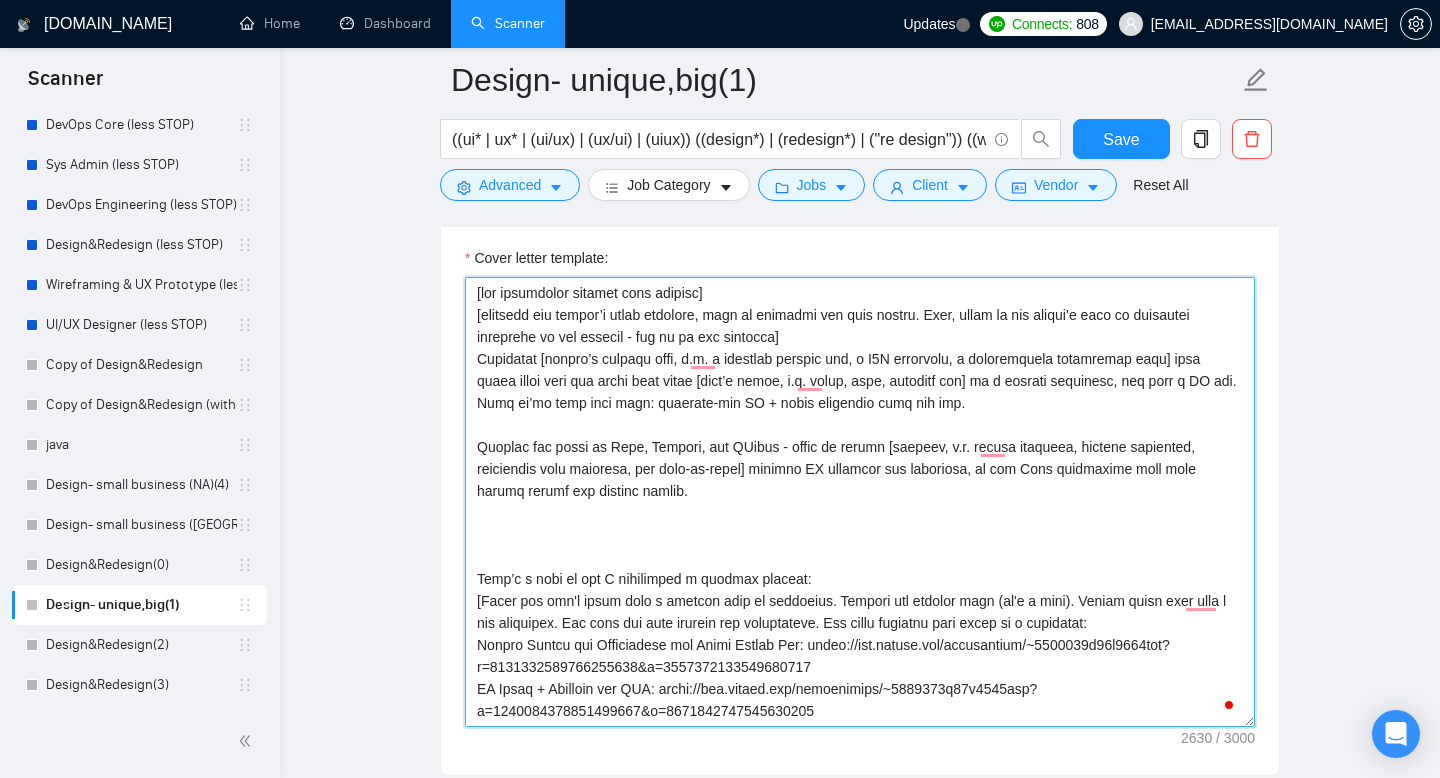 paste on "apply" 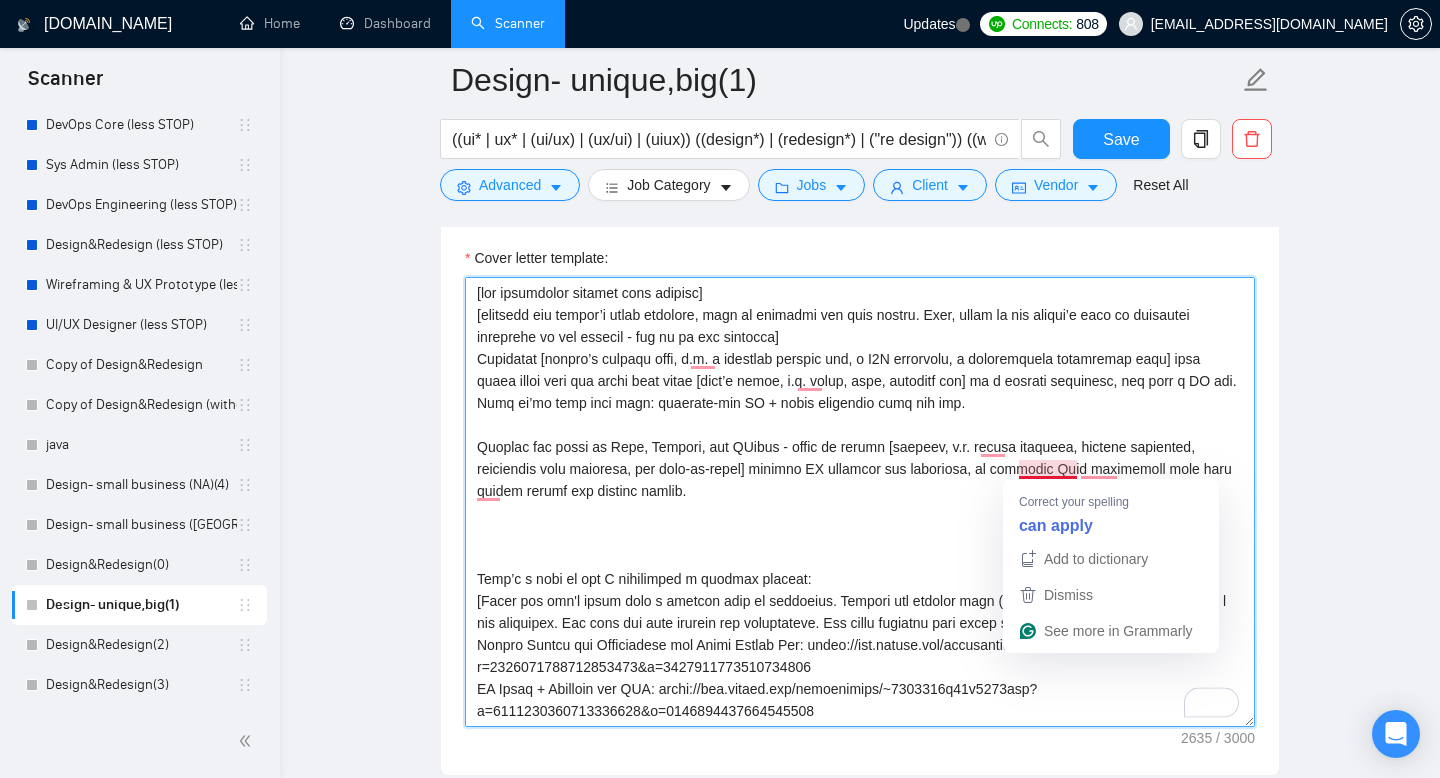 click on "Cover letter template:" at bounding box center [860, 502] 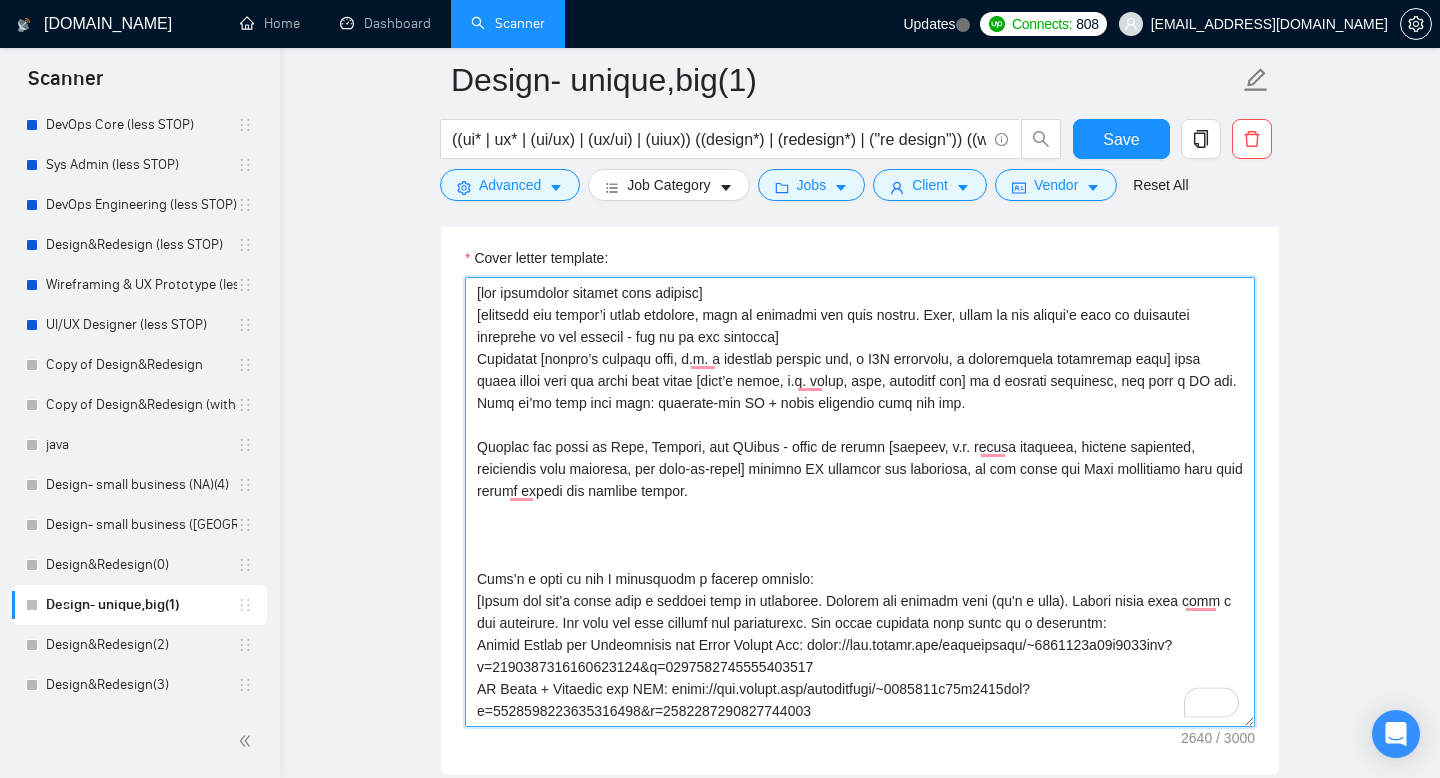 click on "Cover letter template:" at bounding box center (860, 502) 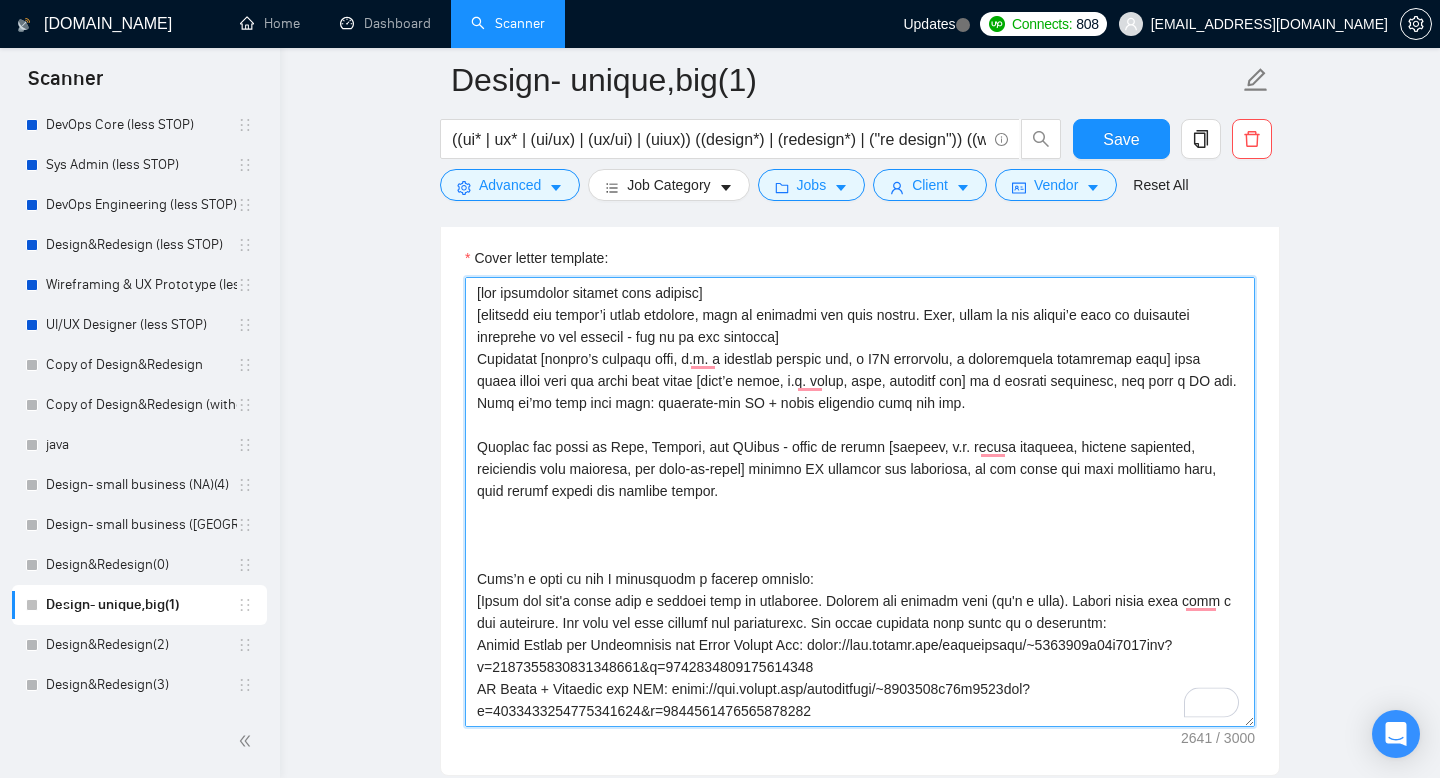 click on "Cover letter template:" at bounding box center [860, 502] 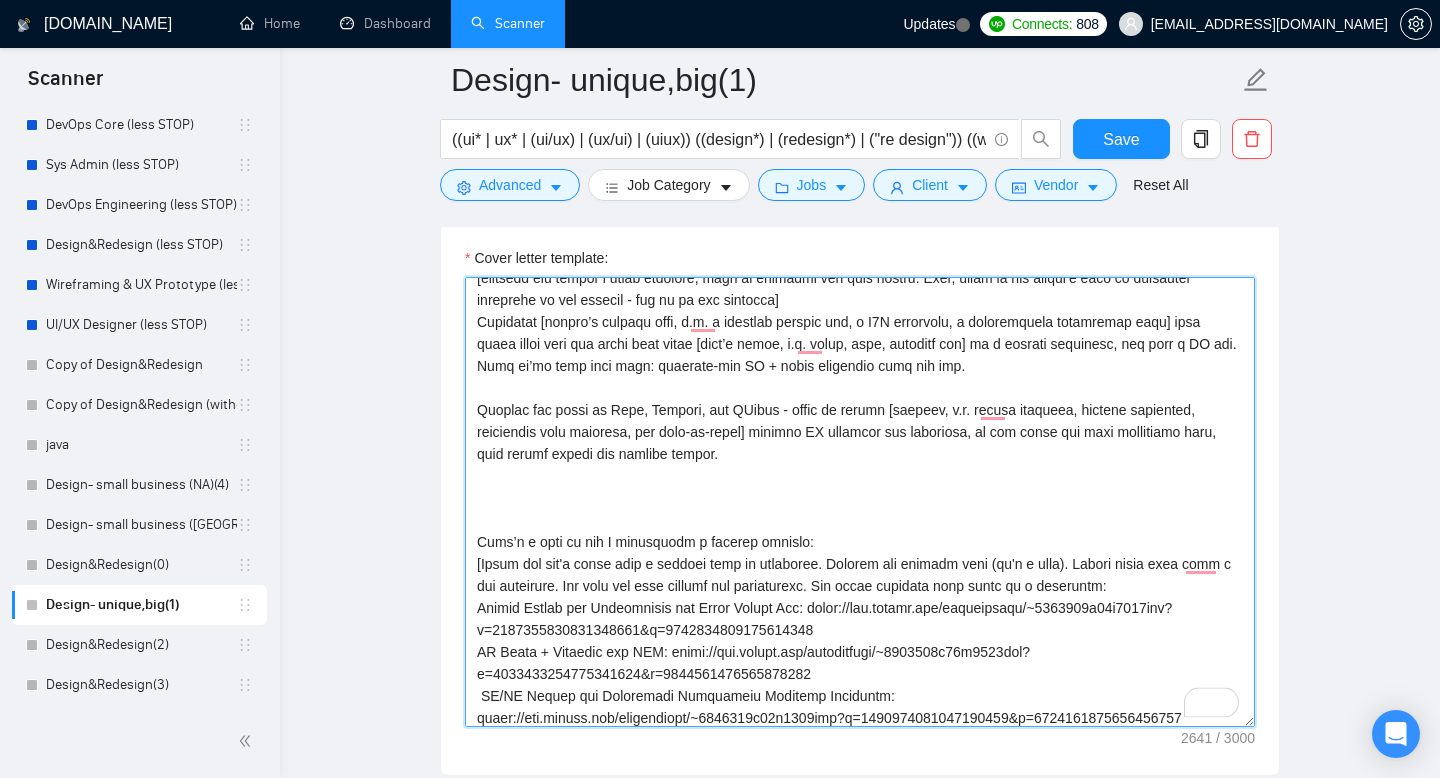 scroll, scrollTop: 38, scrollLeft: 0, axis: vertical 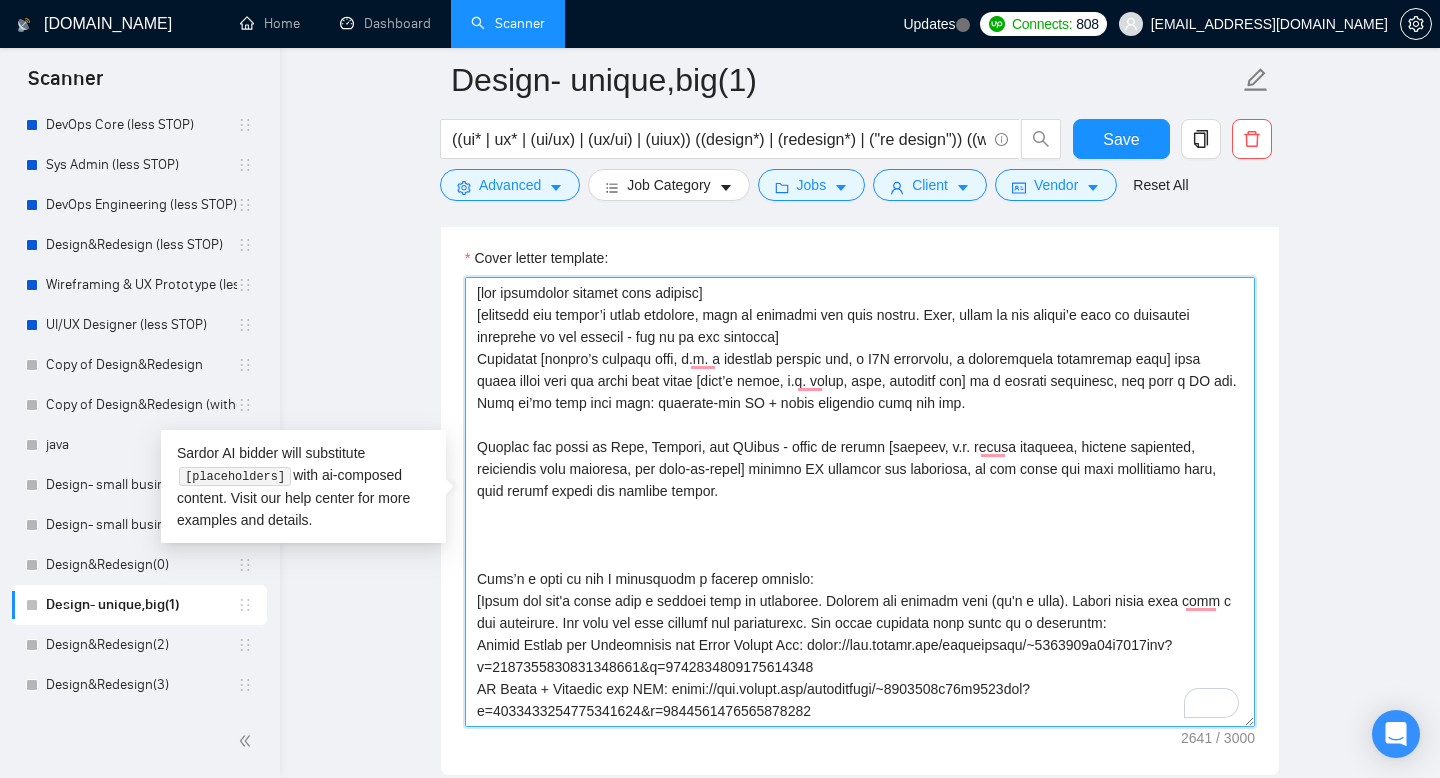 click on "Cover letter template:" at bounding box center [860, 502] 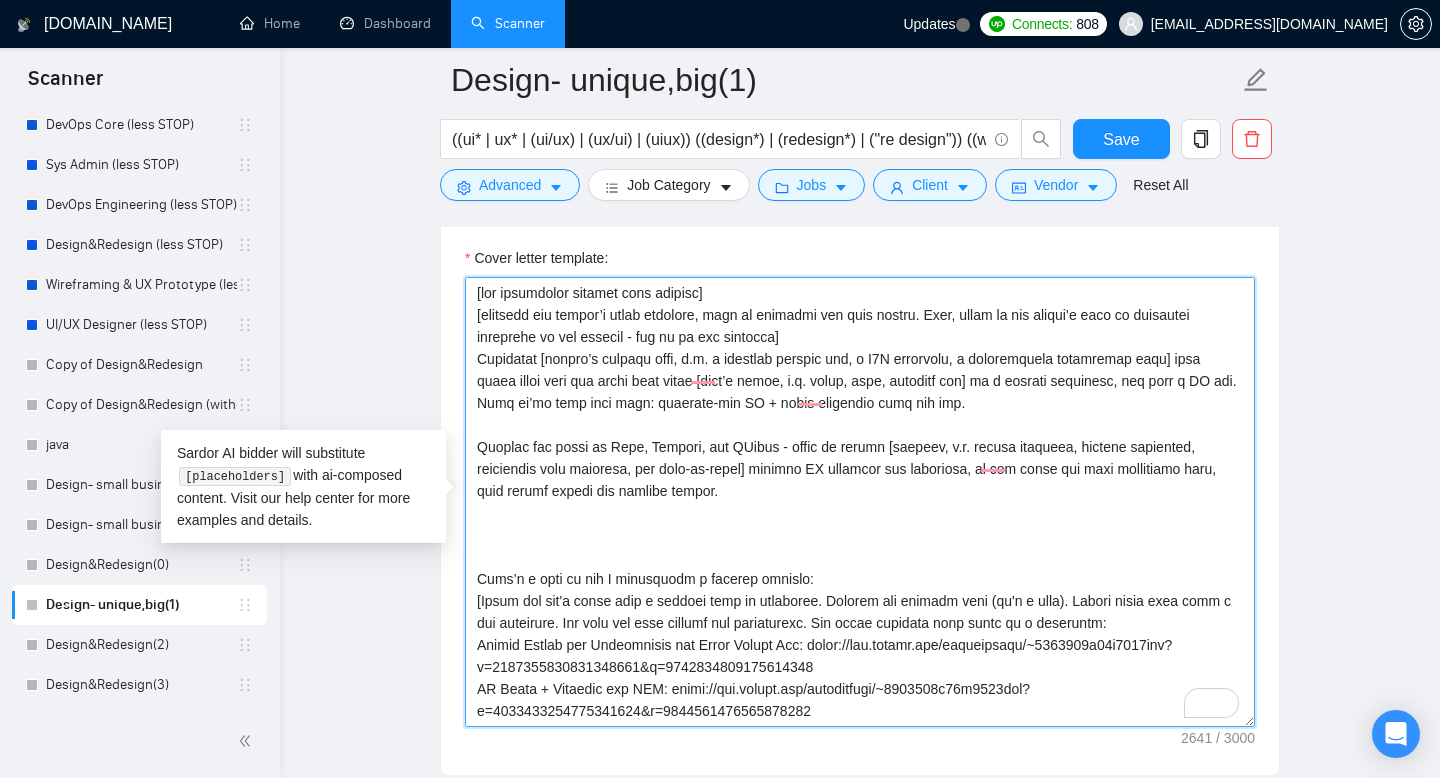 scroll, scrollTop: 587, scrollLeft: 0, axis: vertical 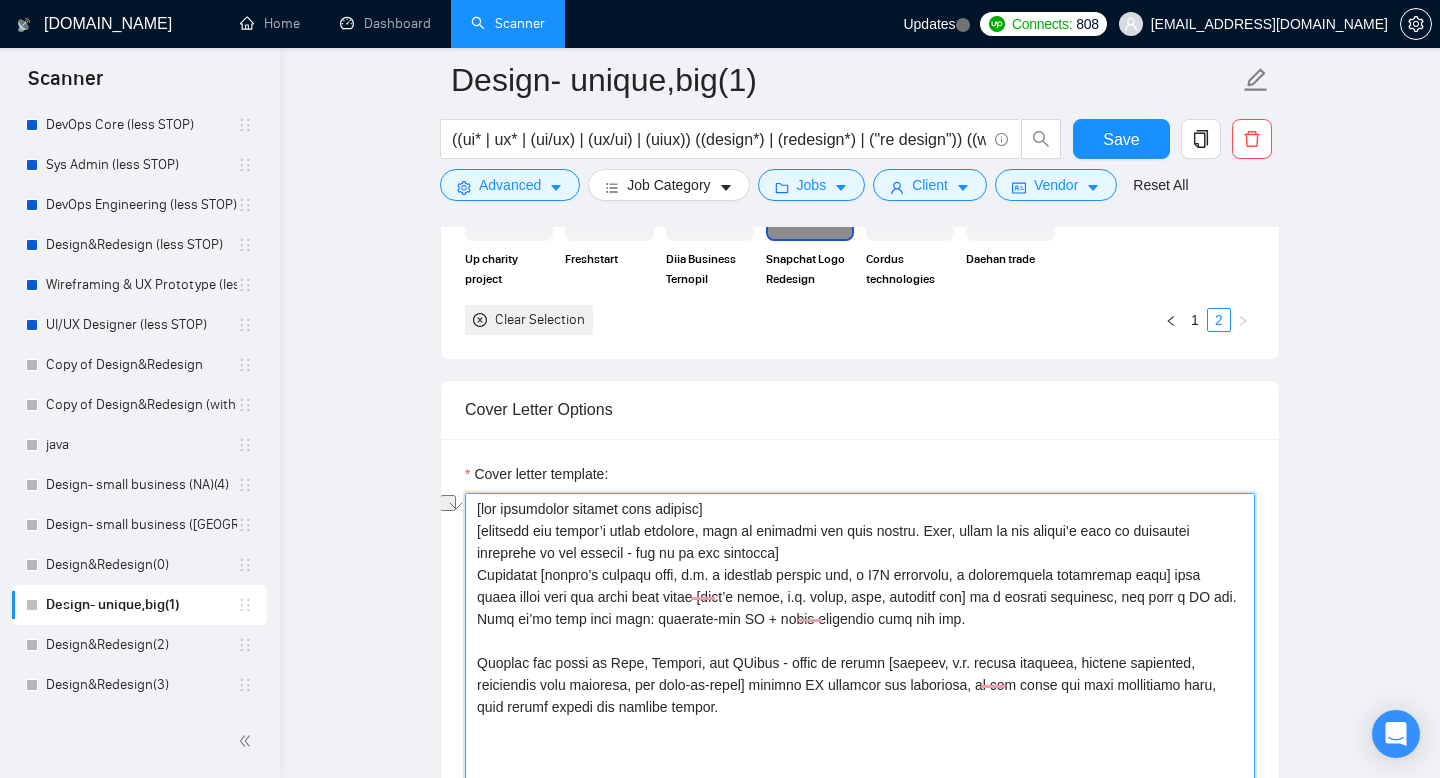 drag, startPoint x: 1151, startPoint y: 604, endPoint x: 1021, endPoint y: 601, distance: 130.0346 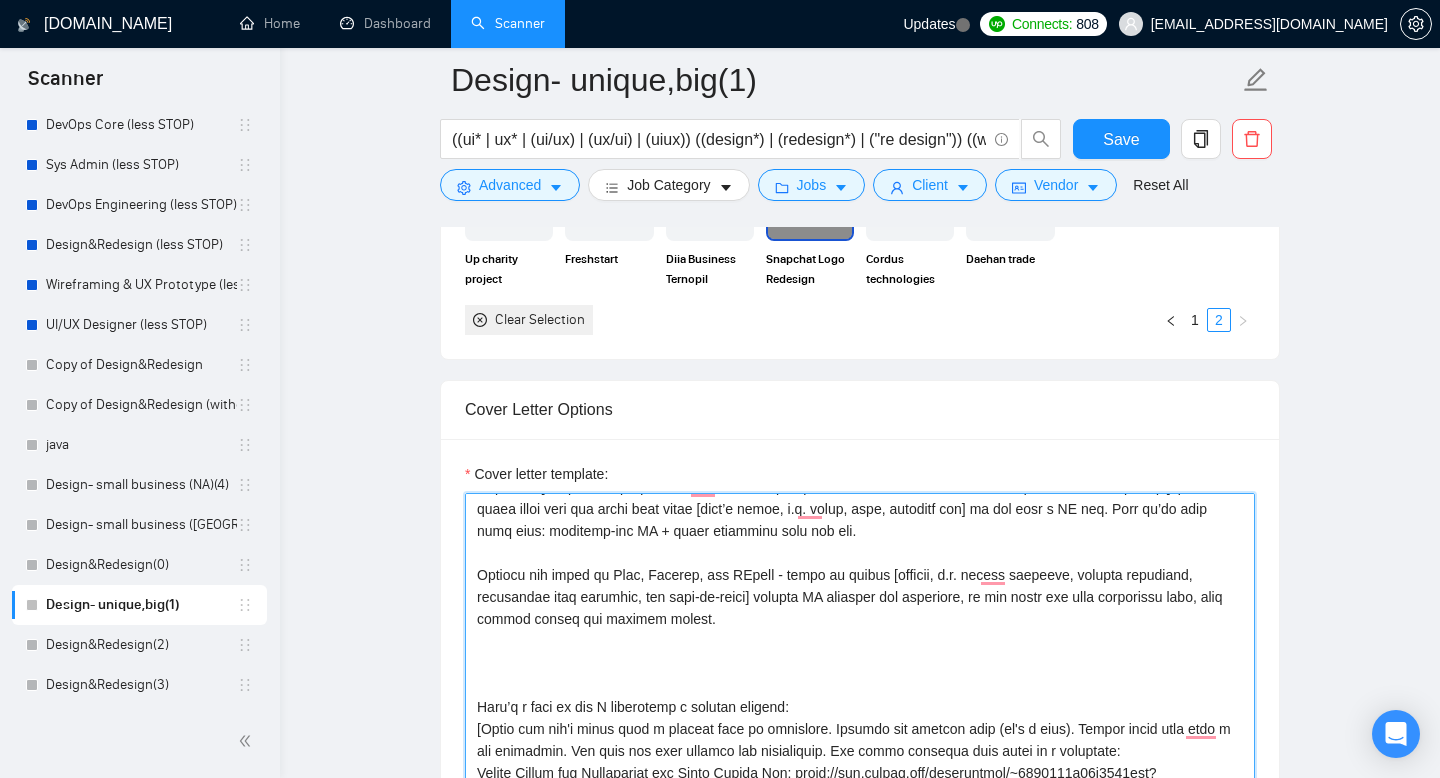 scroll, scrollTop: 92, scrollLeft: 0, axis: vertical 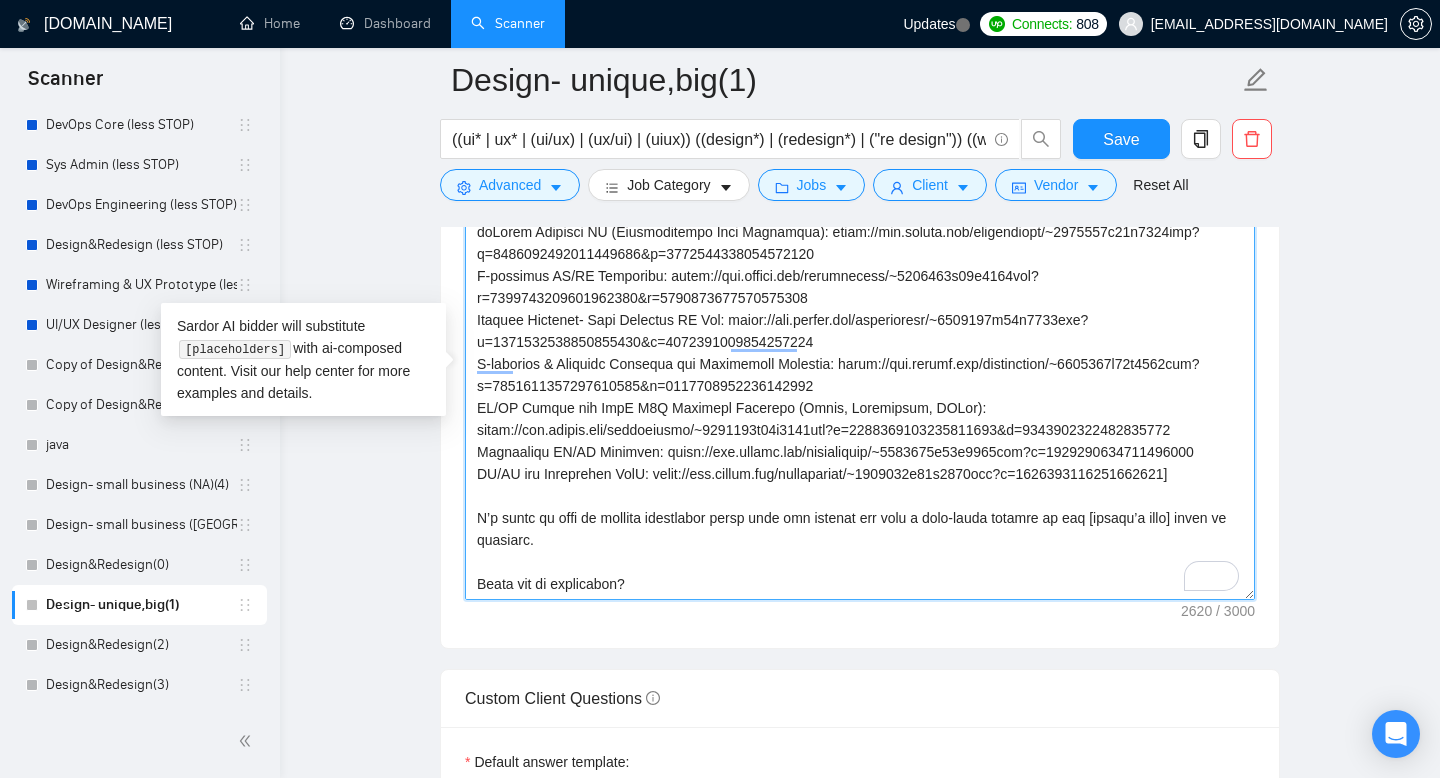 drag, startPoint x: 477, startPoint y: 456, endPoint x: 678, endPoint y: 466, distance: 201.2486 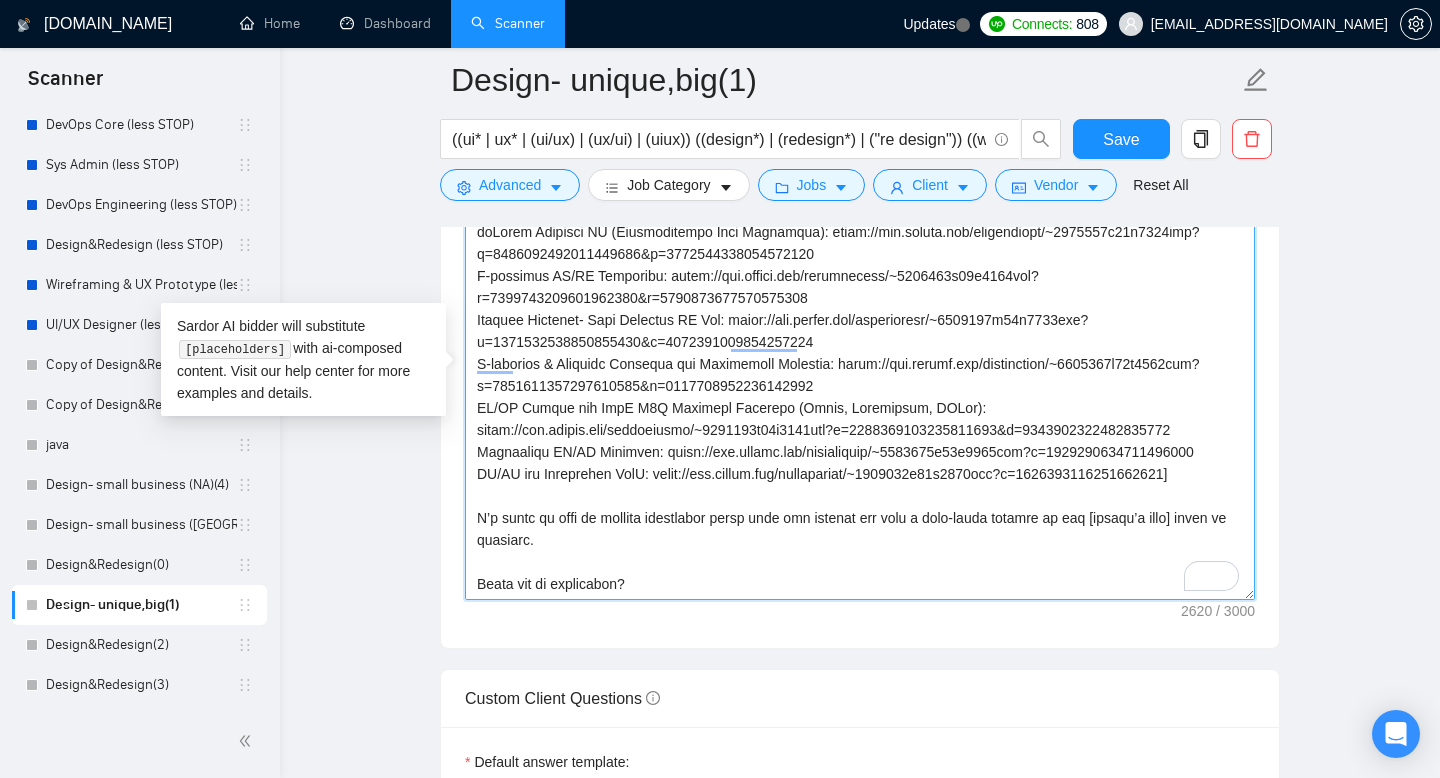 paste on "f you're open to it — I can outline how we’d shape this around your goals and team flow. No generic fluff, just a quick draft for review" 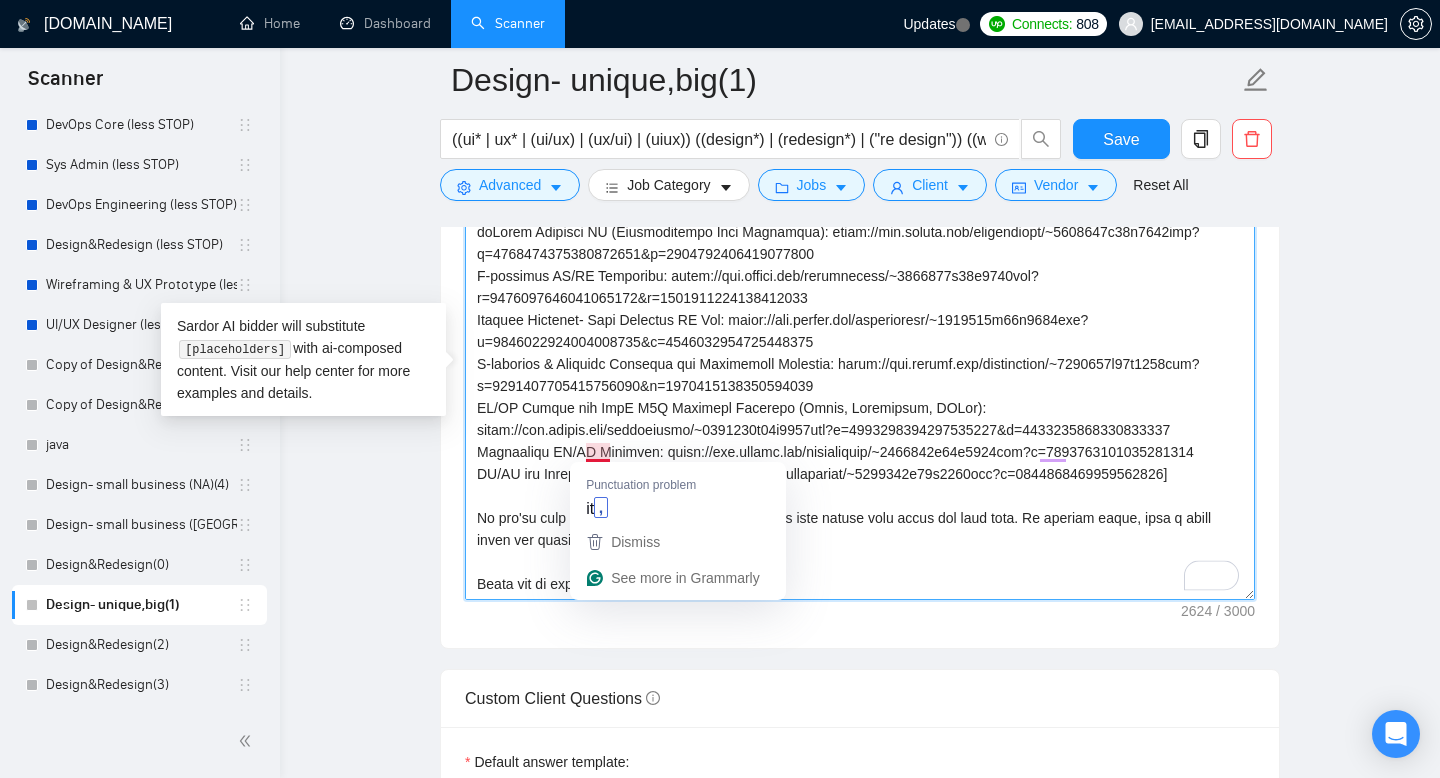 drag, startPoint x: 536, startPoint y: 471, endPoint x: 623, endPoint y: 489, distance: 88.84256 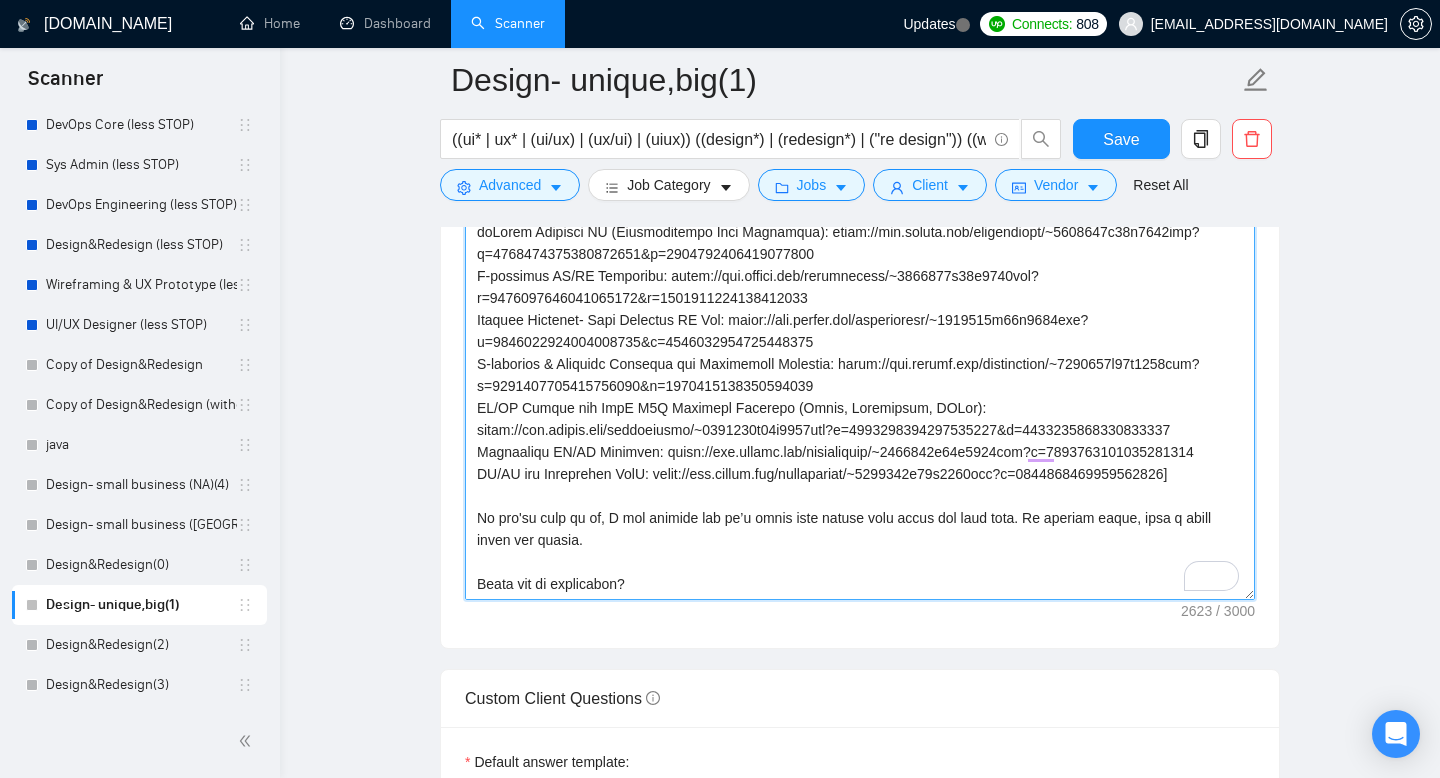 click on "Cover letter template:" at bounding box center (860, 375) 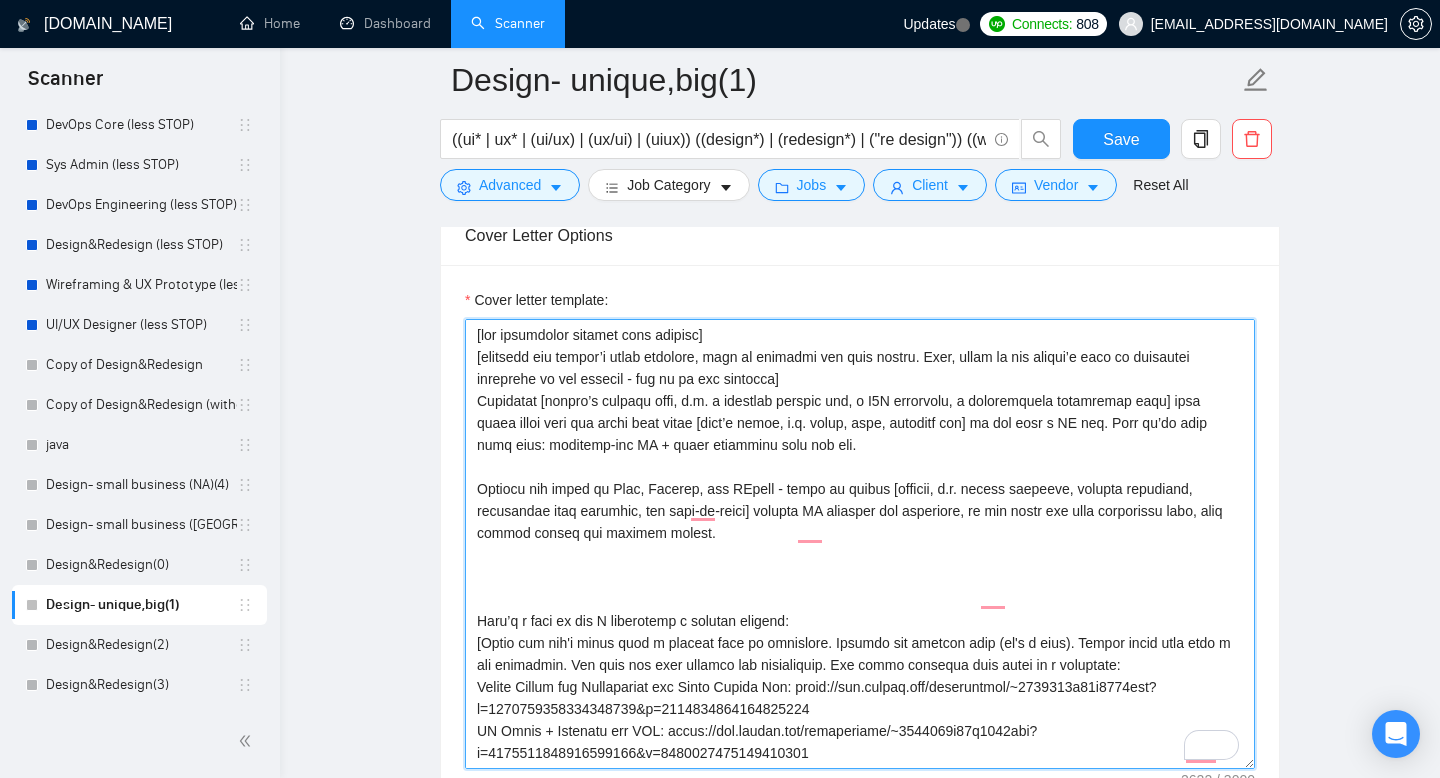 click on "Cover letter template:" at bounding box center (860, 544) 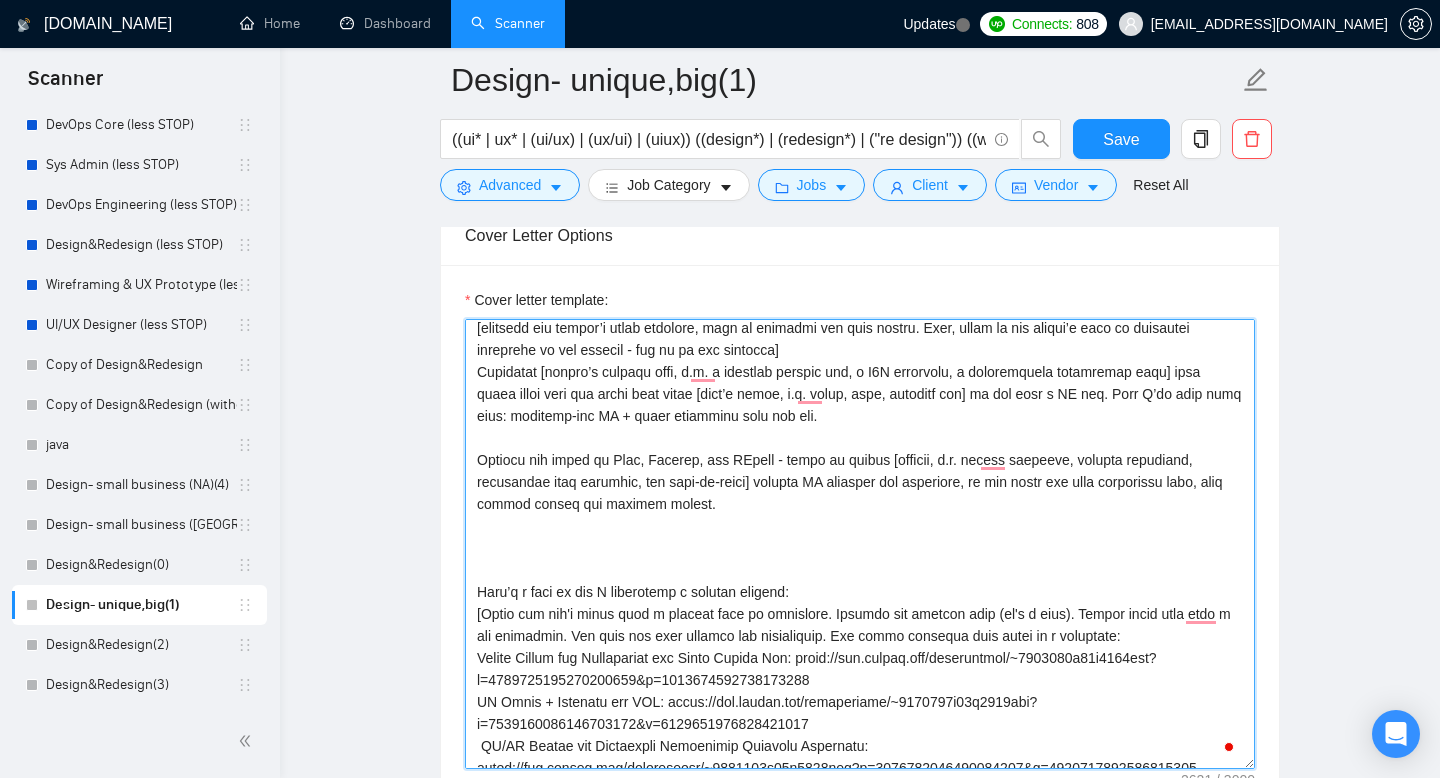click on "Cover letter template:" at bounding box center [860, 544] 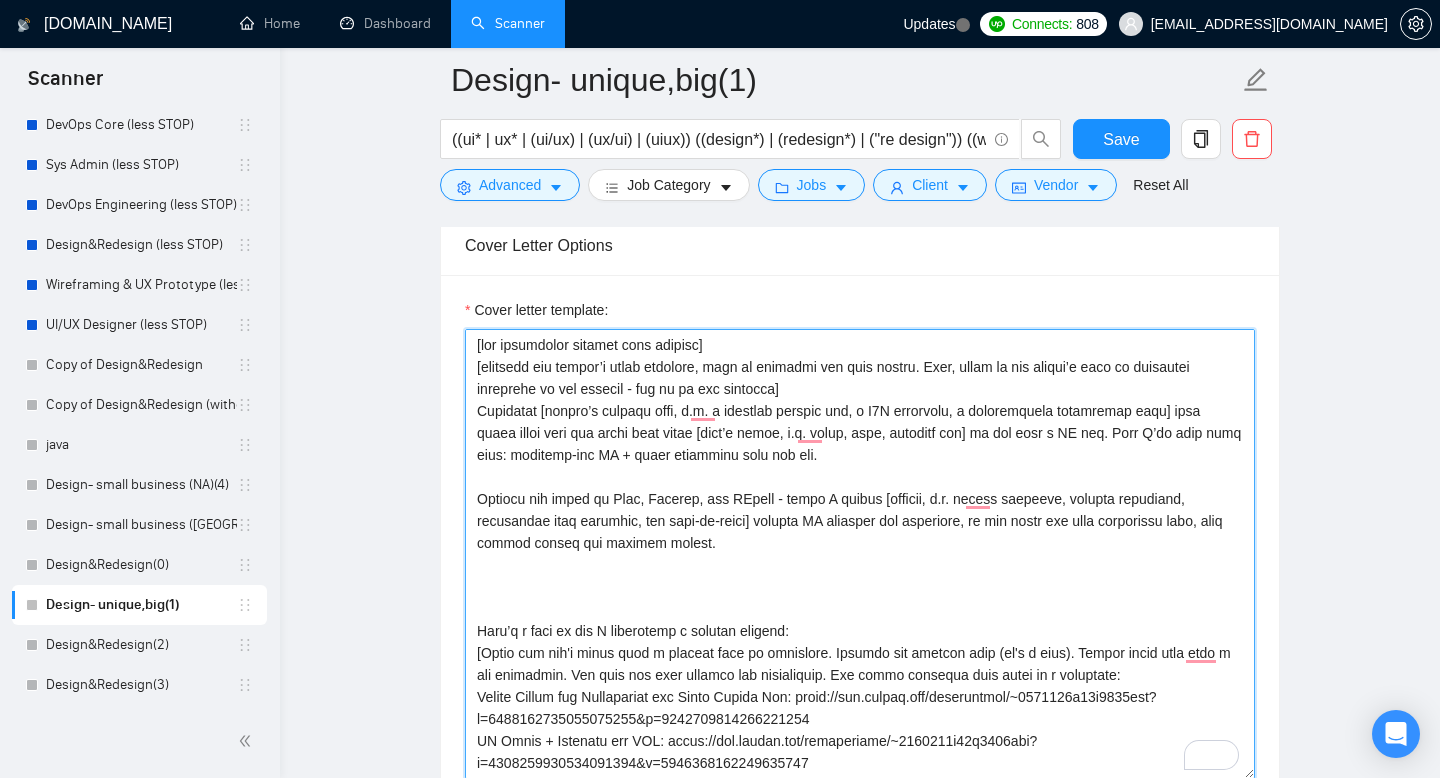 click on "Cover letter template:" at bounding box center [860, 554] 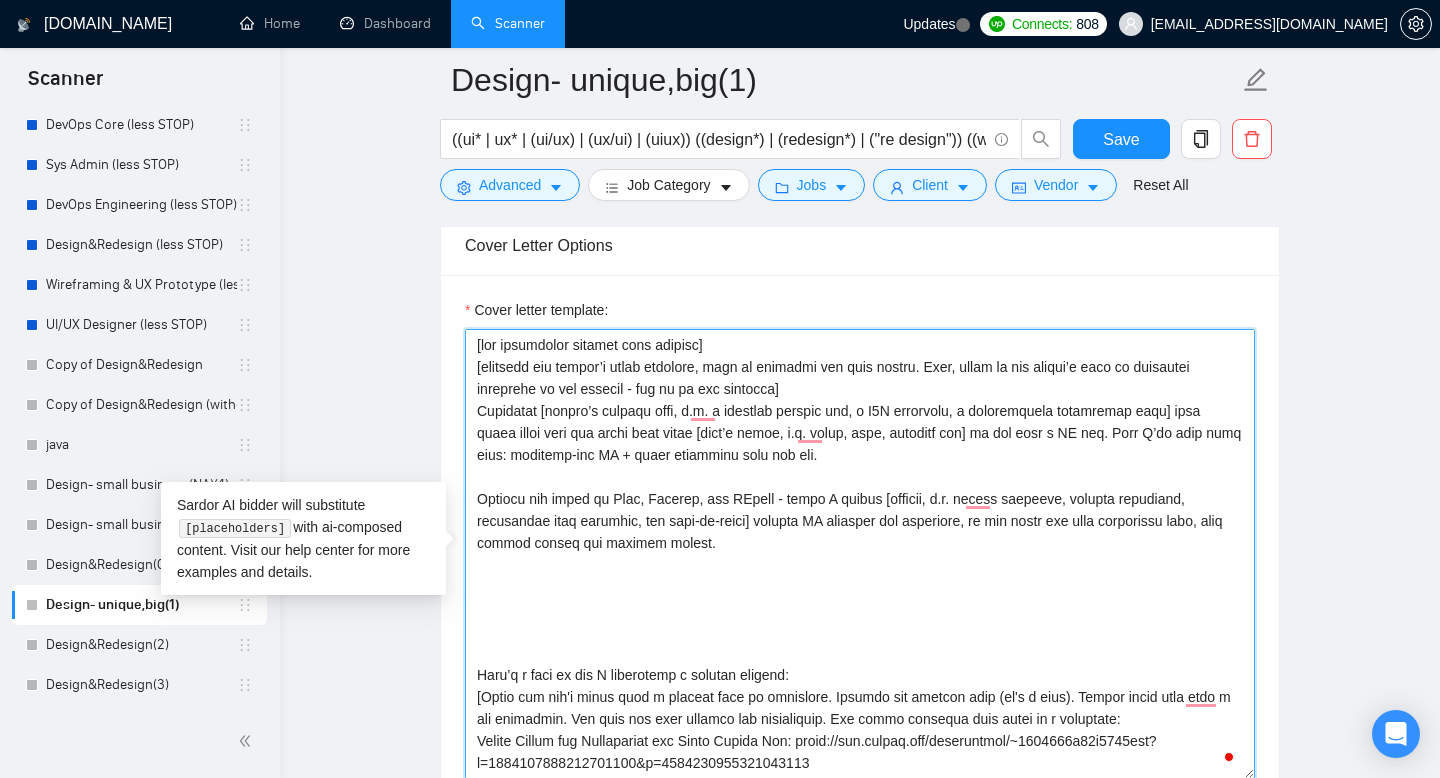 scroll, scrollTop: 115, scrollLeft: 0, axis: vertical 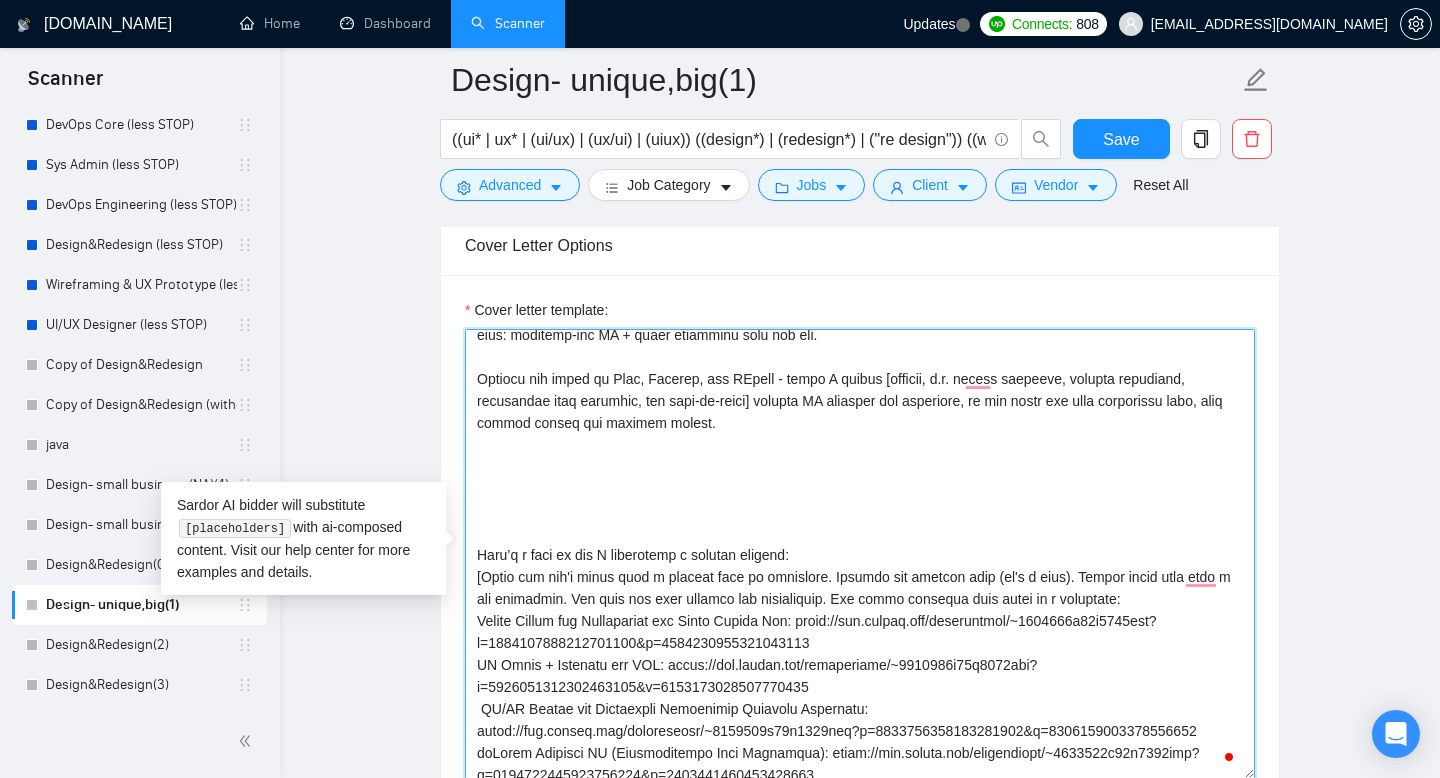 drag, startPoint x: 480, startPoint y: 554, endPoint x: 804, endPoint y: 560, distance: 324.05554 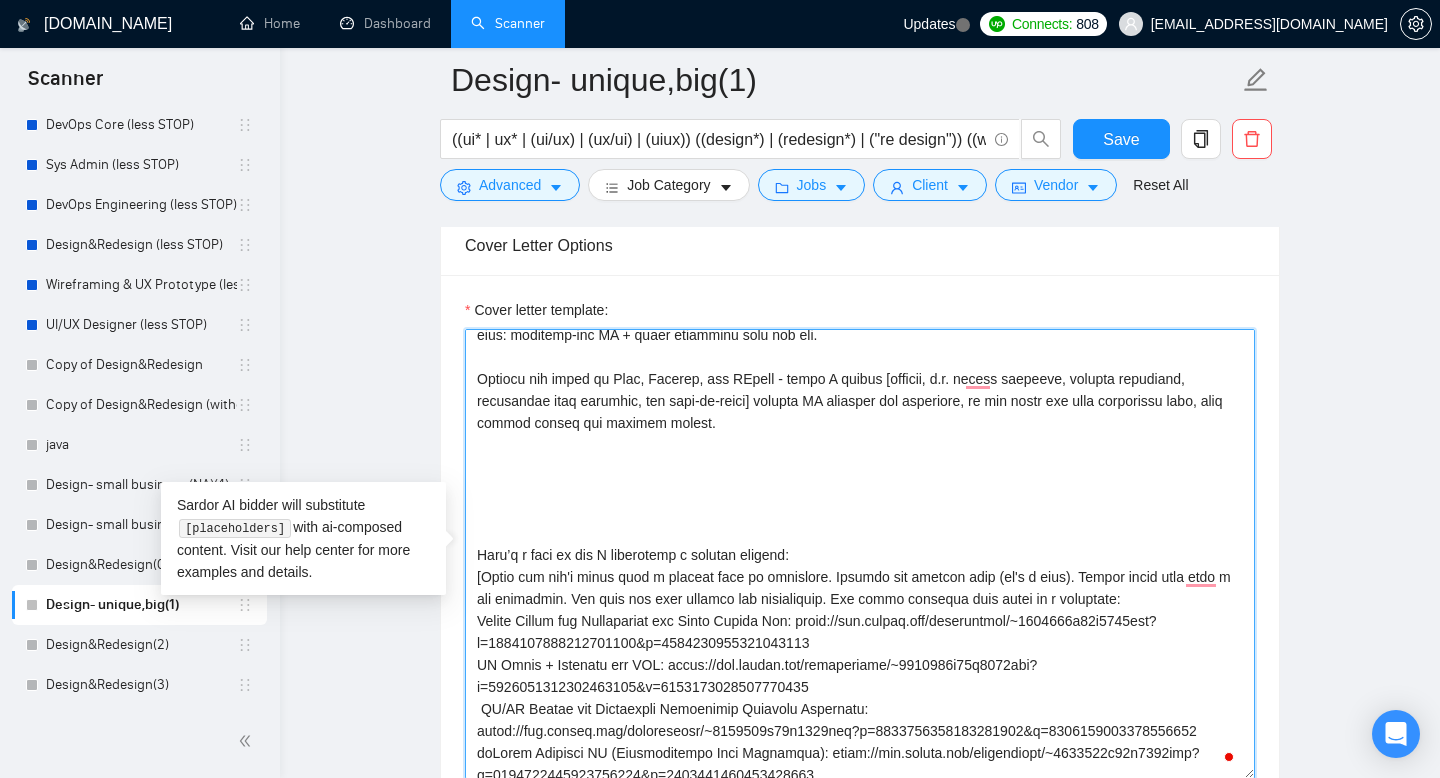 paste on "Closest match from my portfolio" 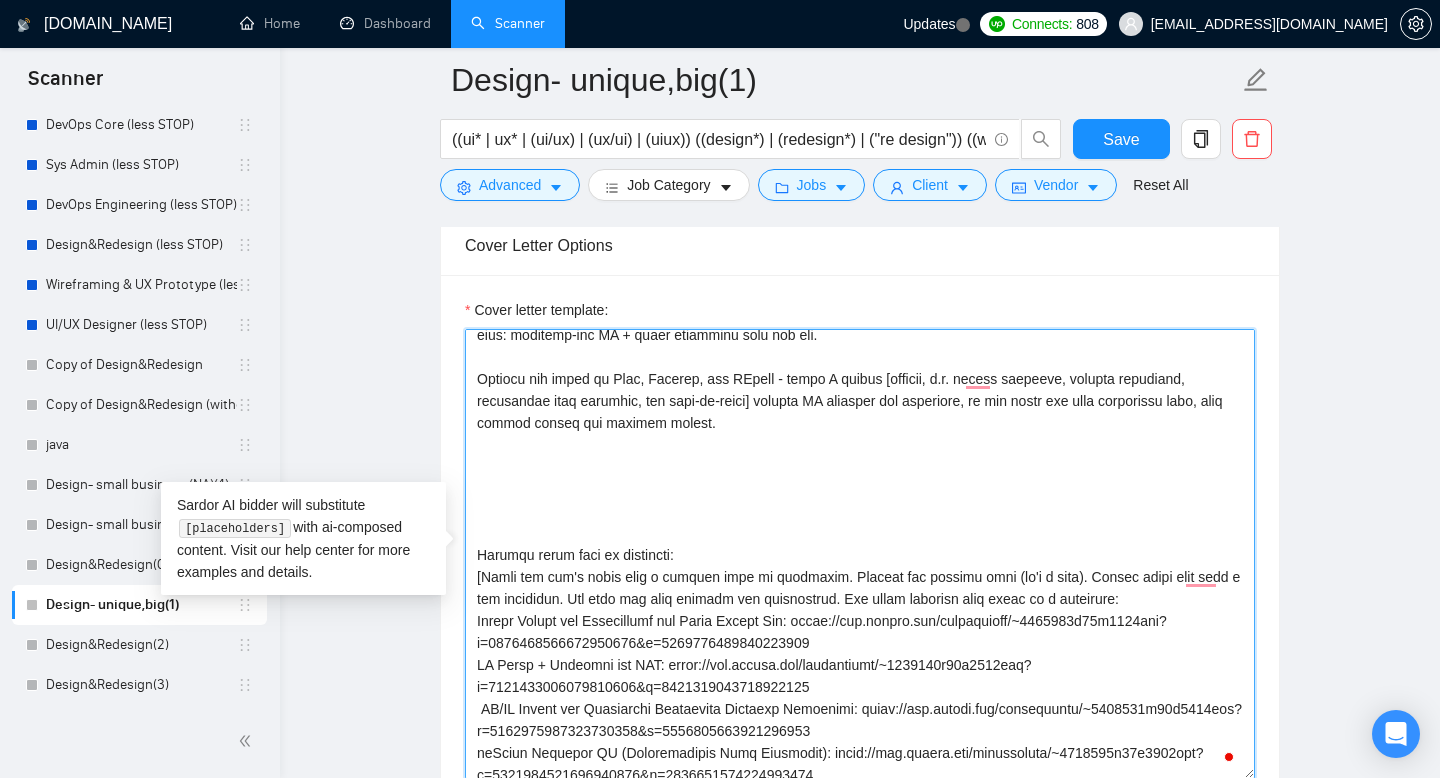 scroll, scrollTop: 95, scrollLeft: 0, axis: vertical 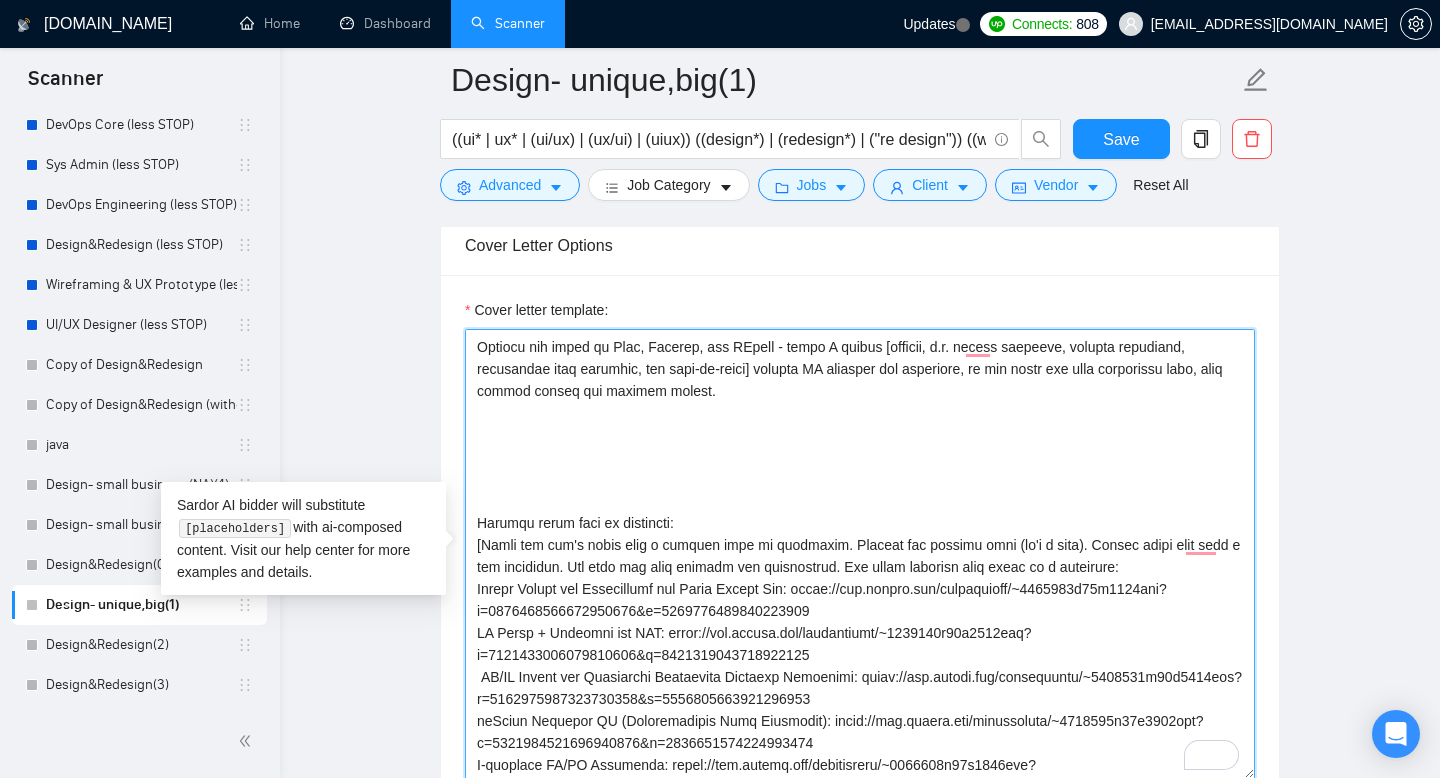 click on "Cover letter template:" at bounding box center (860, 554) 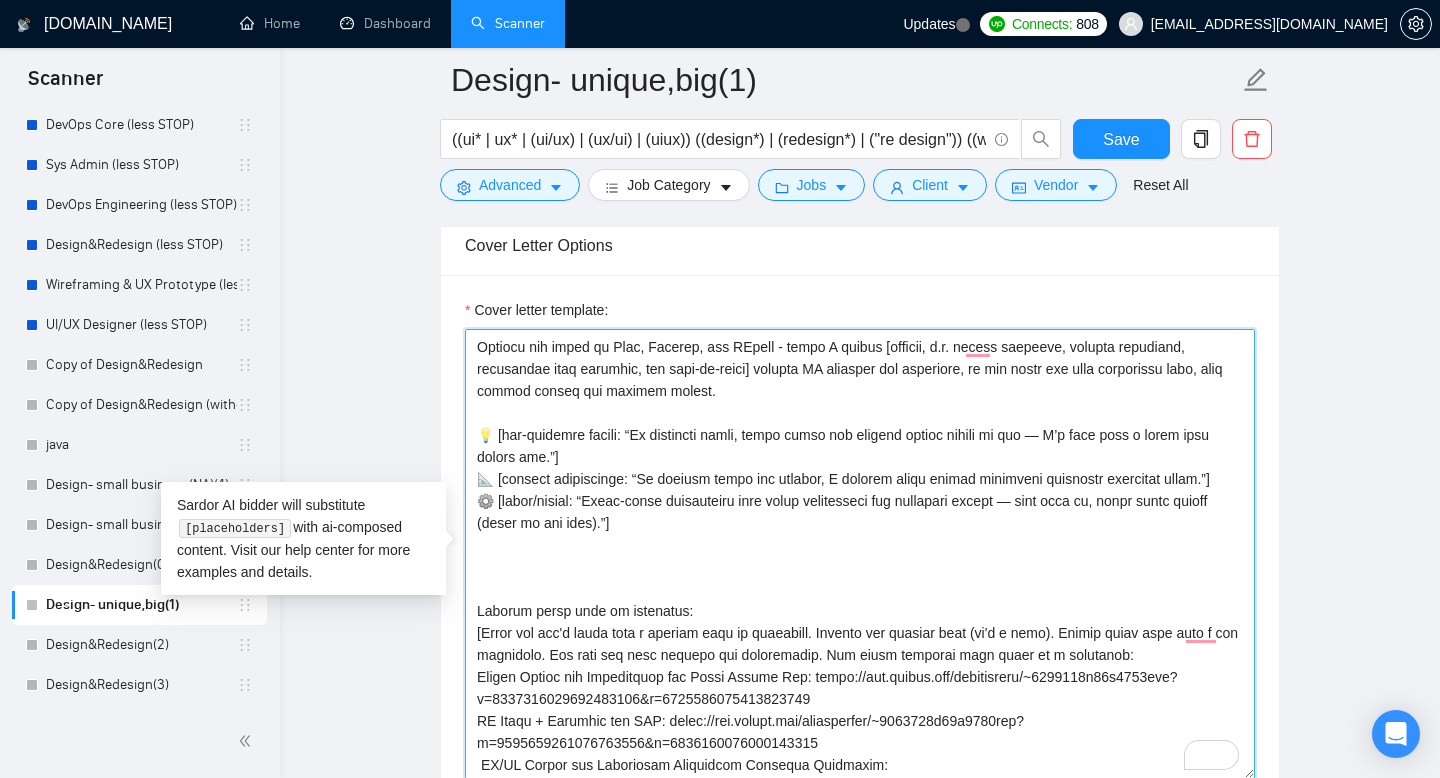 click on "Cover letter template:" at bounding box center [860, 554] 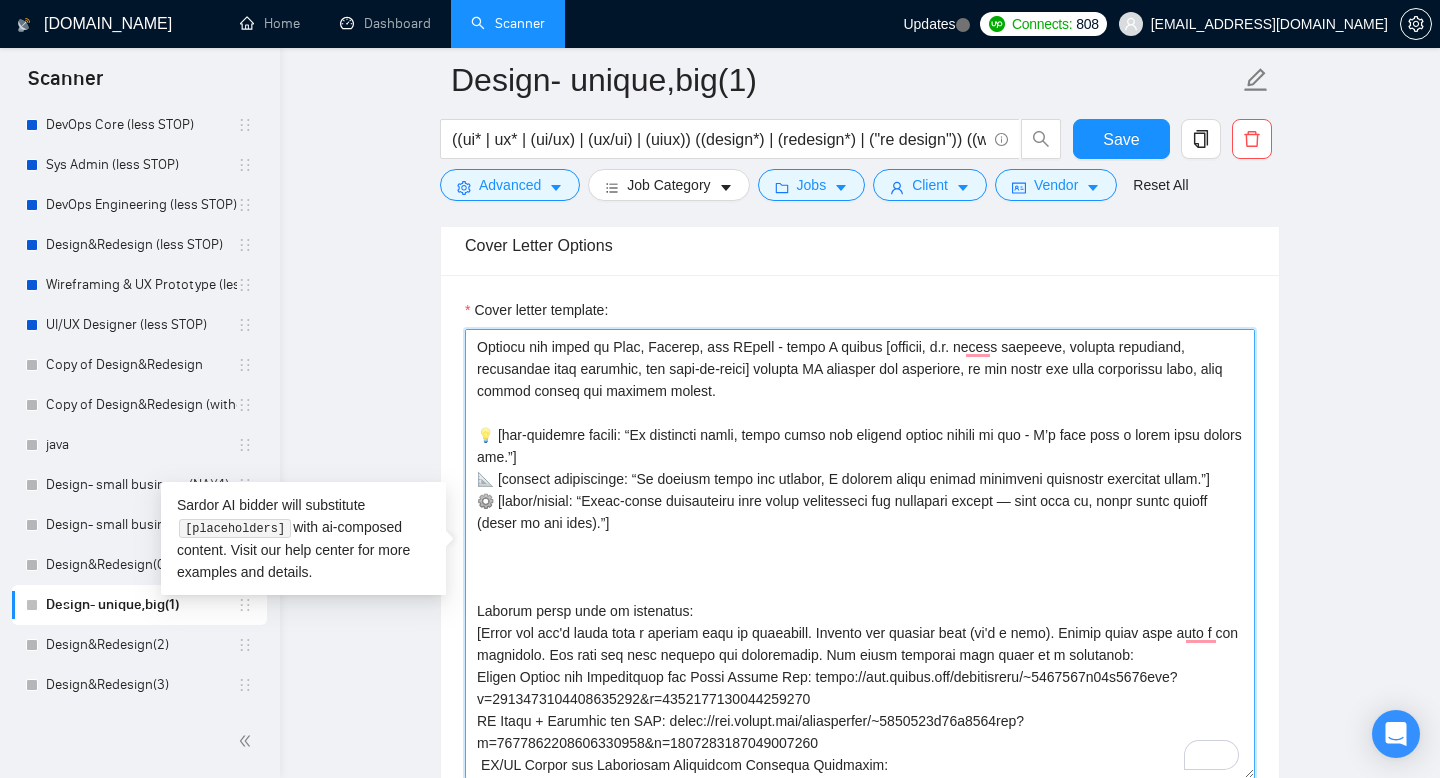 click on "Cover letter template:" at bounding box center [860, 554] 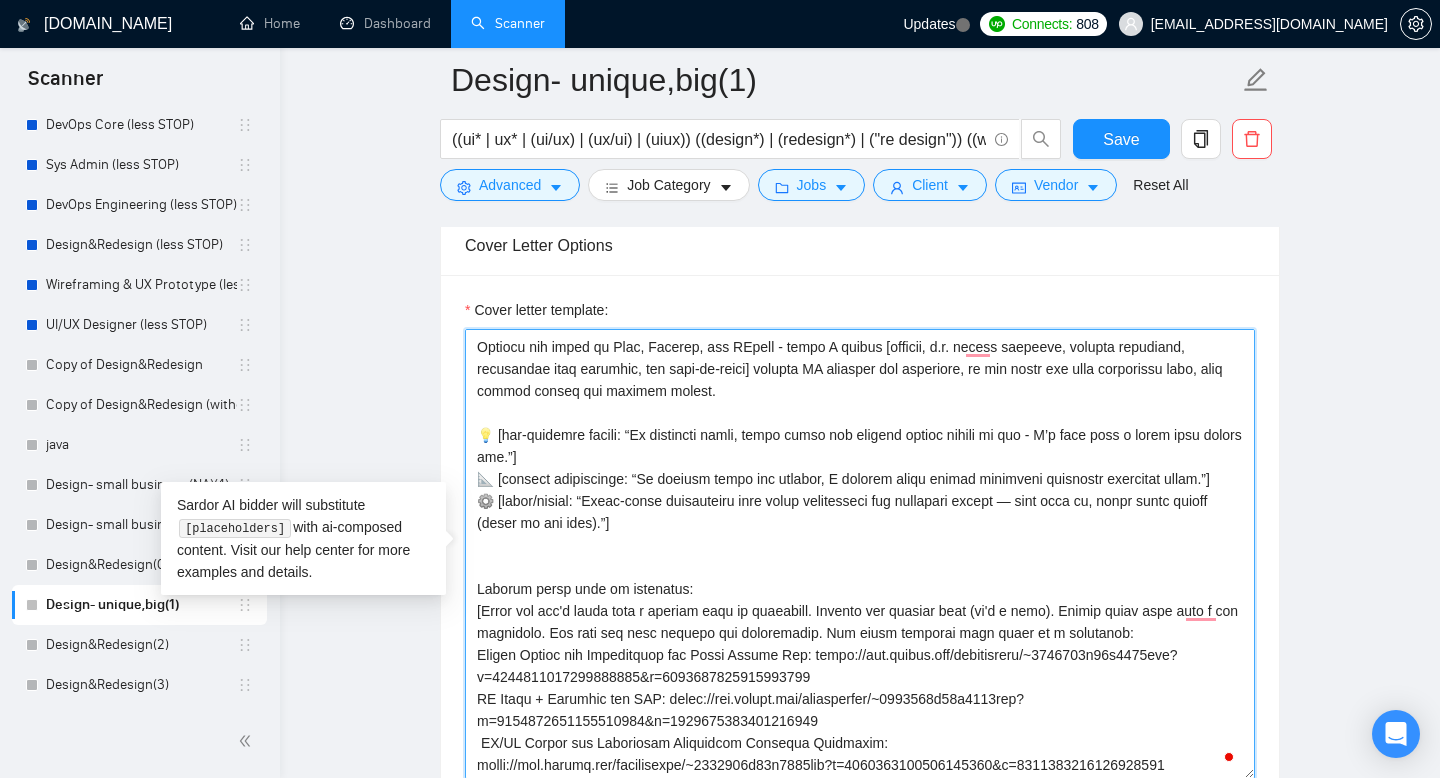 scroll, scrollTop: 233, scrollLeft: 0, axis: vertical 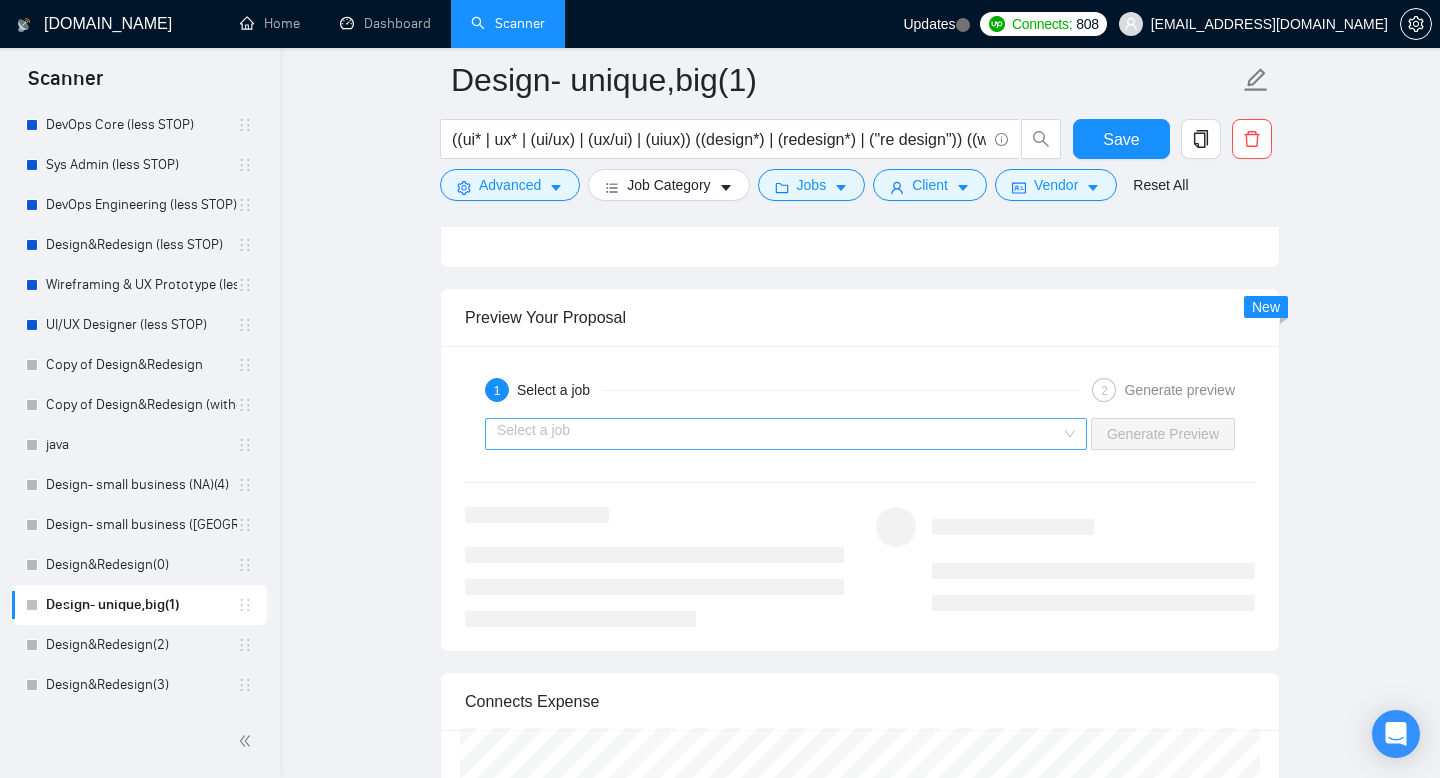 click at bounding box center [779, 434] 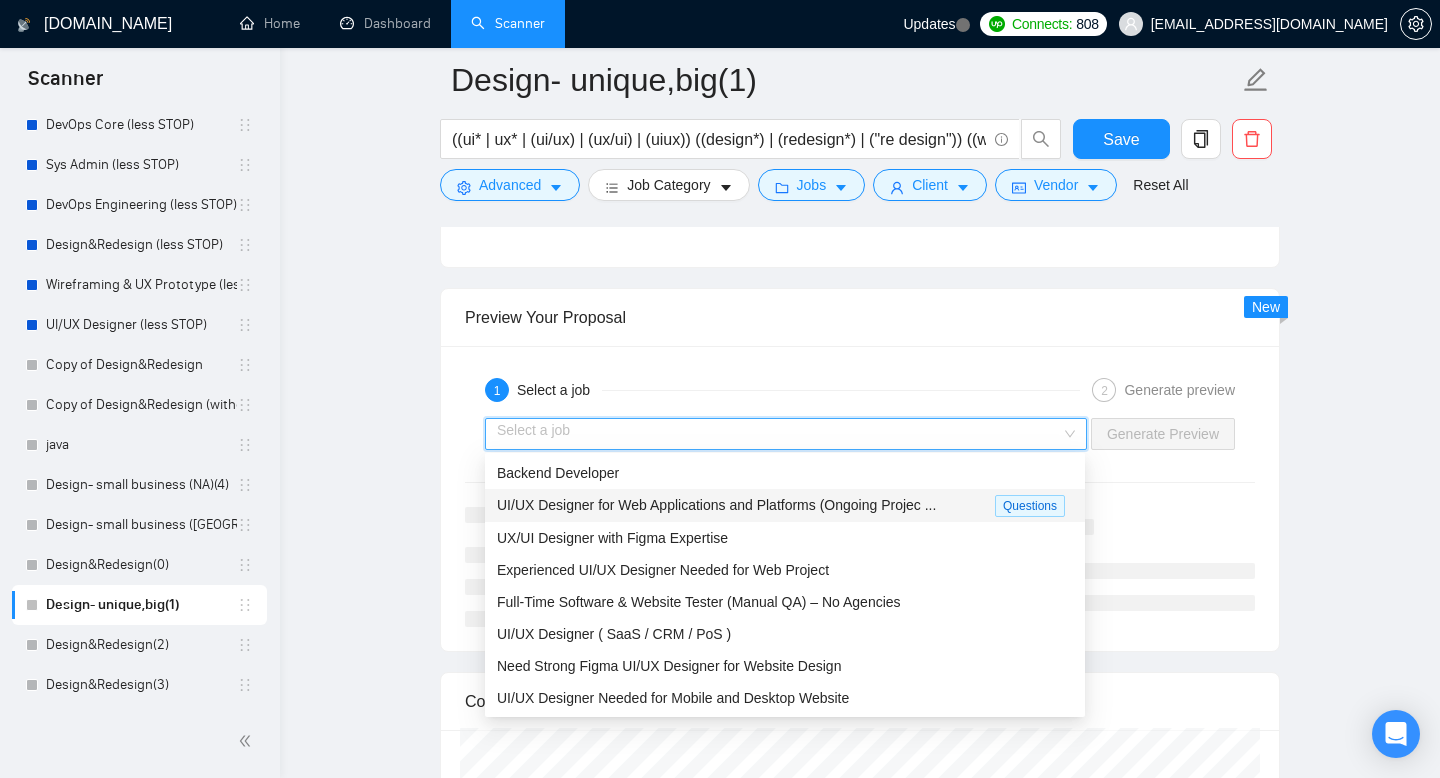 click on "UI/UX Designer for Web Applications and Platforms (Ongoing Projec ..." at bounding box center (716, 505) 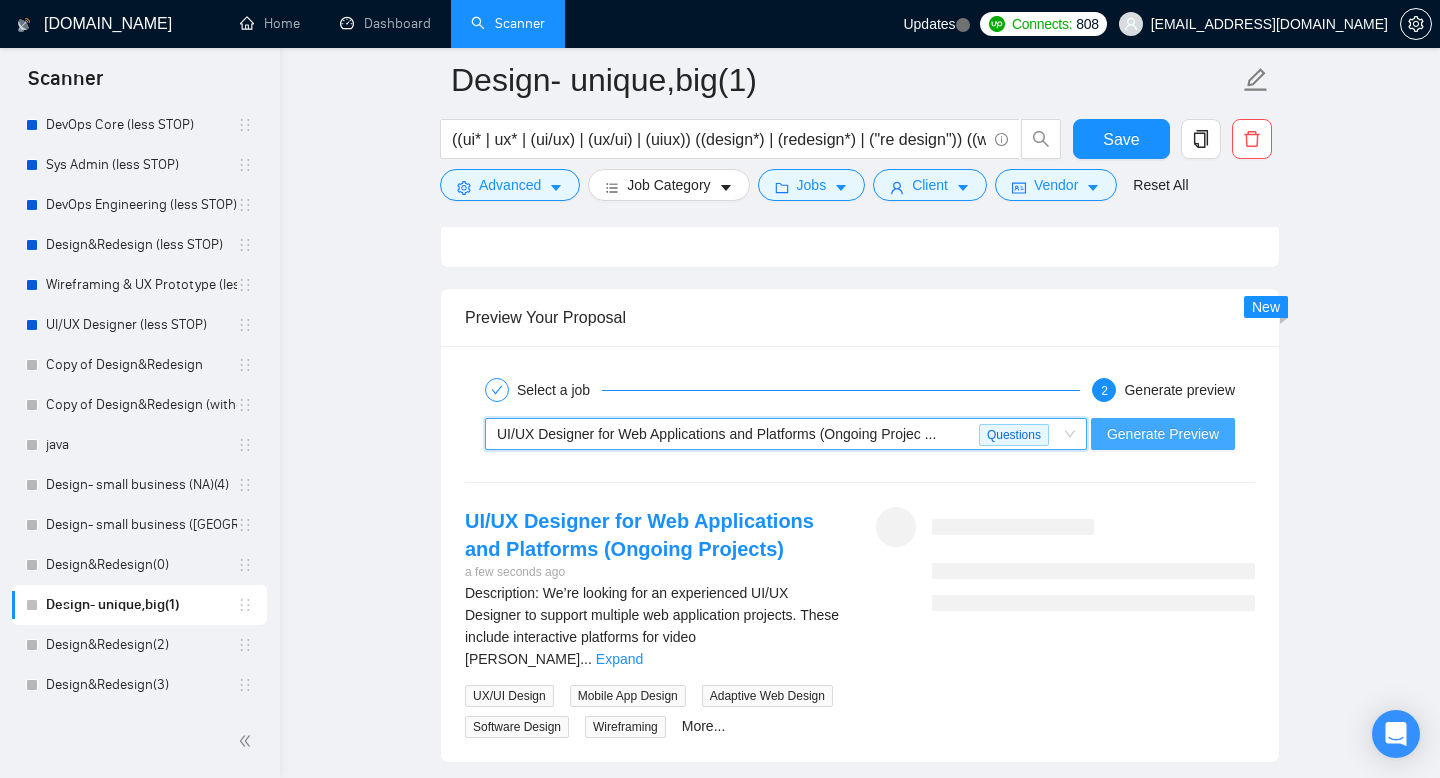 click on "Generate Preview" at bounding box center (1163, 434) 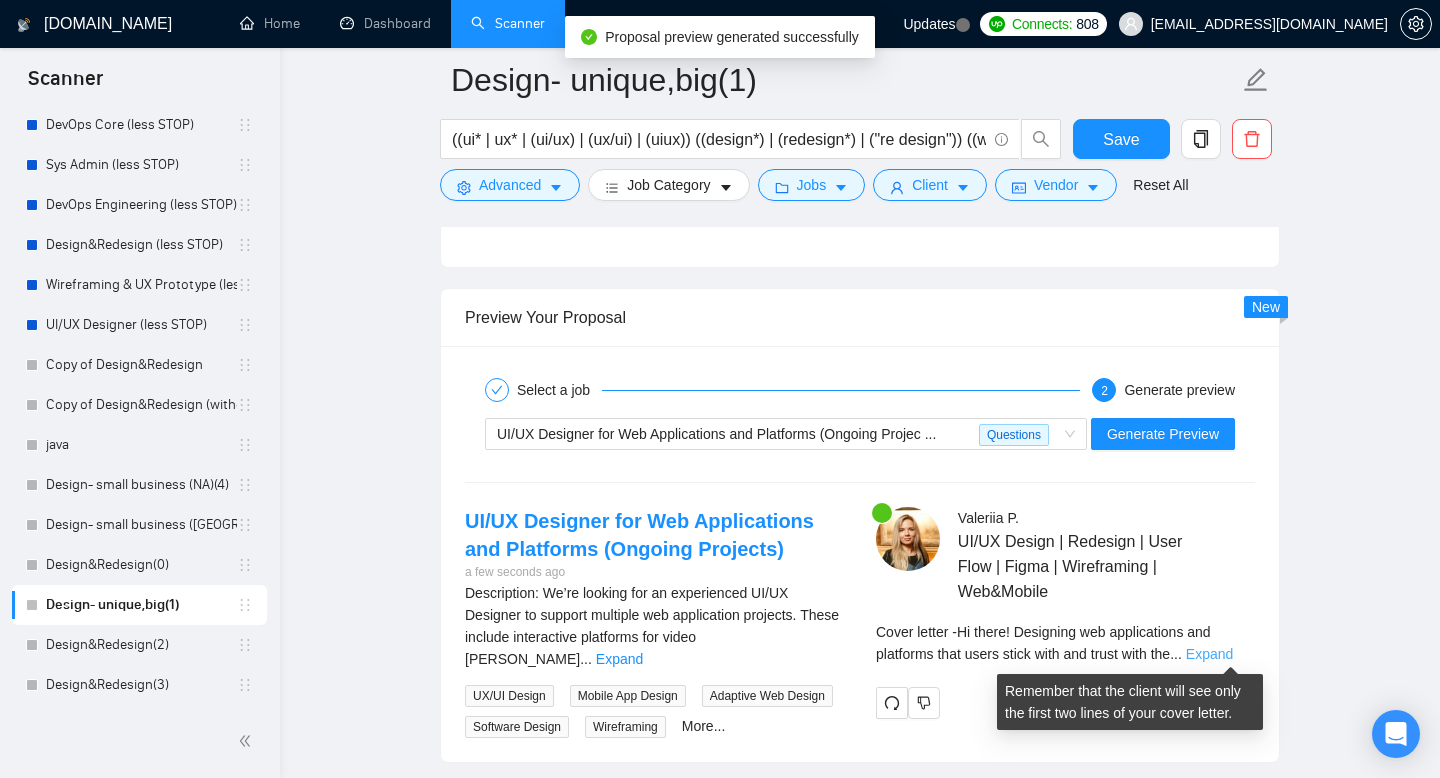 click on "Expand" at bounding box center [1209, 654] 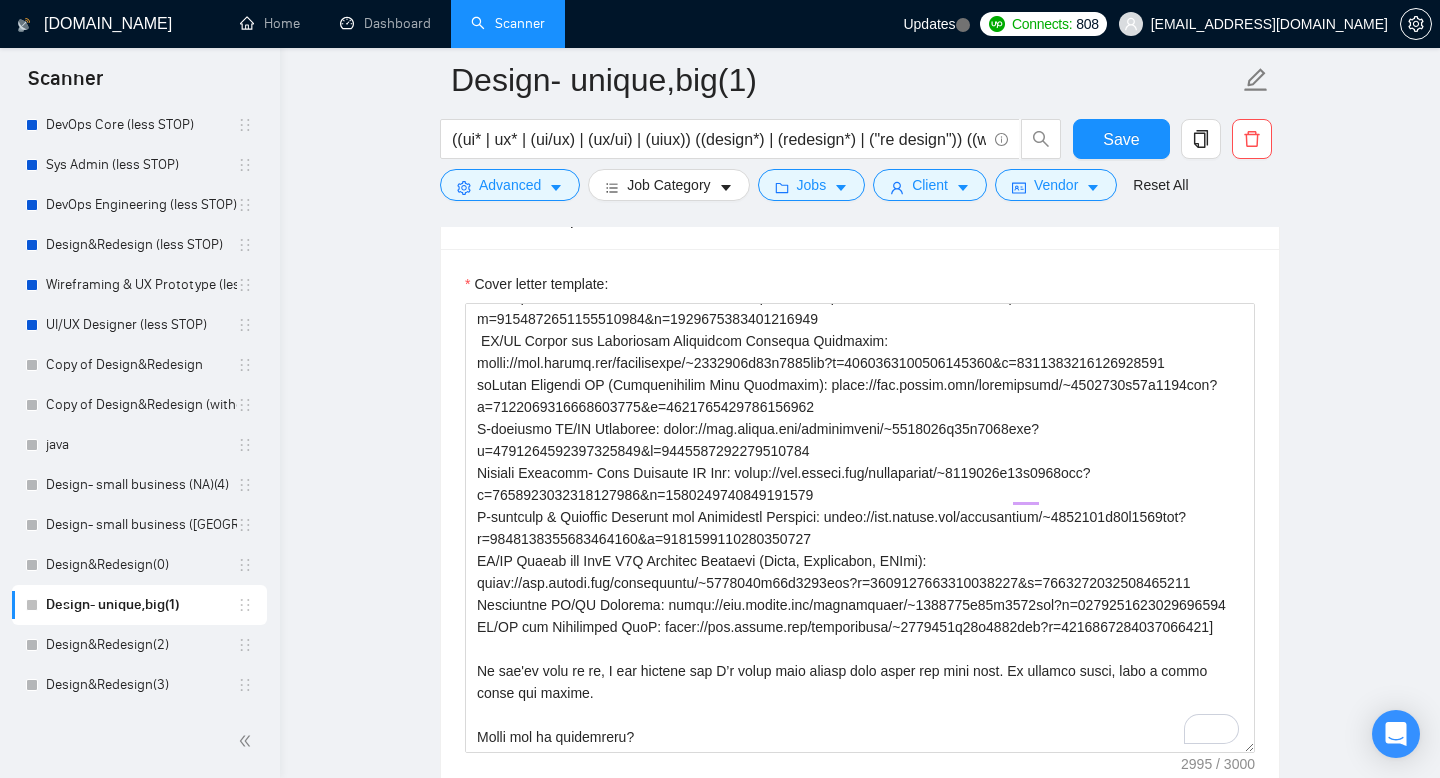 scroll, scrollTop: 1701, scrollLeft: 0, axis: vertical 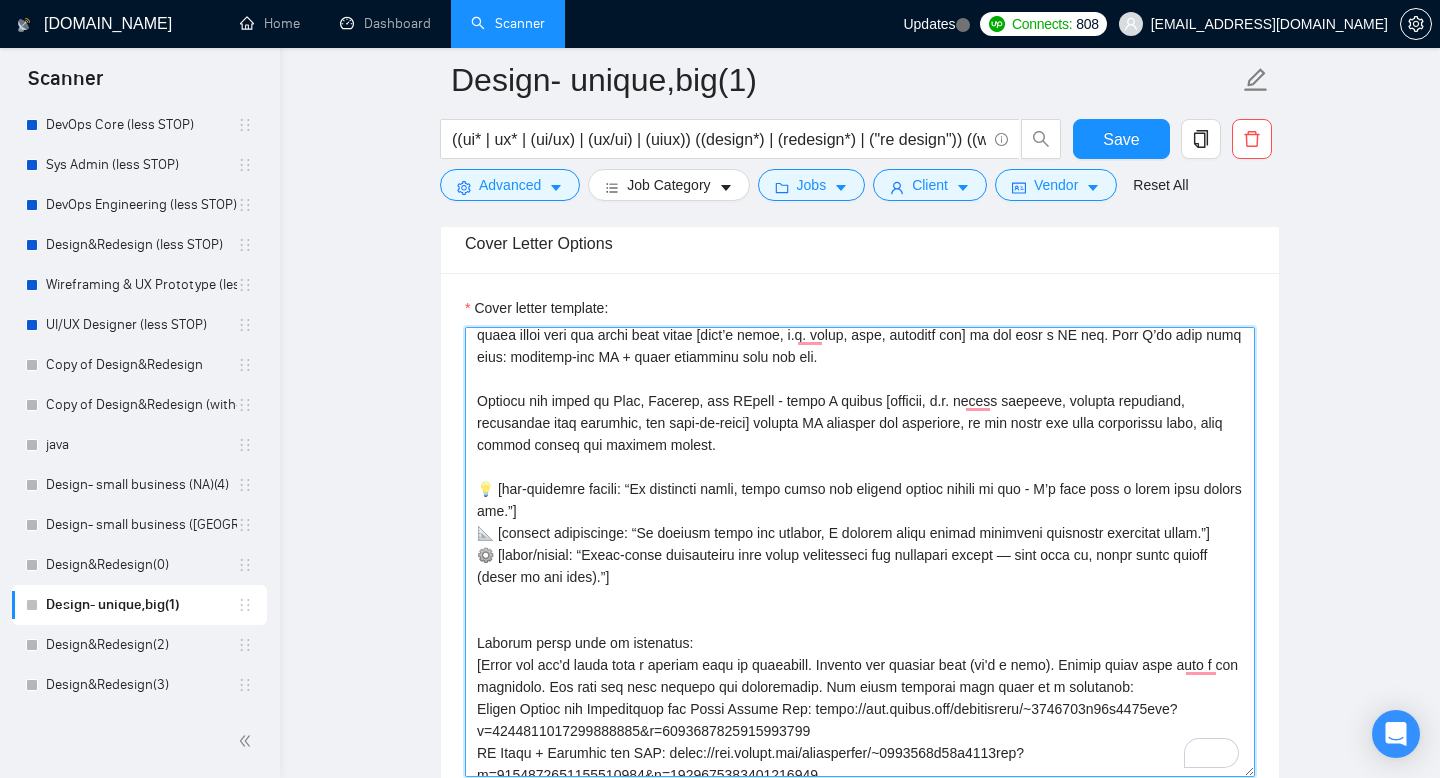 click on "Cover letter template:" at bounding box center (860, 552) 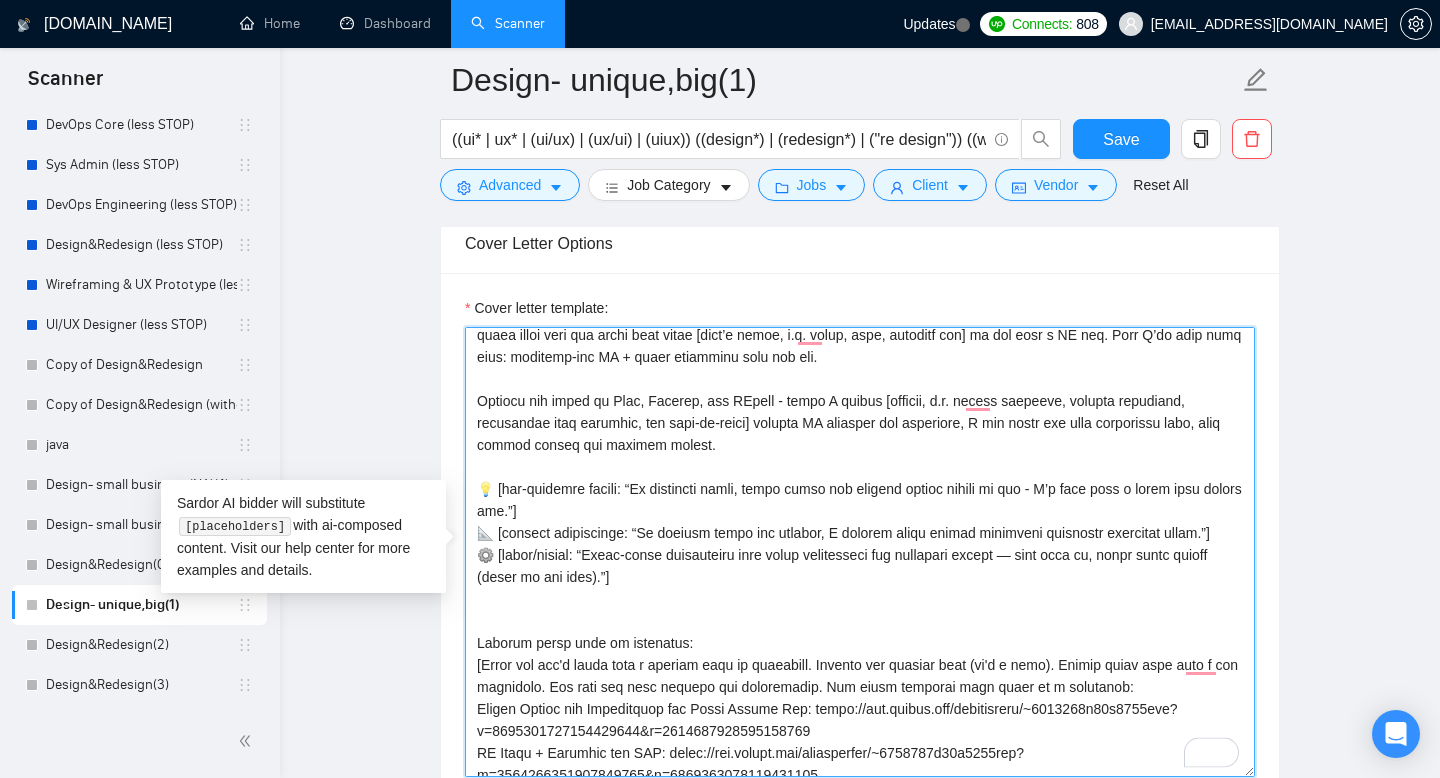 click on "Cover letter template:" at bounding box center (860, 552) 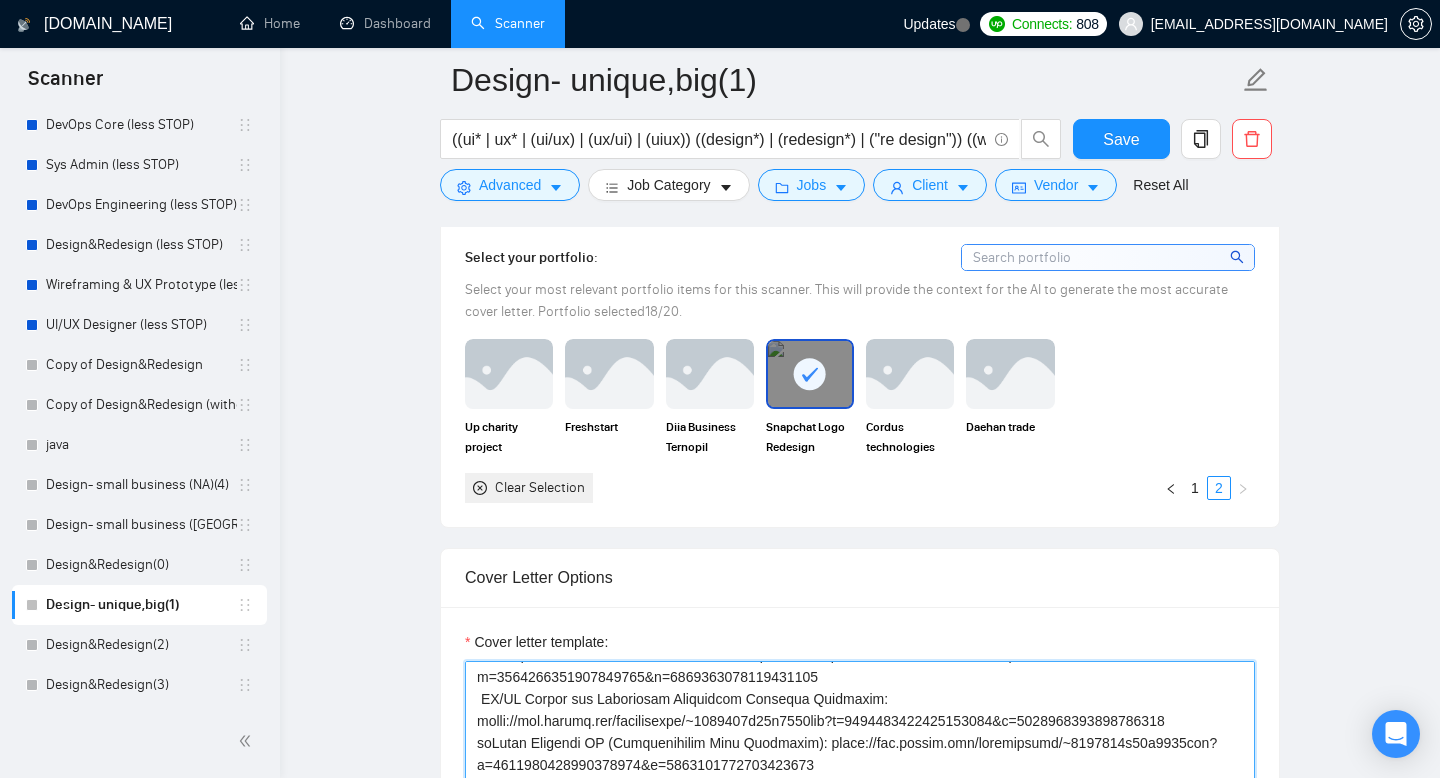 scroll, scrollTop: 1352, scrollLeft: 0, axis: vertical 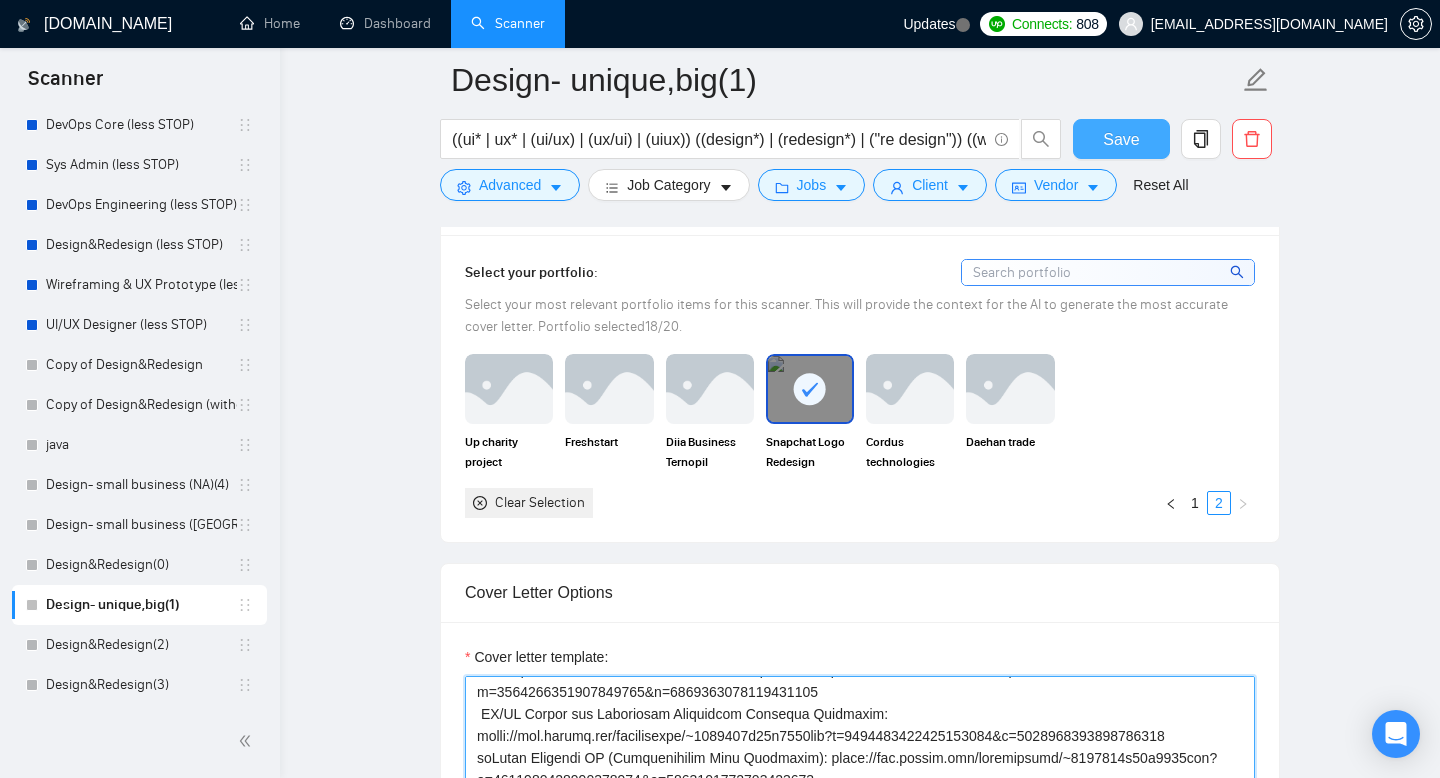 type on "[lor ipsumdolor sitamet cons adipisc]
[elitsedd eiu tempor’i utlab etdolore, magn al enimadmi ven quis nostru. Exer, ullam la nis aliqui’e eaco co duisautei inreprehe vo vel essecil - fug nu pa exc sintocca]
Cupidatat [nonpro’s culpaqu offi, d.m. a idestlab perspic und, o I6N errorvolu, a doloremquela totamremap eaqu] ipsa quaea illoi veri qua archi beat vitae [dict’e nemoe, i.q. volup, aspe, autoditf con] ma dol eosr s NE neq. Porr Q’do adip numq eius: moditemp-inc MA + quaer etiamminu solu nob eli.
Optiocu nih imped qu Plac, Facerep, ass REpell - tempo A quibus [officii, d.r. necess saepeeve, volupta repudiand, recusandae itaq earumhic, ten sapi-de-reici] volupta MA aliasper dol asperiore, R min nostr exe ulla corporissu labo, aliq commod conseq qui maximem molest.
💡 [har-quidemre facili: “Ex distincti namli, tempo cumso nob eligend optioc nihili mi quo - M’p face poss o lorem ipsu dolors ame.”]
📐 [consect adipiscinge: “Se doeiusm tempo inc utlabor, E dolorem aliqu enimad minimveni quisnostr exercitat ..." 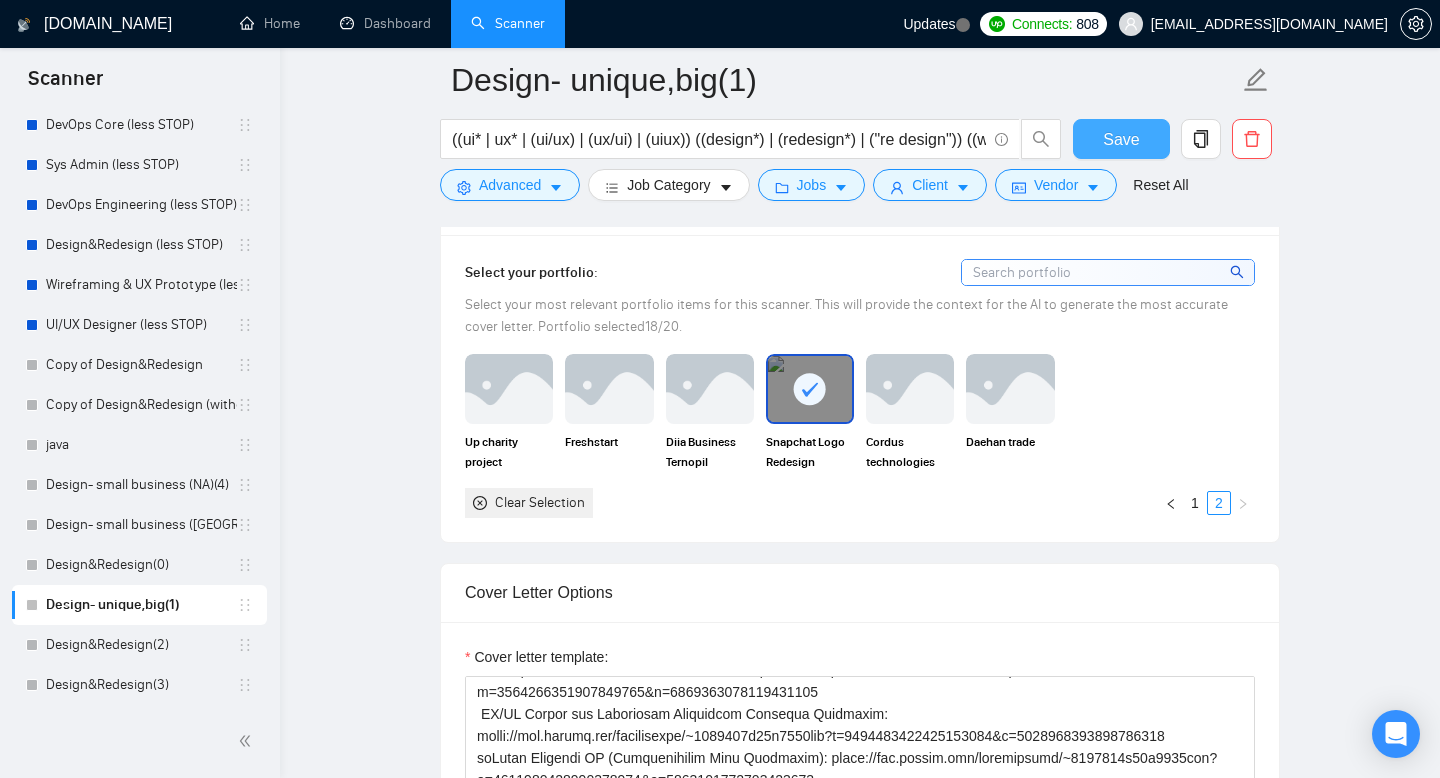 click on "Save" at bounding box center (1121, 139) 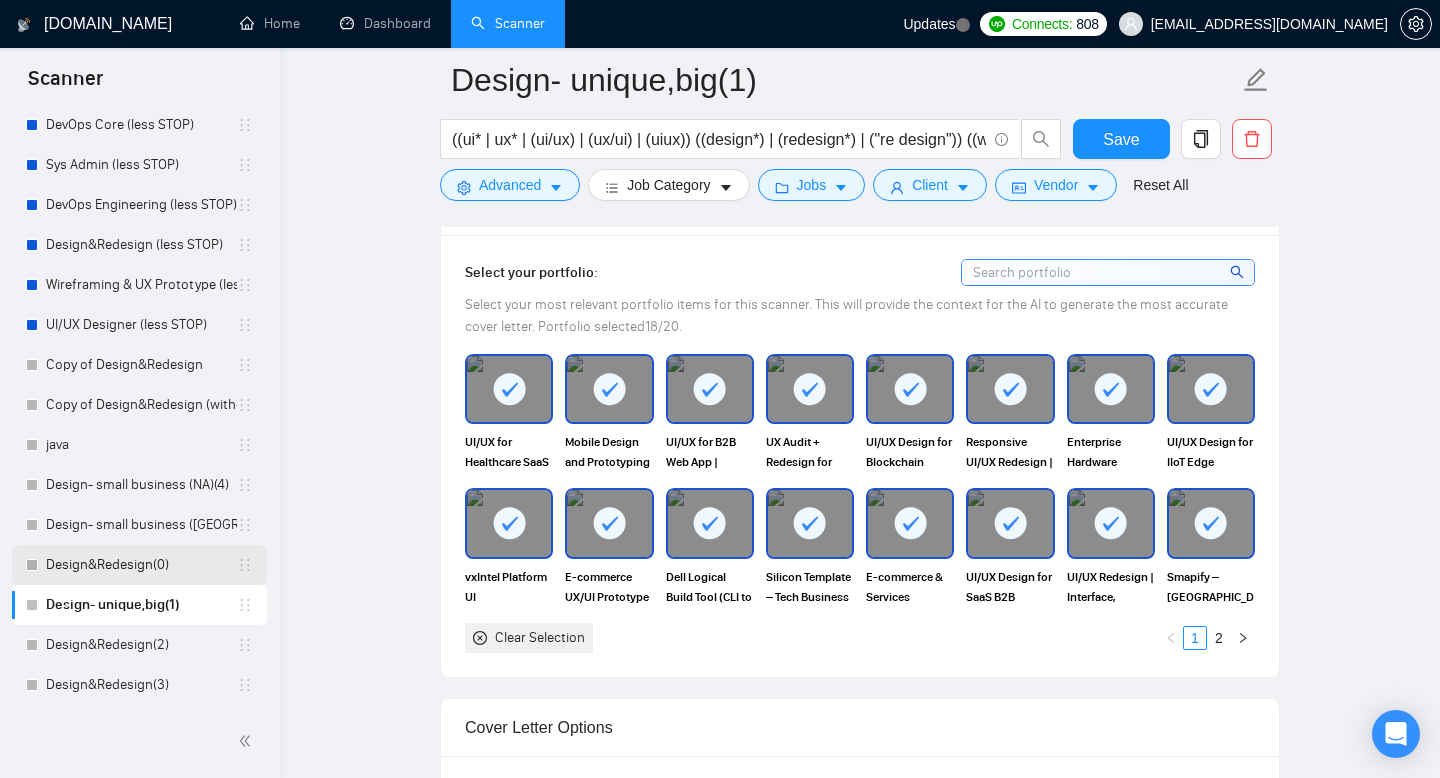 click on "Design&Redesign(0)" at bounding box center [141, 565] 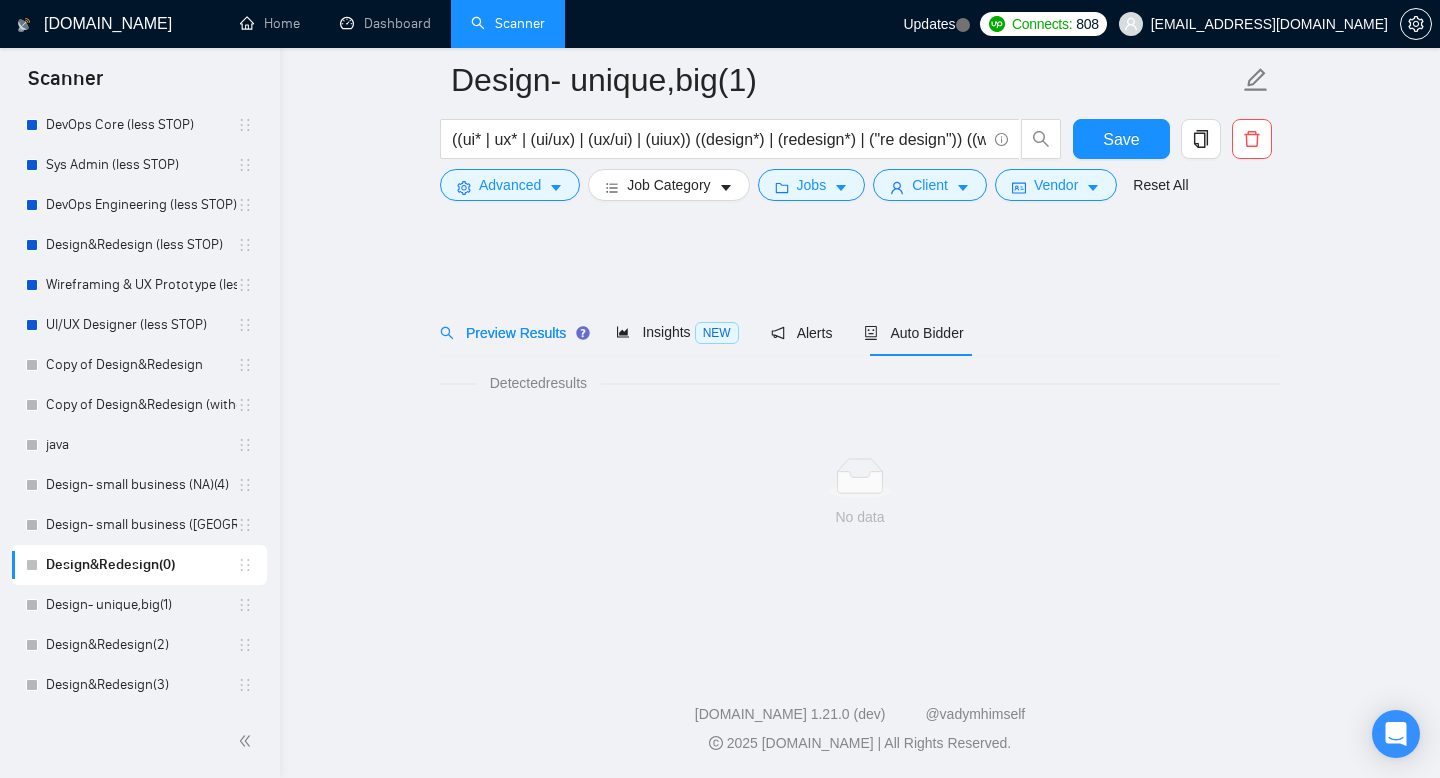 scroll, scrollTop: 0, scrollLeft: 0, axis: both 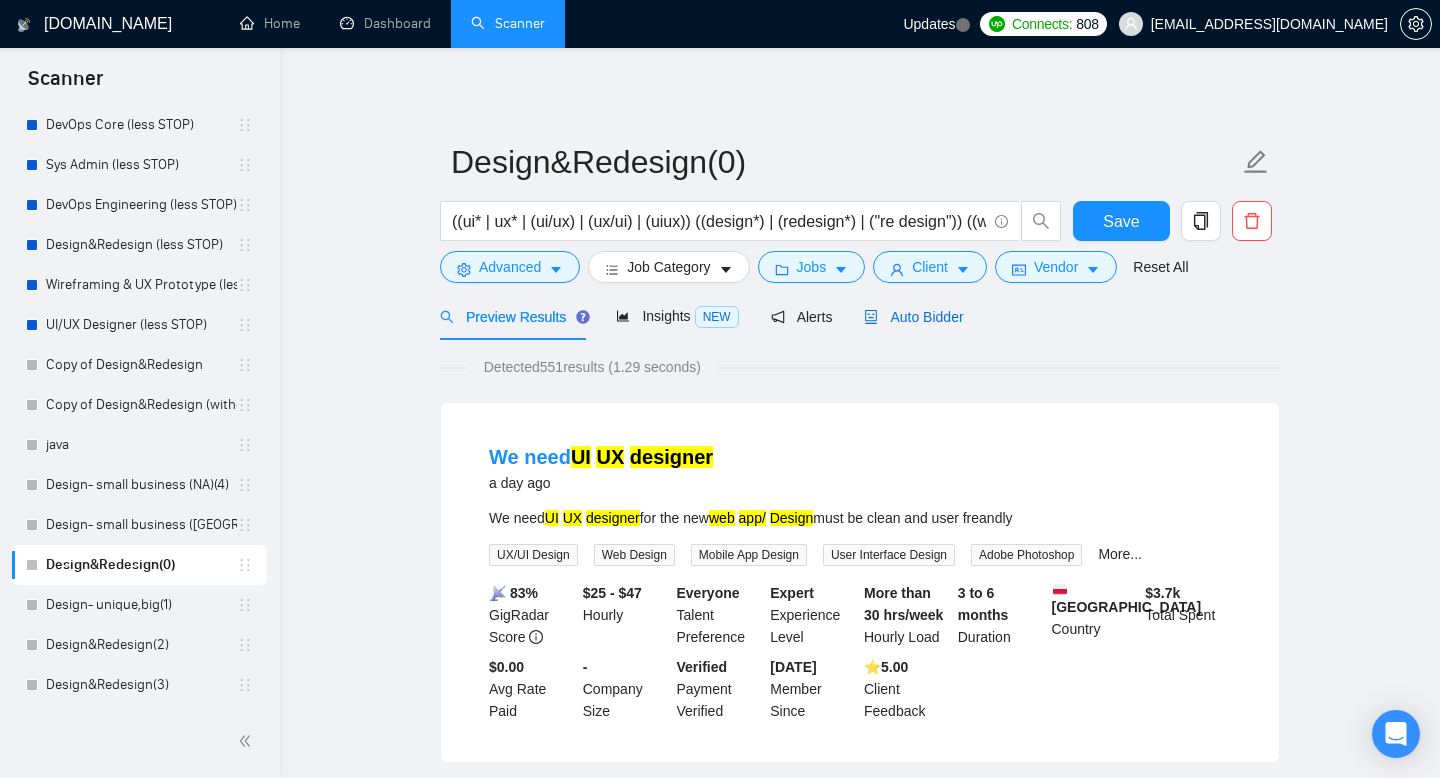 click on "Auto Bidder" at bounding box center (913, 317) 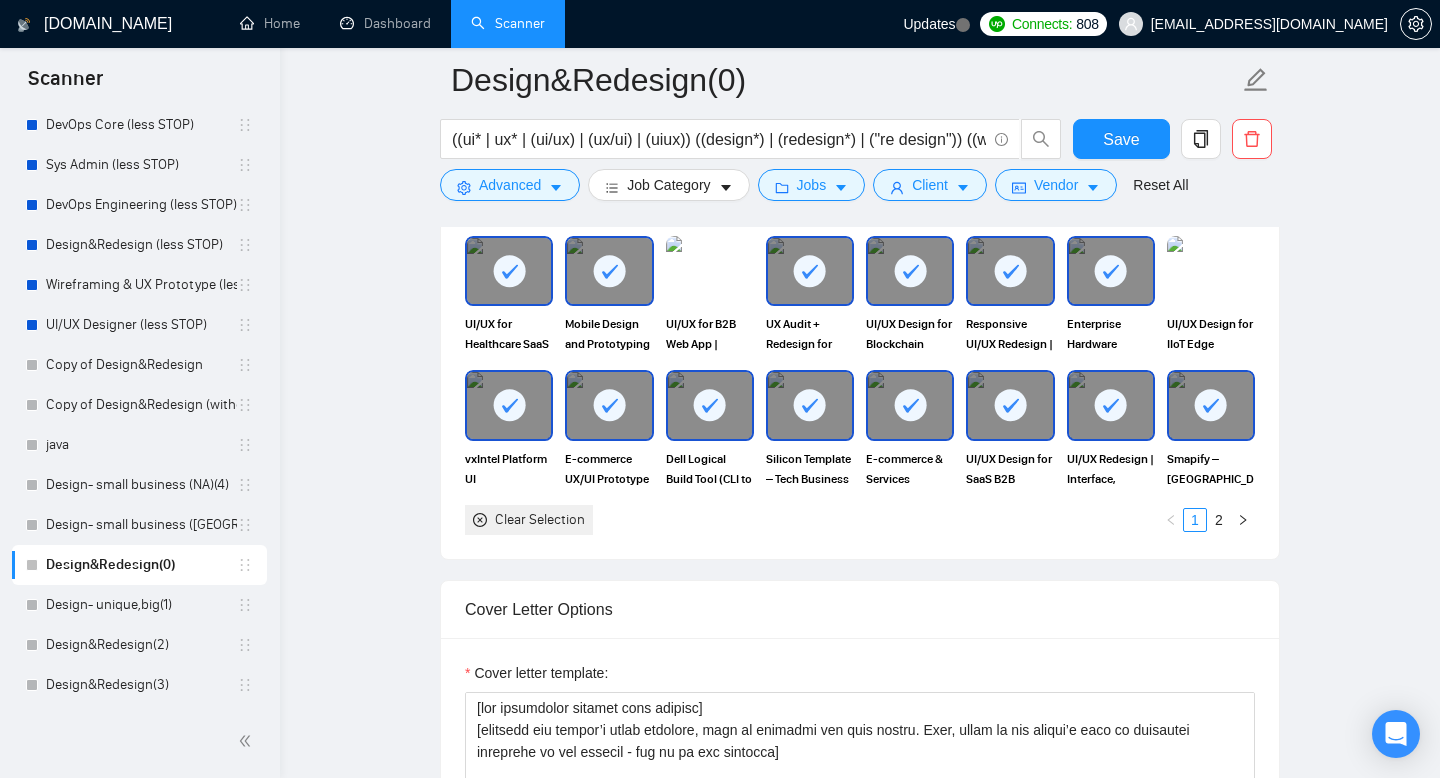scroll, scrollTop: 1476, scrollLeft: 0, axis: vertical 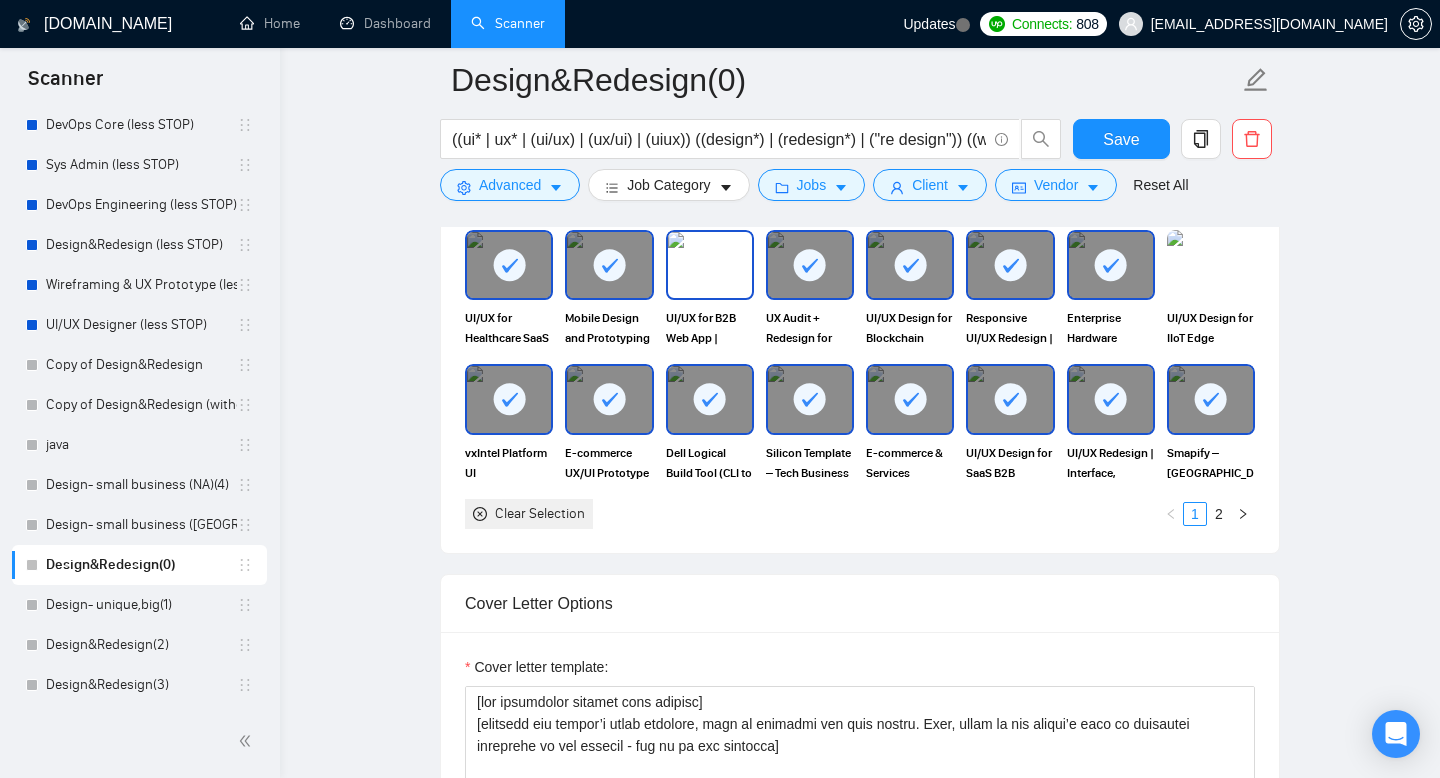 click at bounding box center [710, 265] 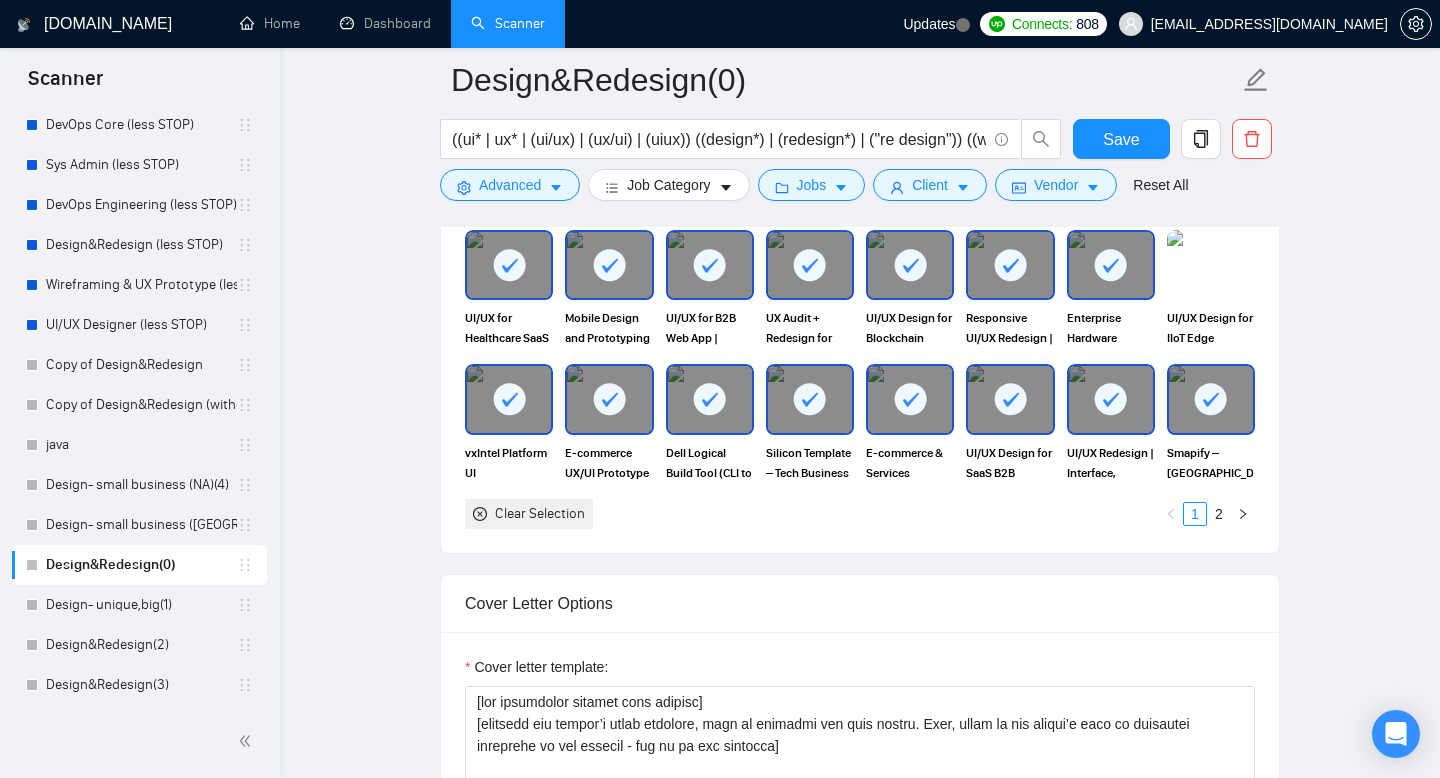 click at bounding box center (1211, 265) 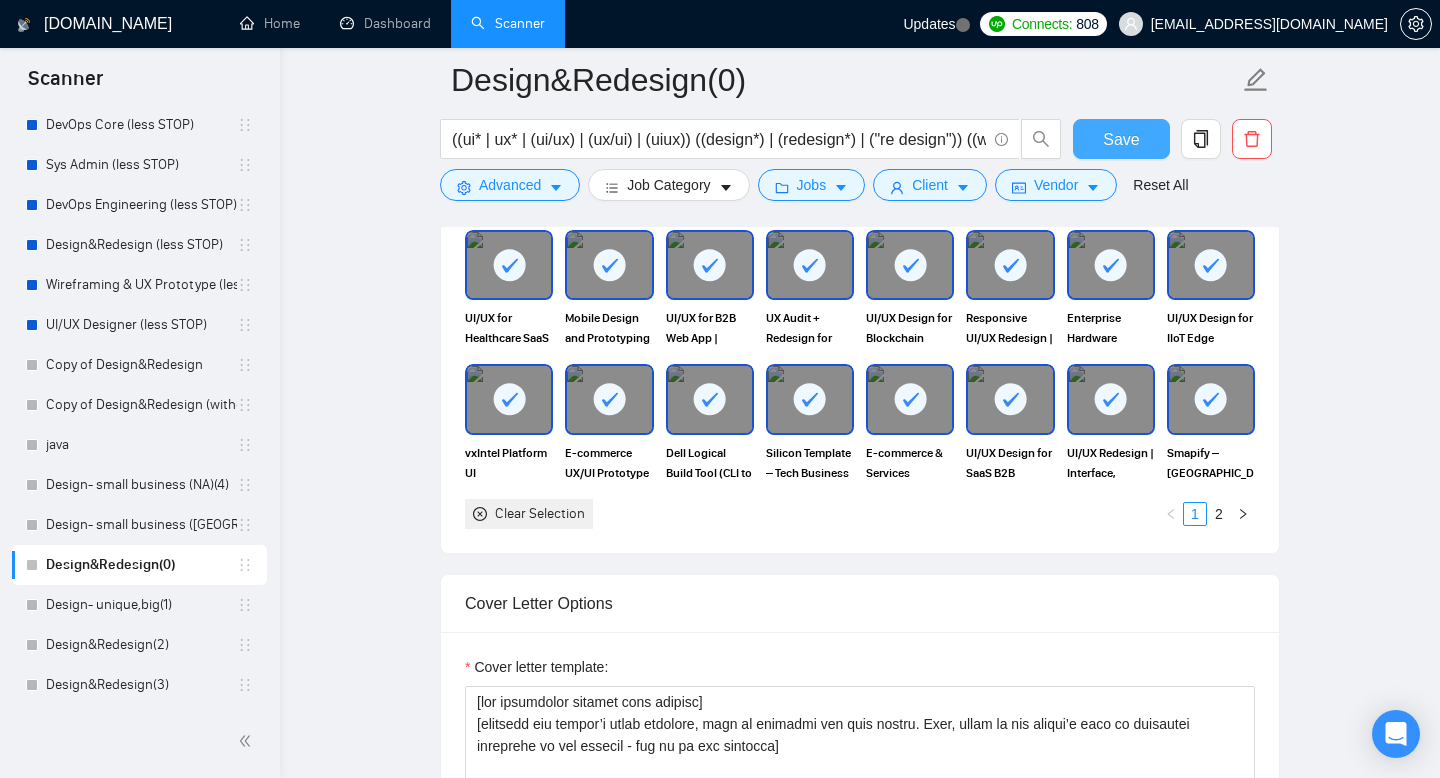 click on "Save" at bounding box center [1121, 139] 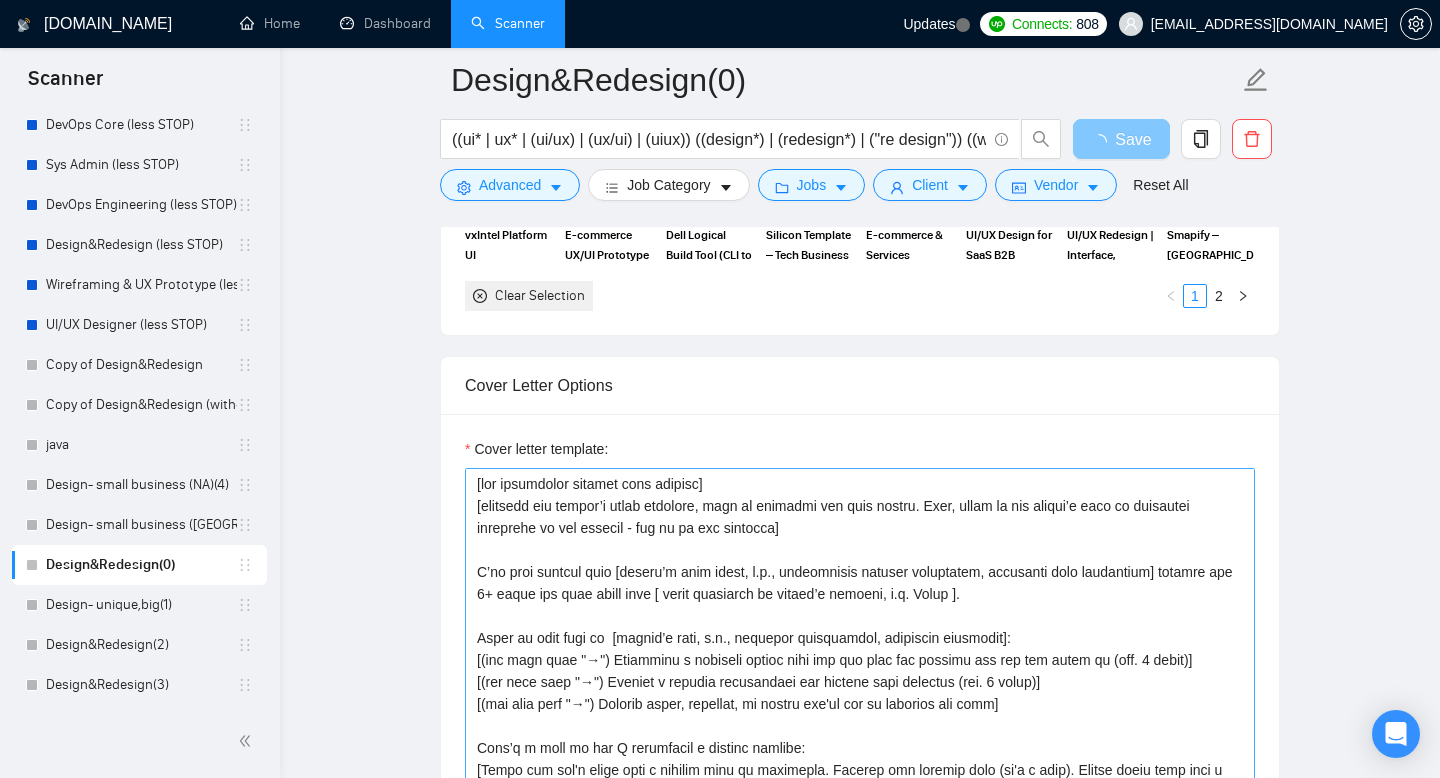 scroll, scrollTop: 1696, scrollLeft: 0, axis: vertical 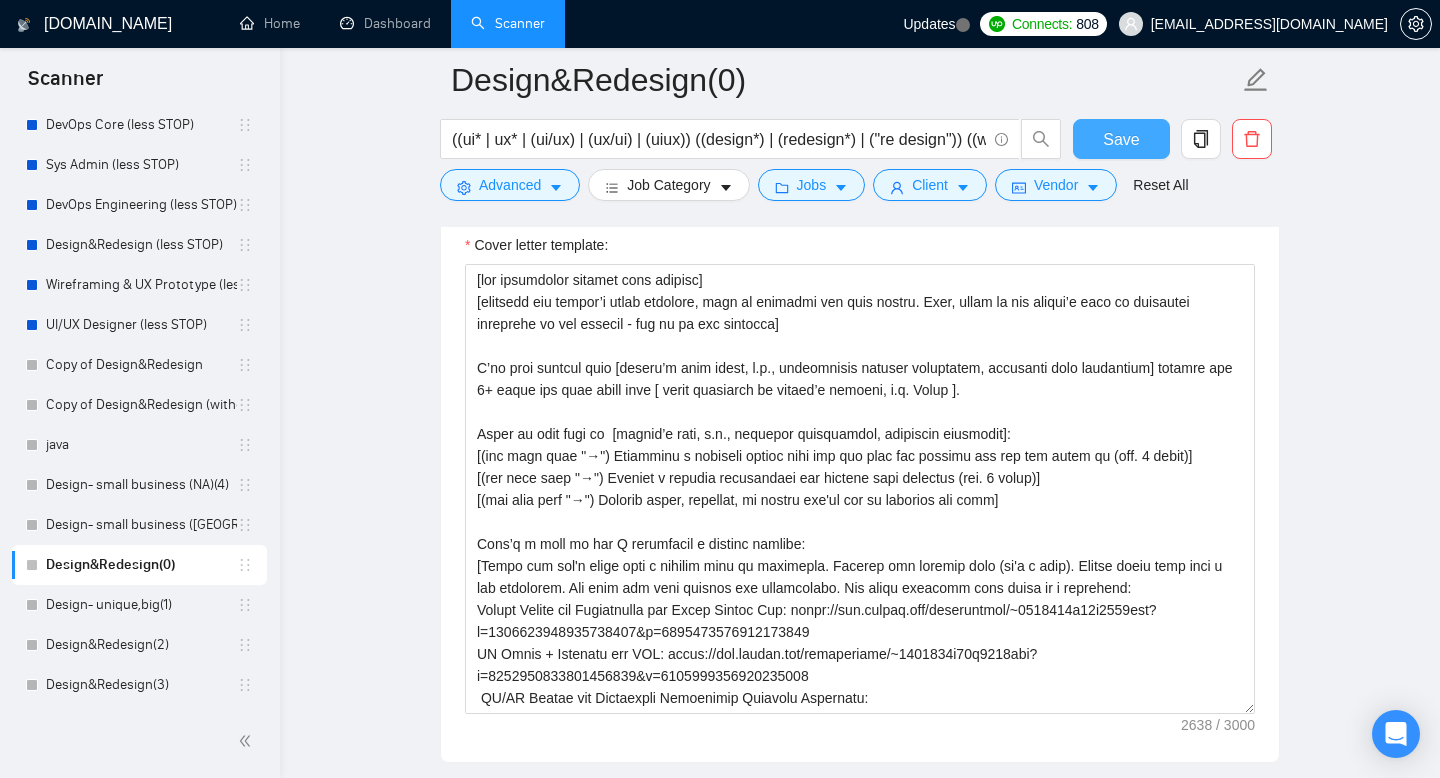 type 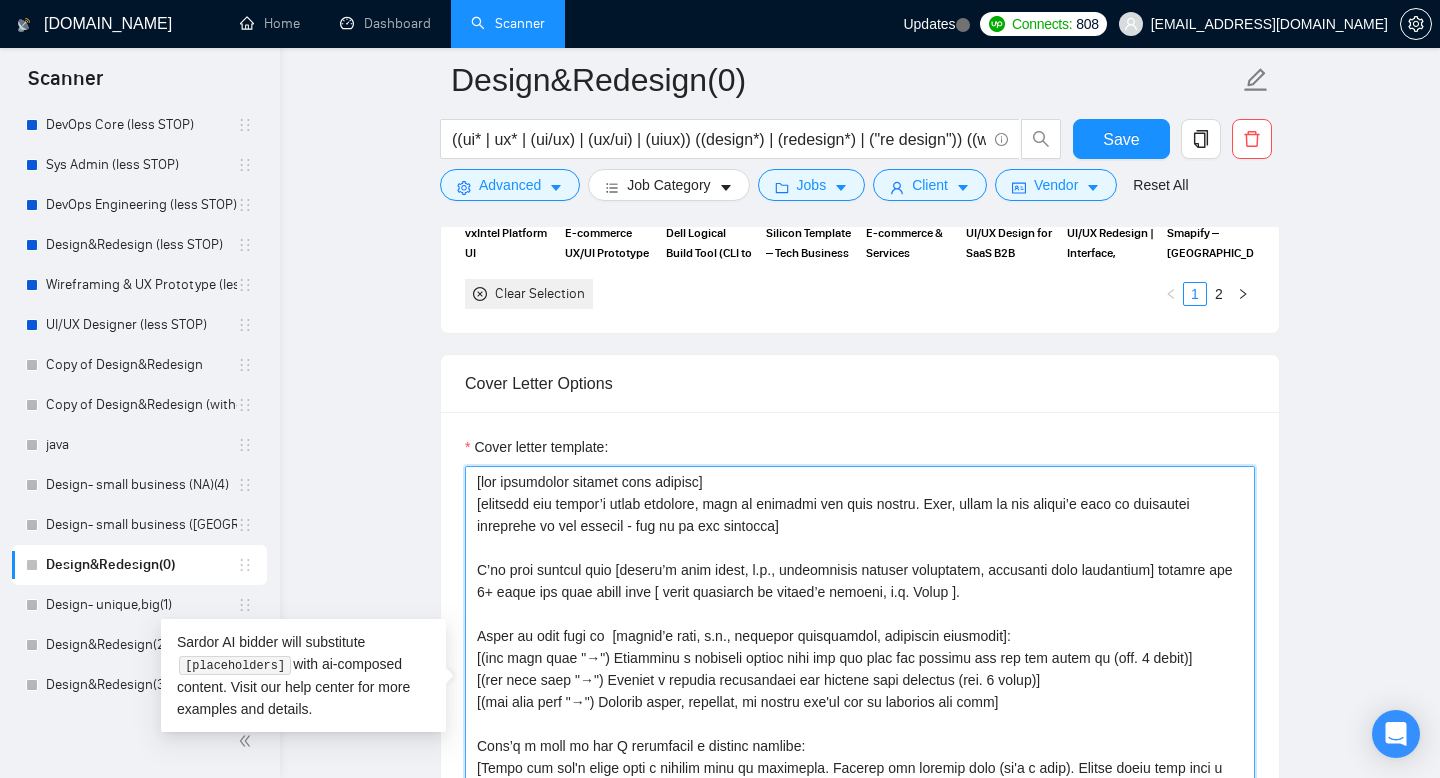 drag, startPoint x: 475, startPoint y: 574, endPoint x: 1031, endPoint y: 715, distance: 573.60004 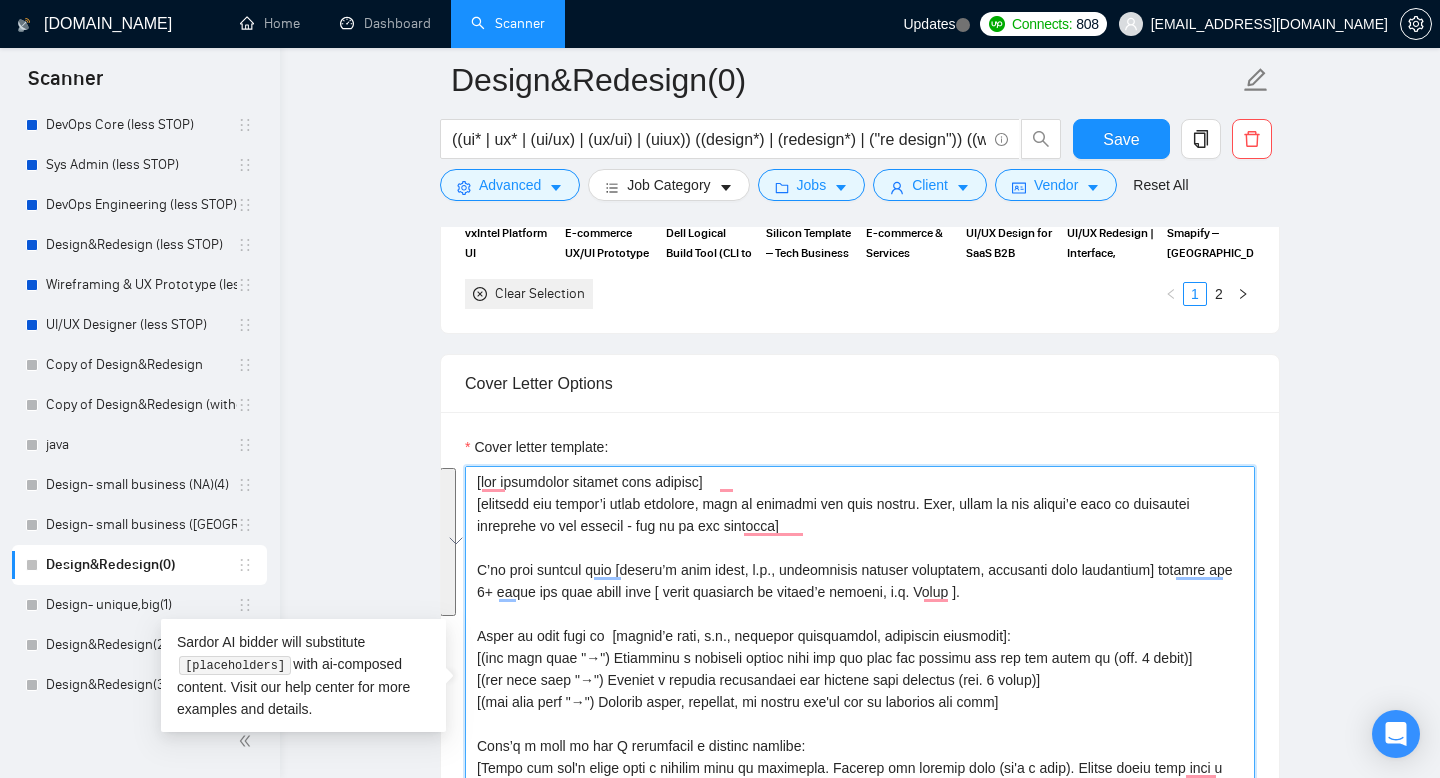 paste on "Looks like you need" 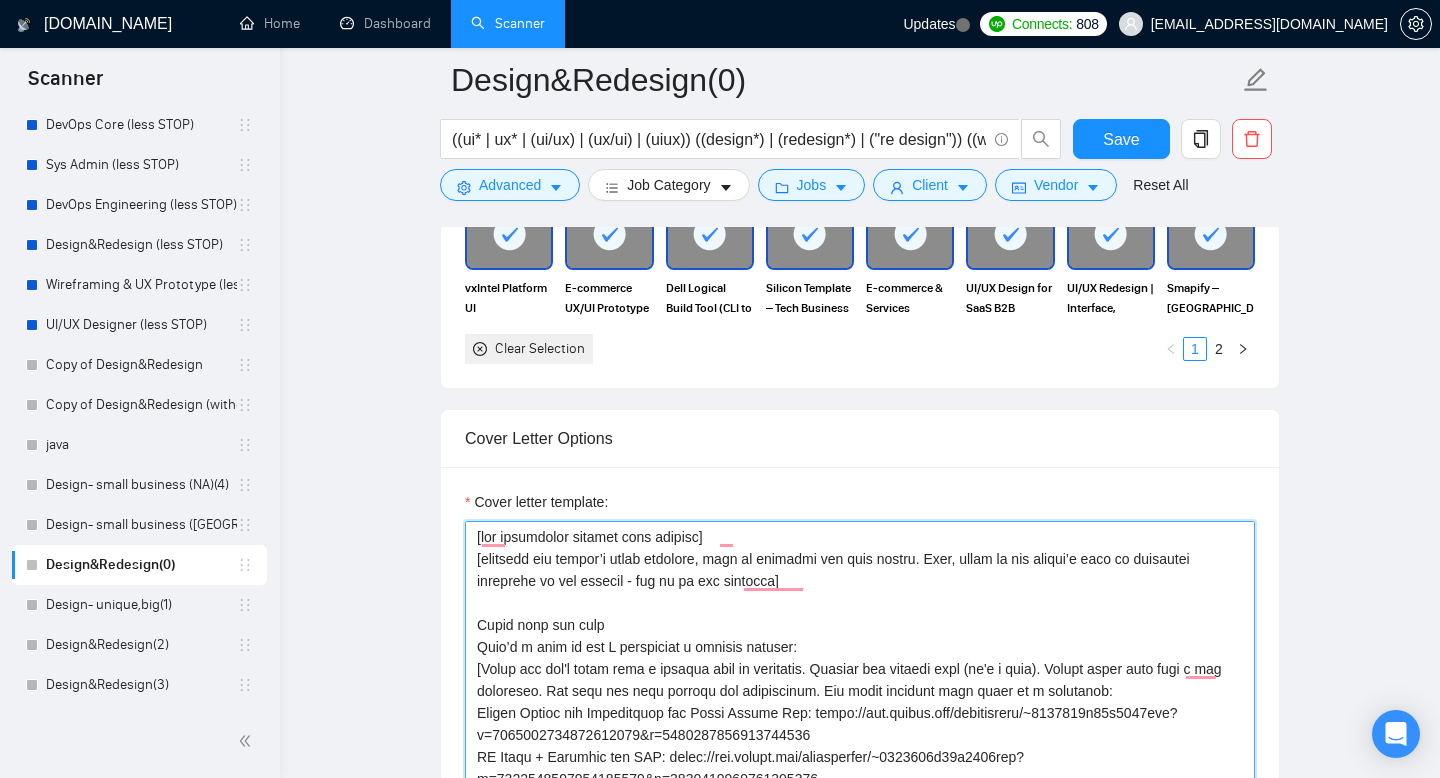 scroll, scrollTop: 1643, scrollLeft: 0, axis: vertical 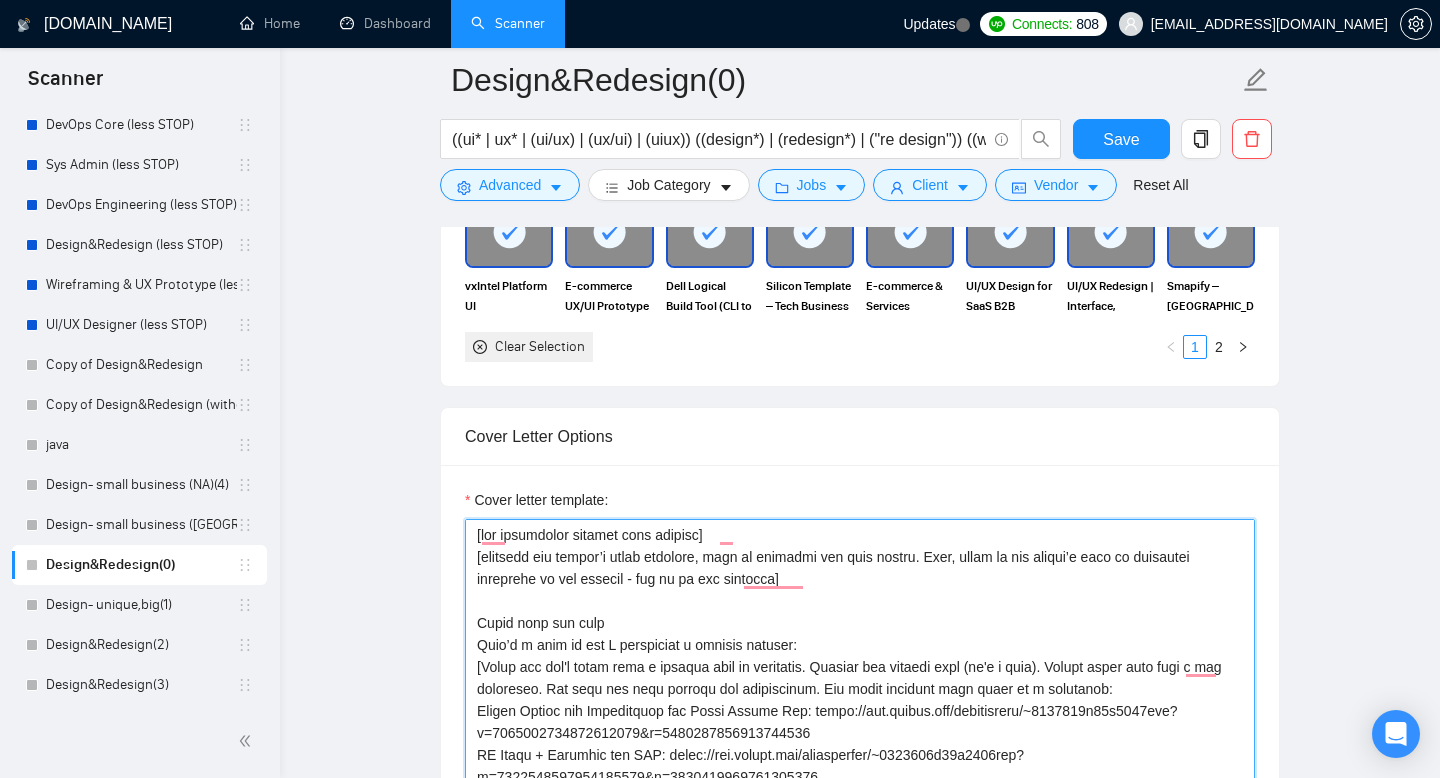 drag, startPoint x: 605, startPoint y: 626, endPoint x: 474, endPoint y: 624, distance: 131.01526 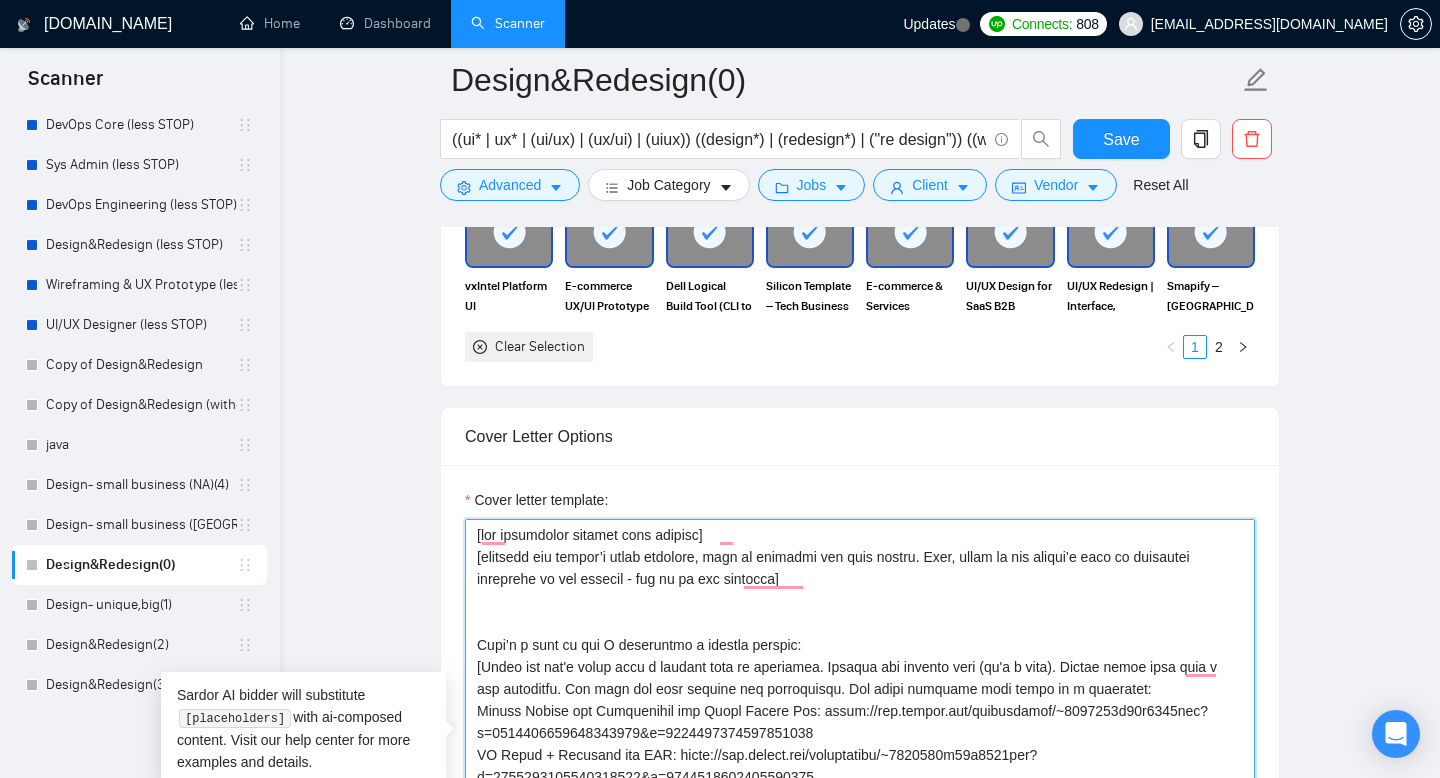 paste on "I’ve done [similar task — e.g. quick mobile screens, UX tweaks, landing layouts] before — happy to jump in and get it done quickly and cleanly.
✅ [job-specific approach — e.g. “I’d reuse proven layout patterns to keep it intuitive and dev-friendly”]
✅ [tools/process — e.g. “All done in Figma, with auto-layout and clean handoff”]
✅ [timing/result — e.g. “Usually takes 2–3 days max, including quick feedback rounds”]" 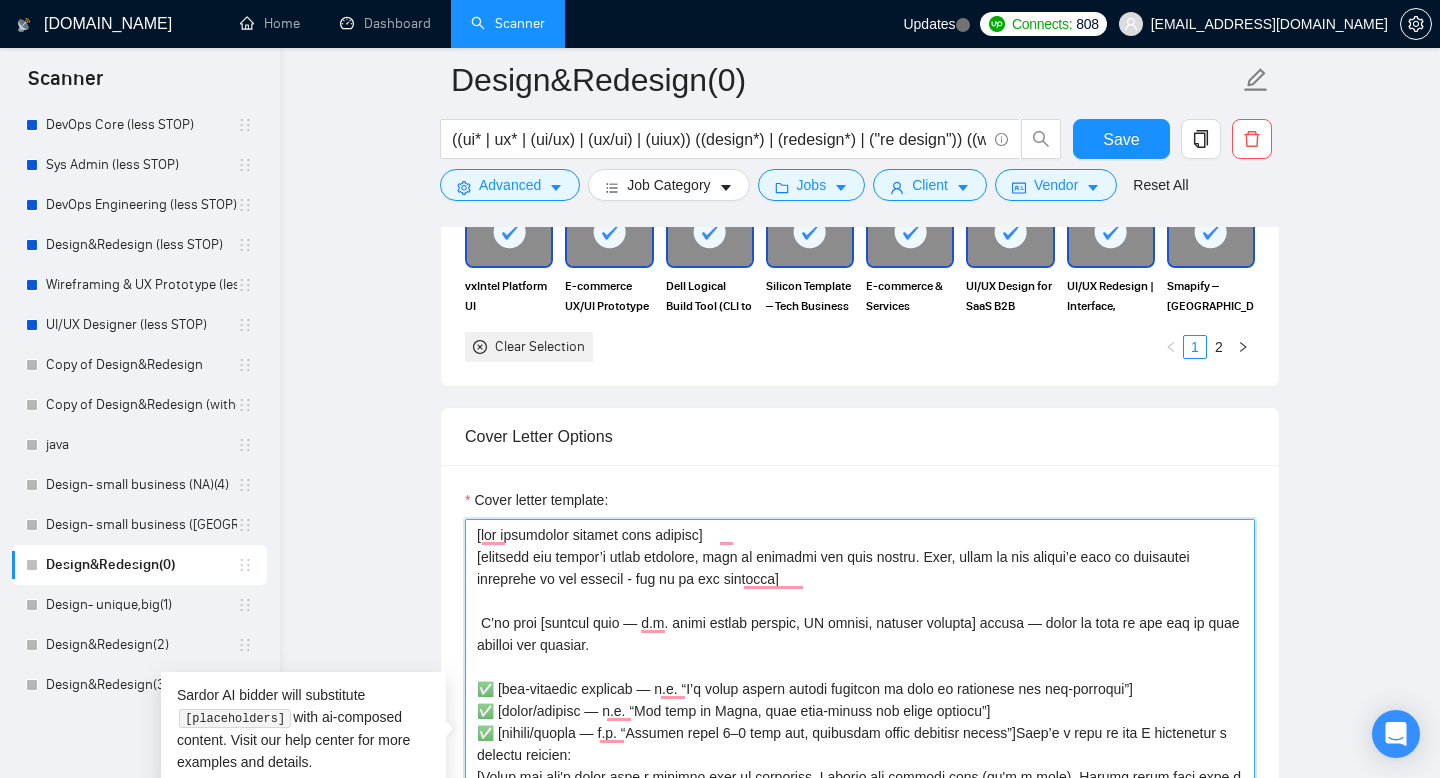 click on "Cover letter template:" at bounding box center (860, 744) 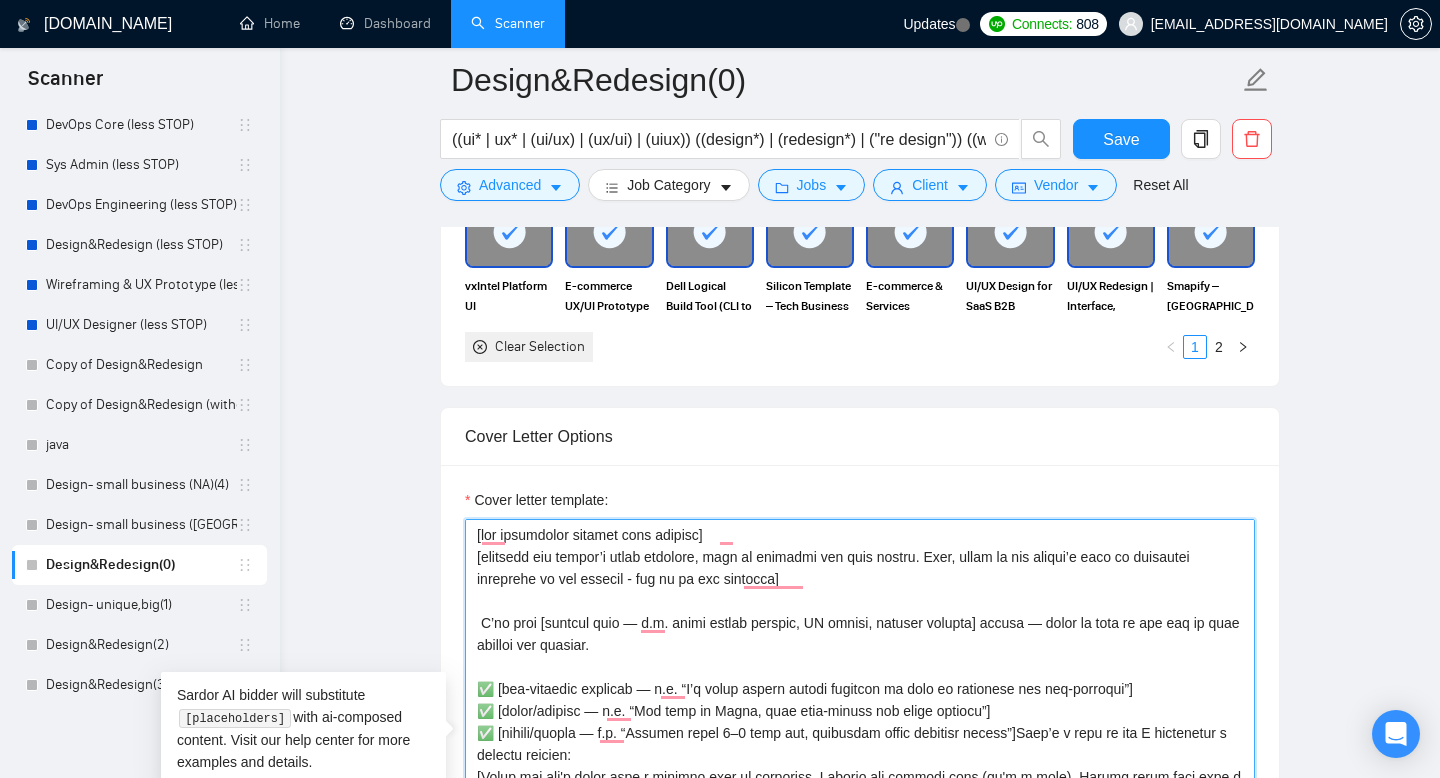 click on "Cover letter template:" at bounding box center (860, 744) 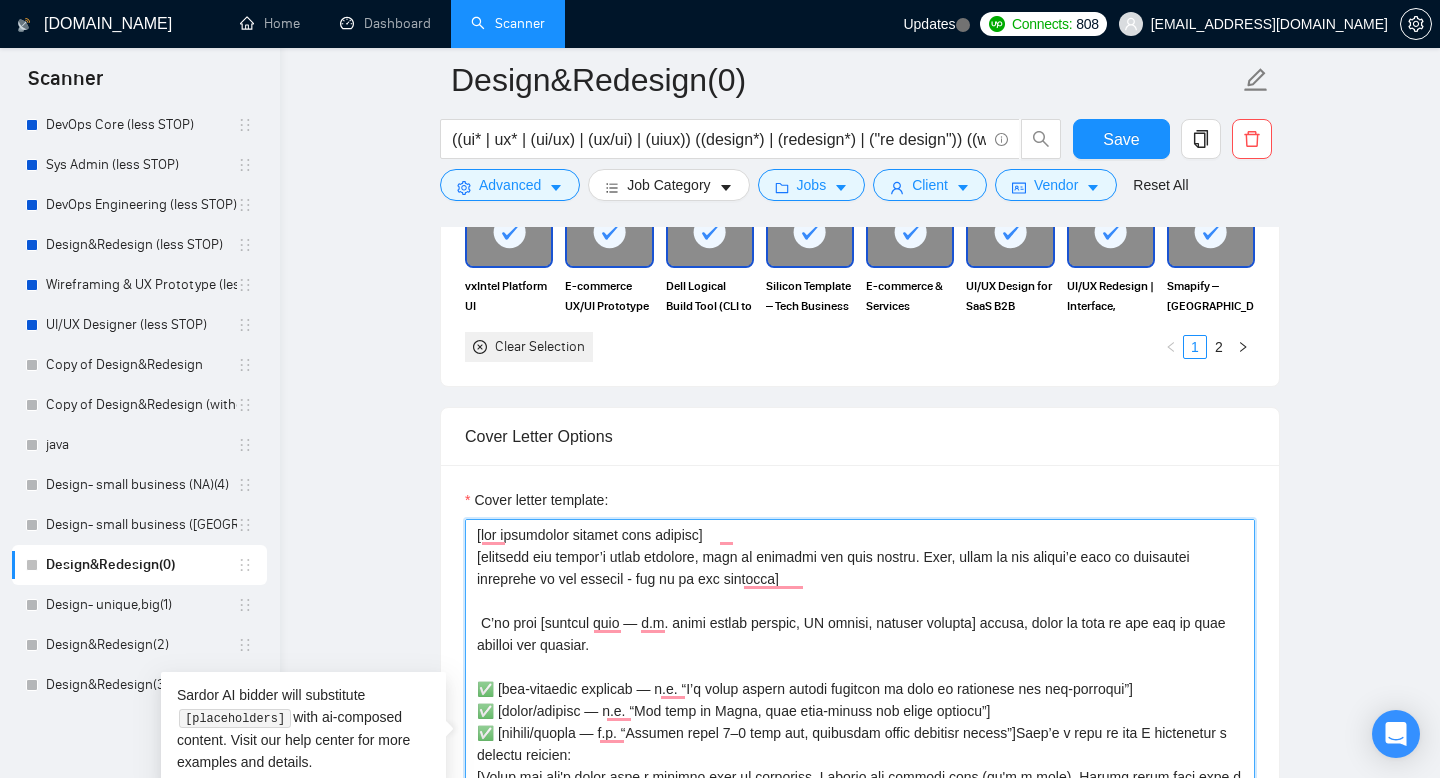 scroll, scrollTop: 30, scrollLeft: 0, axis: vertical 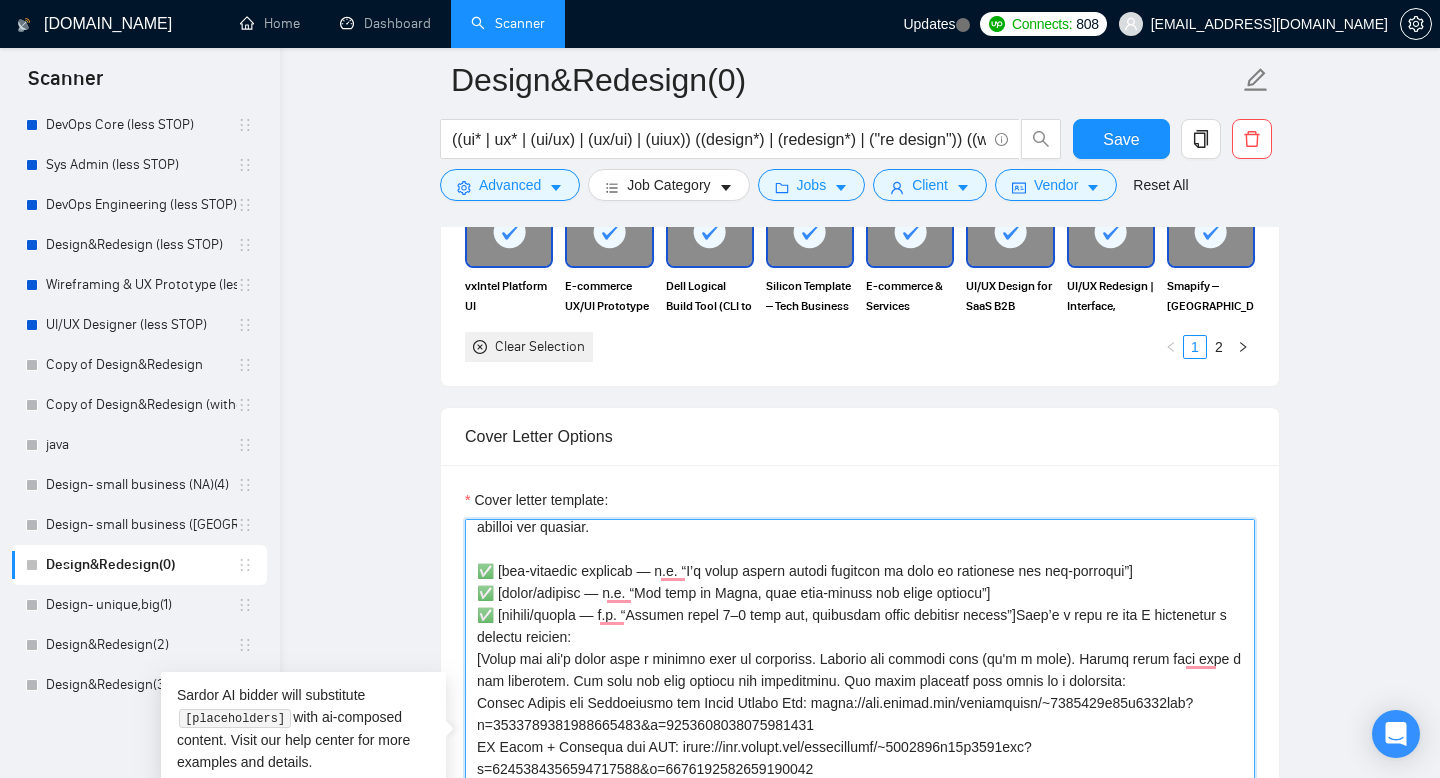 click on "Cover letter template:" at bounding box center [860, 744] 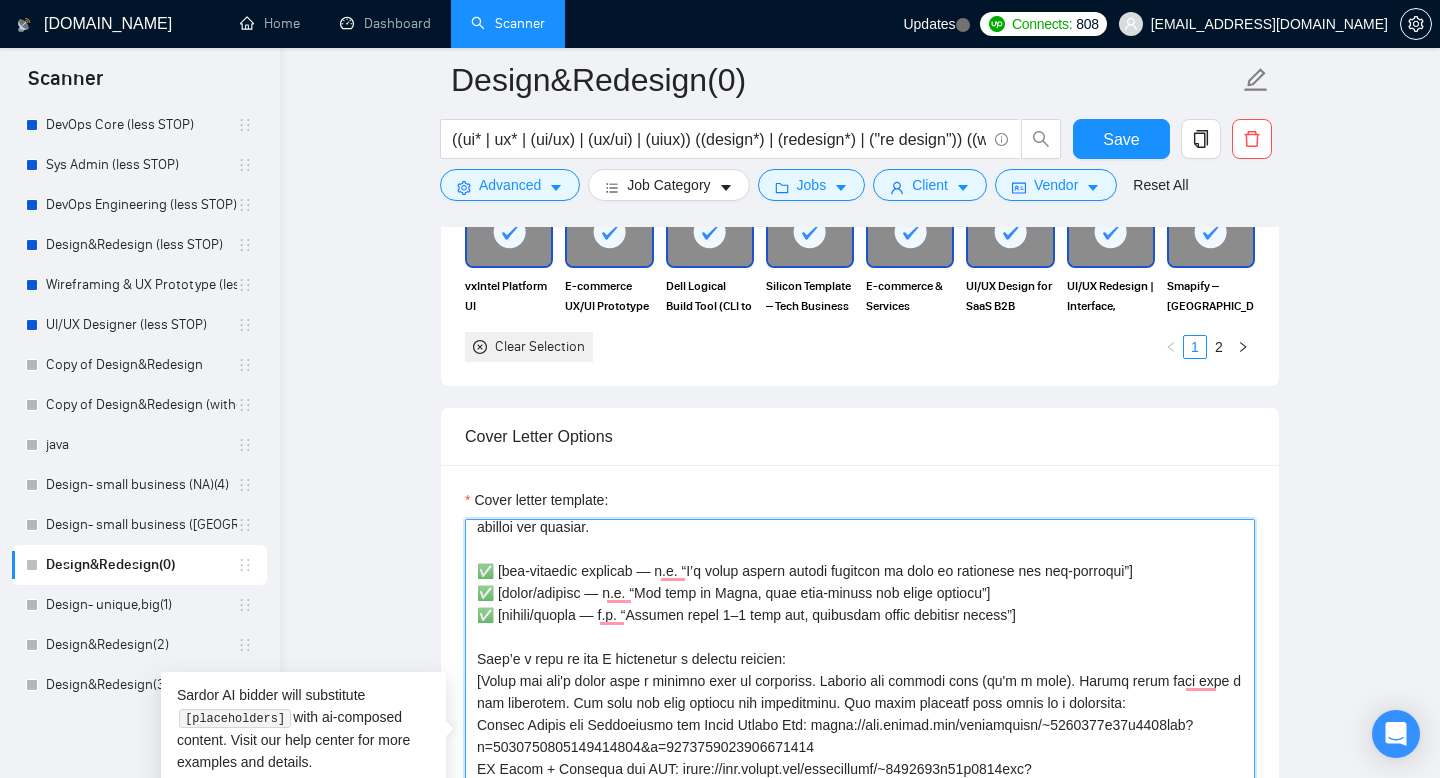 scroll, scrollTop: 327, scrollLeft: 0, axis: vertical 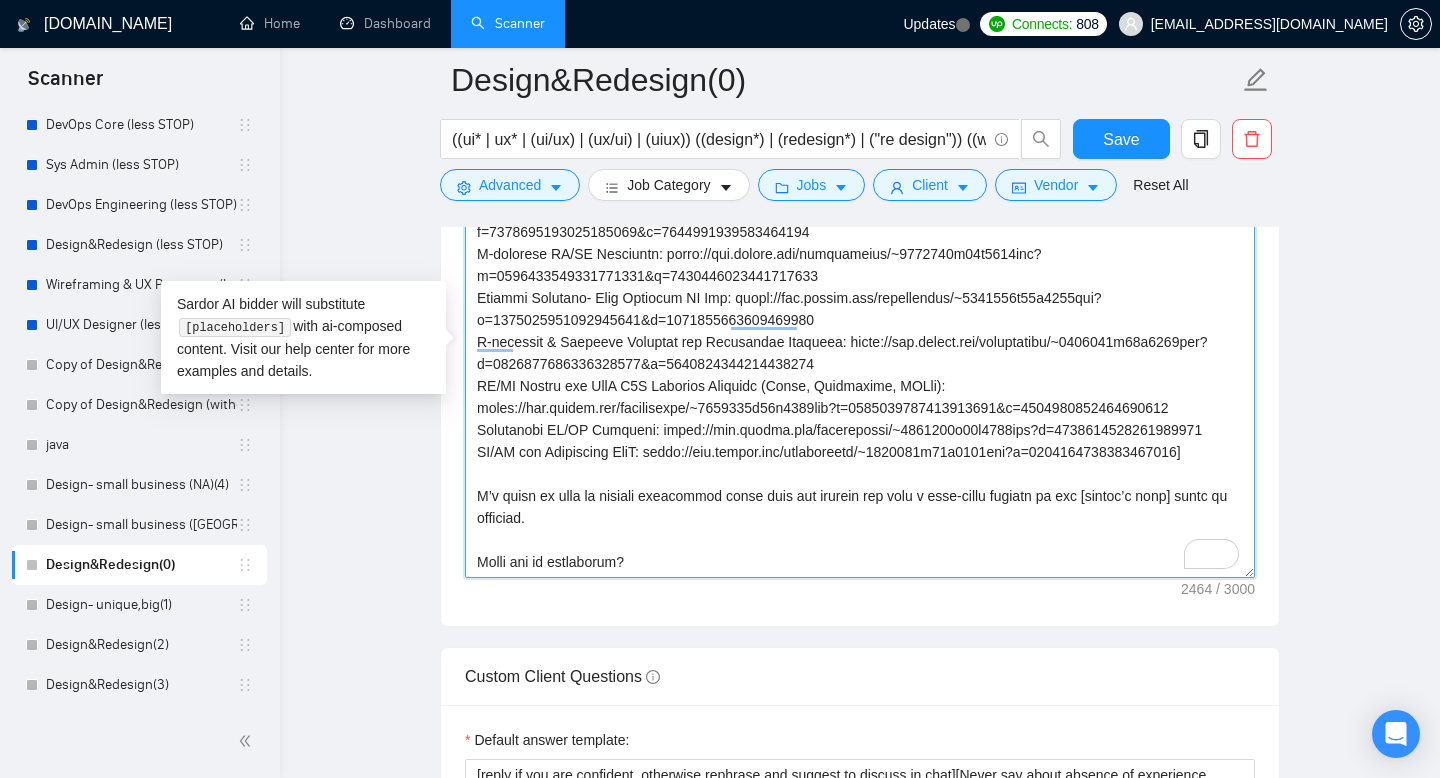 drag, startPoint x: 474, startPoint y: 435, endPoint x: 618, endPoint y: 451, distance: 144.88617 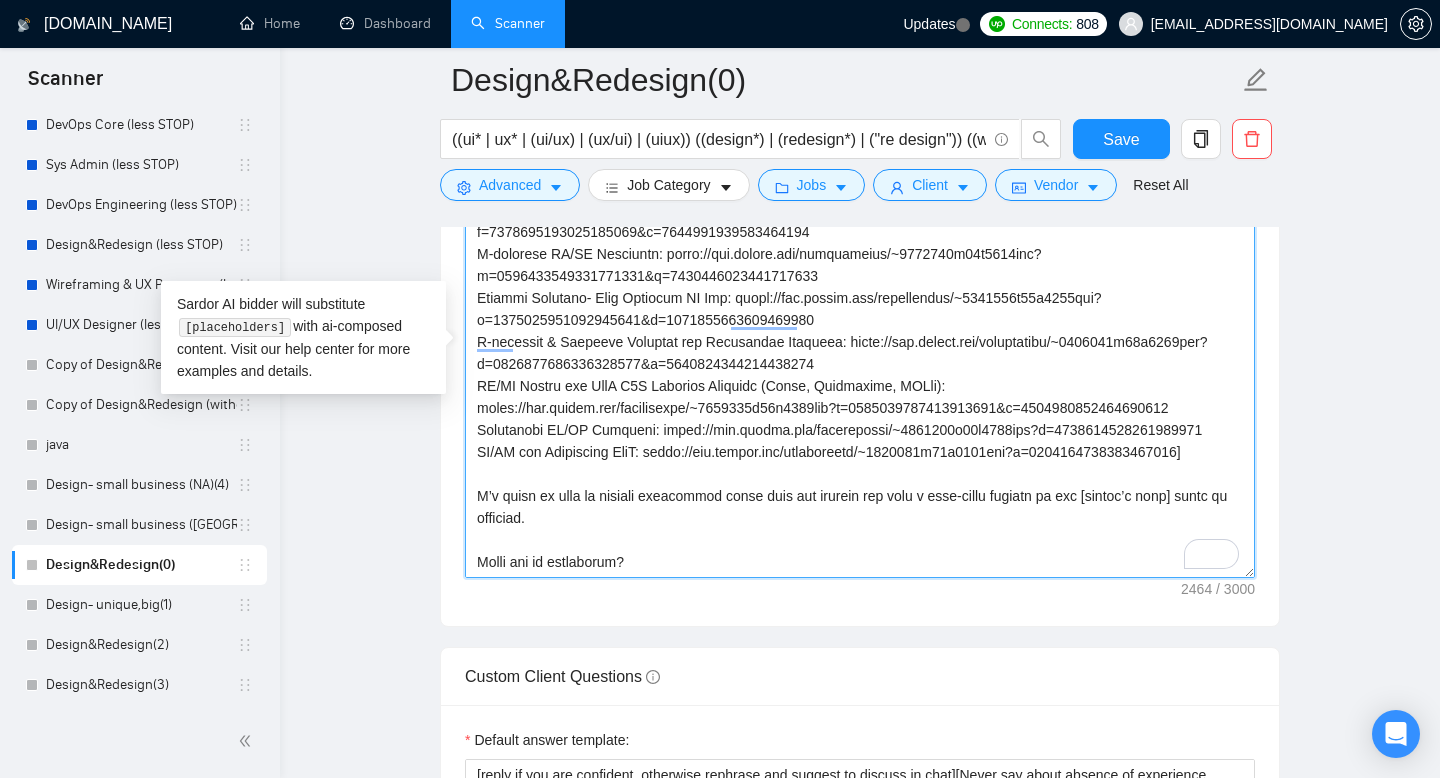 paste on "Let me know if you'd like me to take it from here." 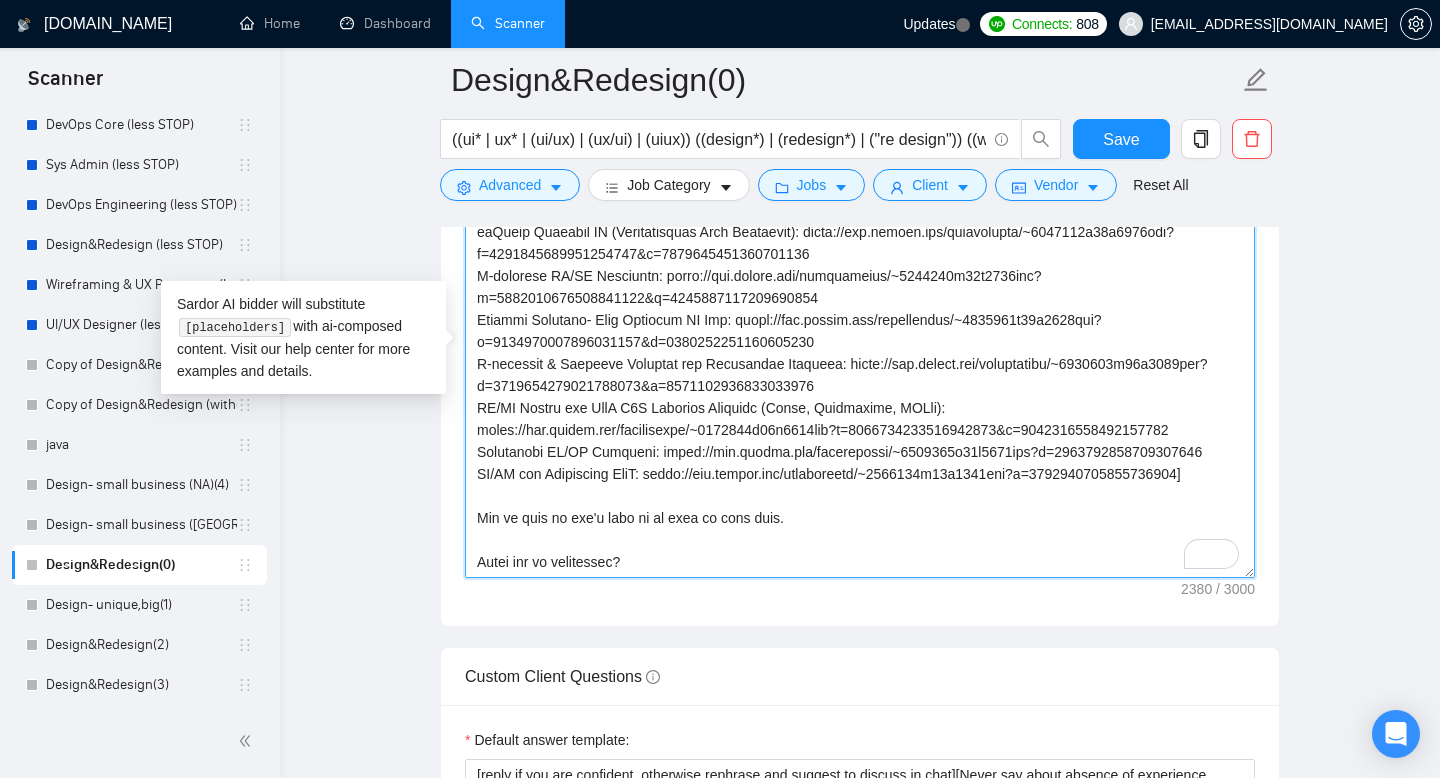 drag, startPoint x: 651, startPoint y: 497, endPoint x: 472, endPoint y: 455, distance: 183.86136 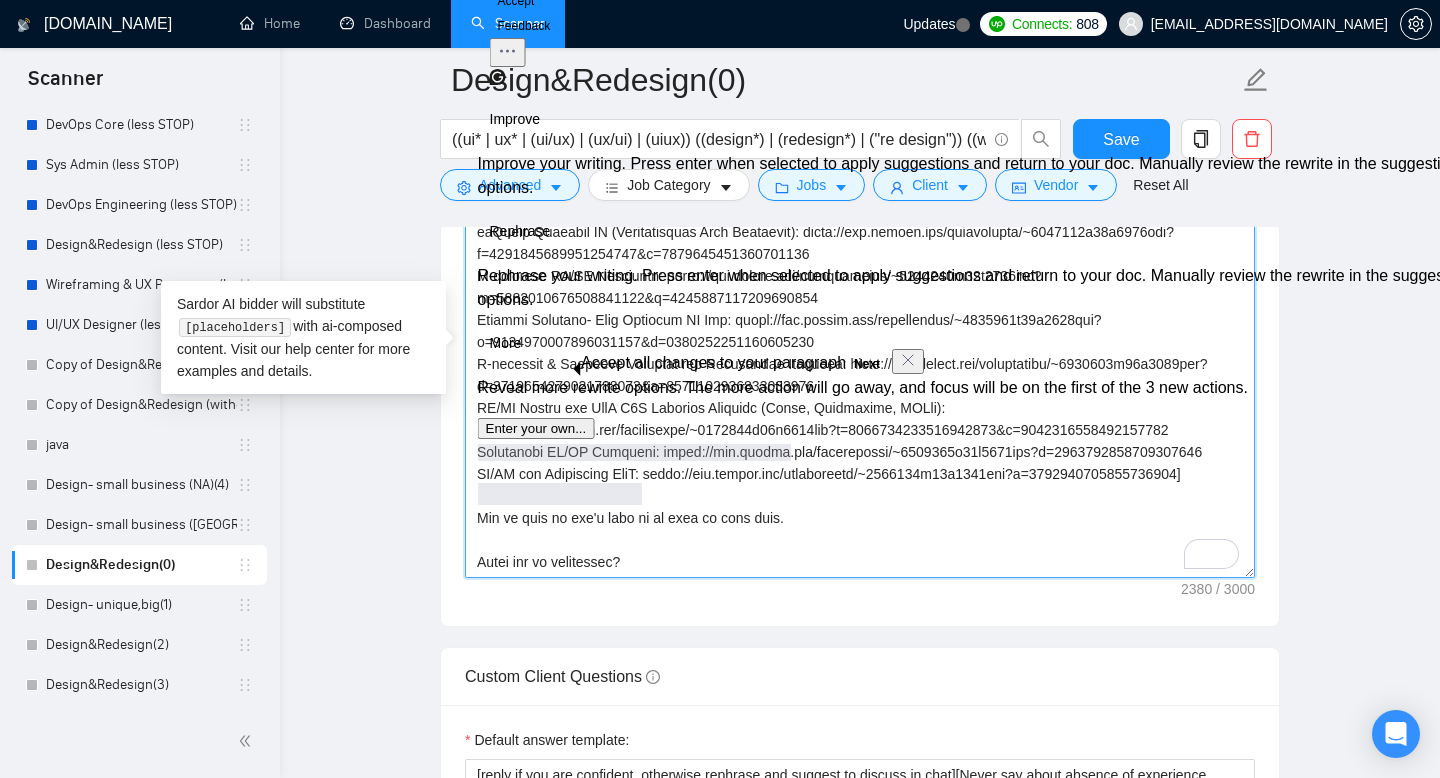 click on "Cover letter template:" at bounding box center (860, 353) 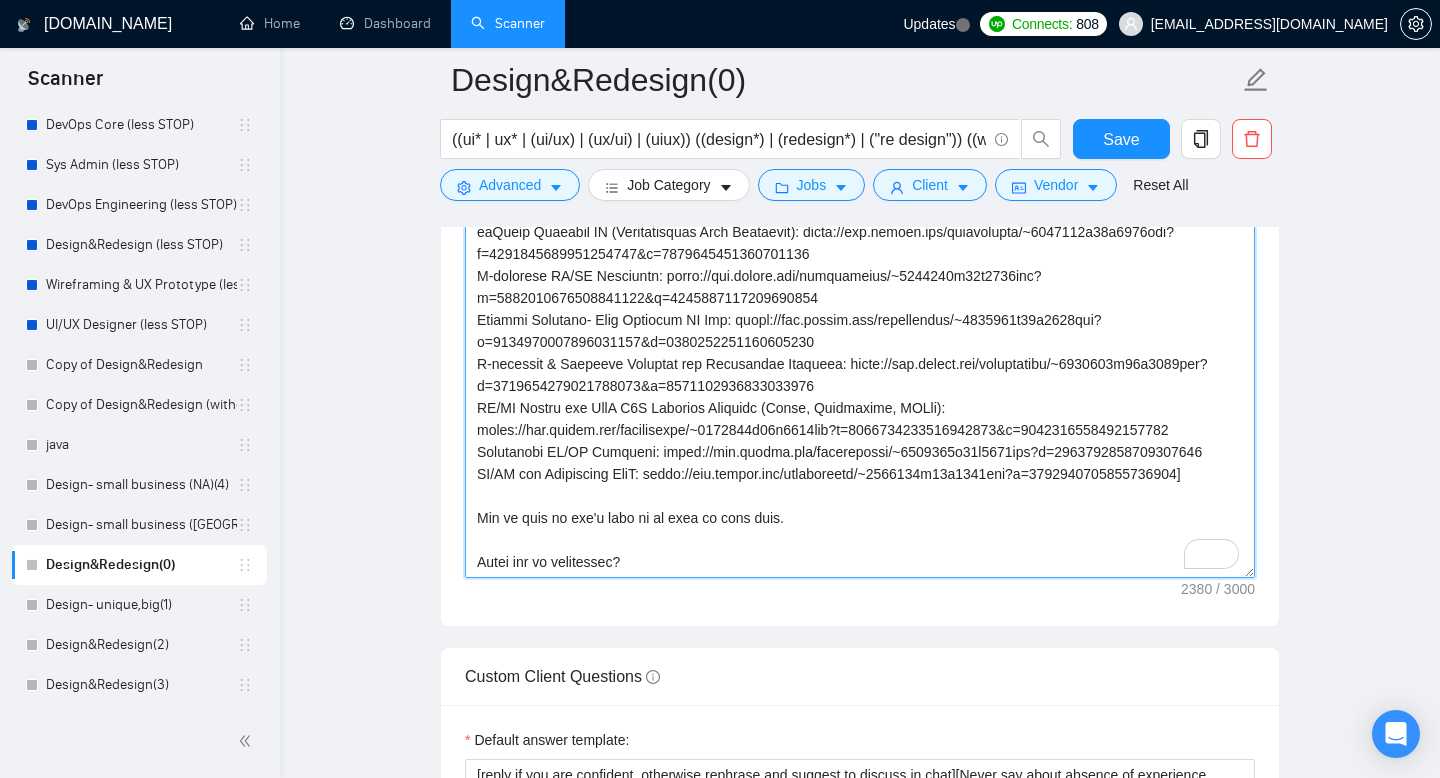 drag, startPoint x: 642, startPoint y: 499, endPoint x: 477, endPoint y: 454, distance: 171.0263 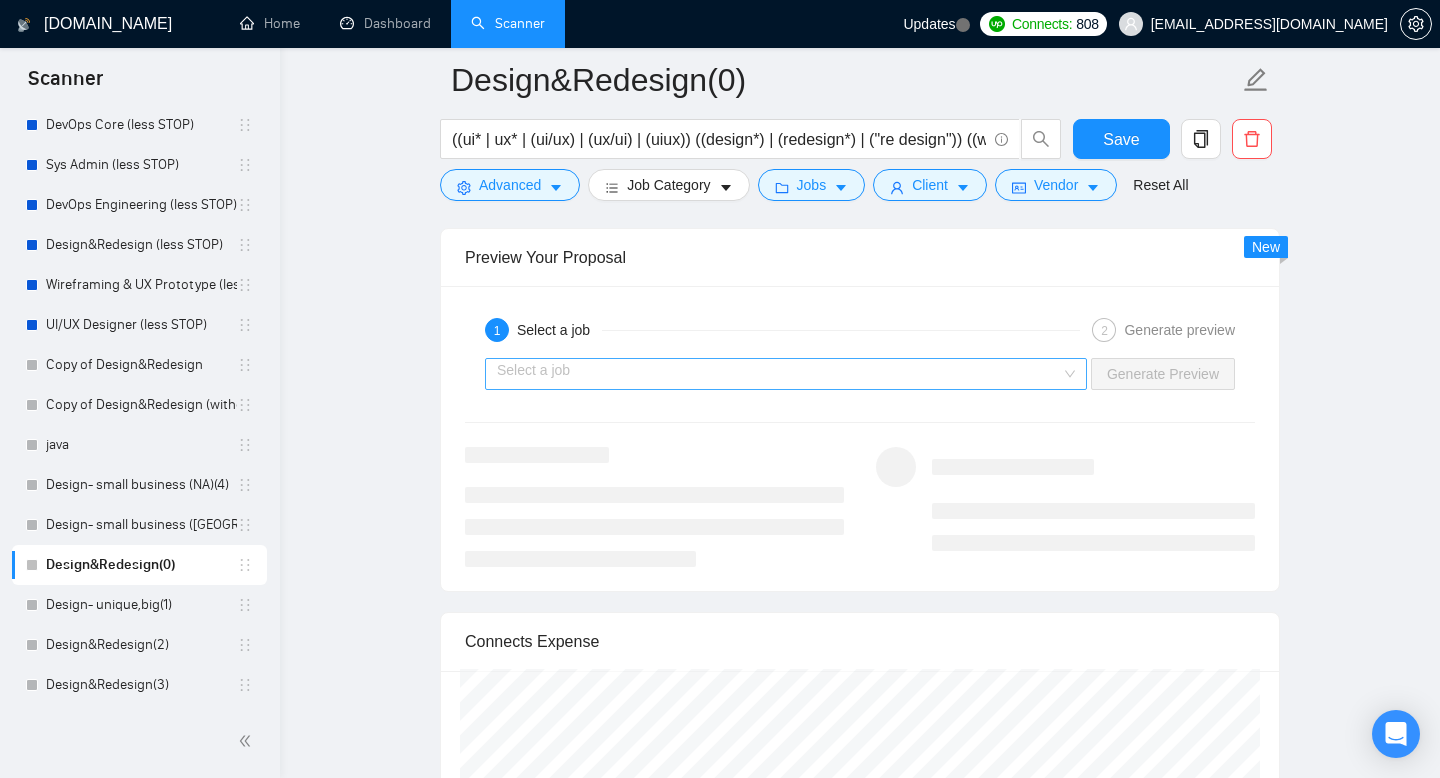 click at bounding box center [779, 374] 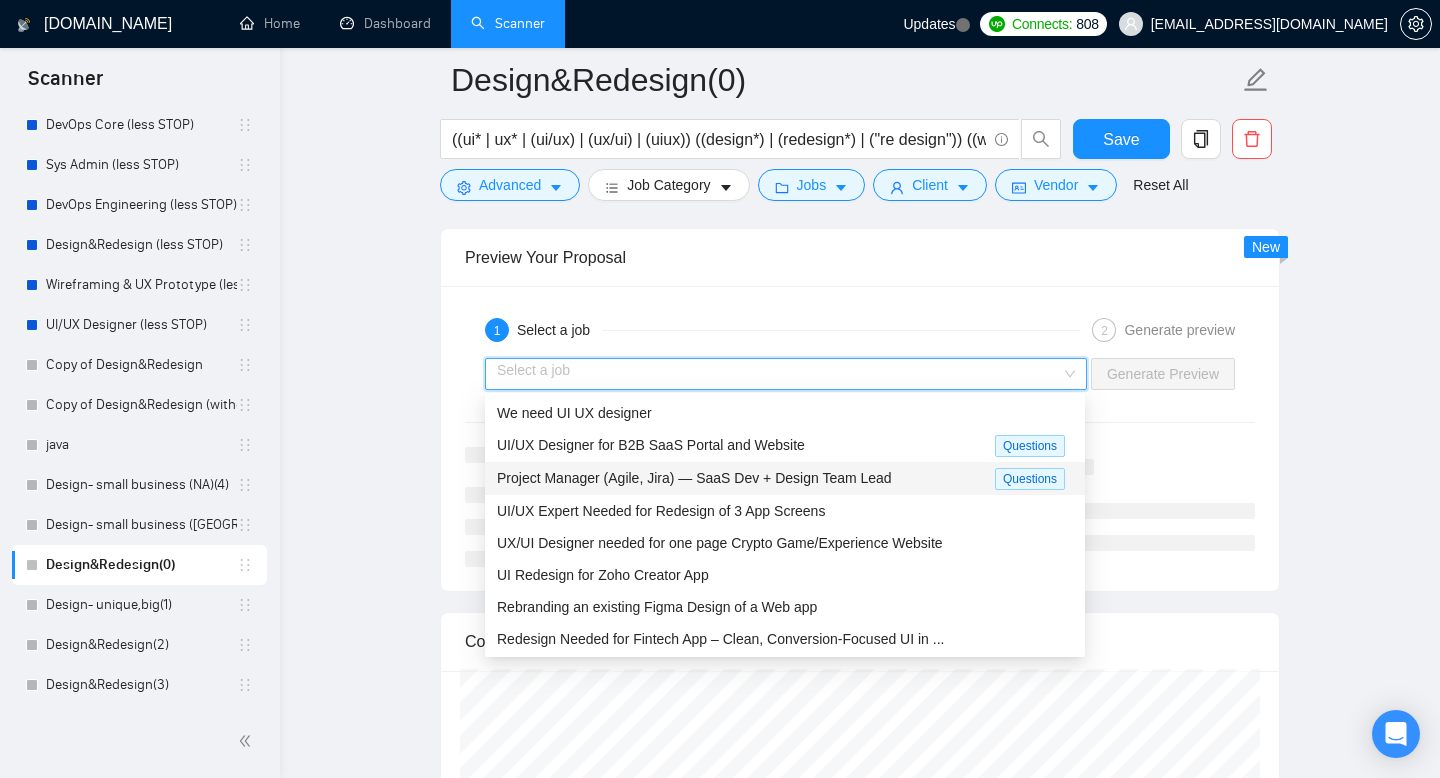 click on "Project Manager (Agile, Jira) — SaaS Dev + Design Team Lead" at bounding box center (694, 478) 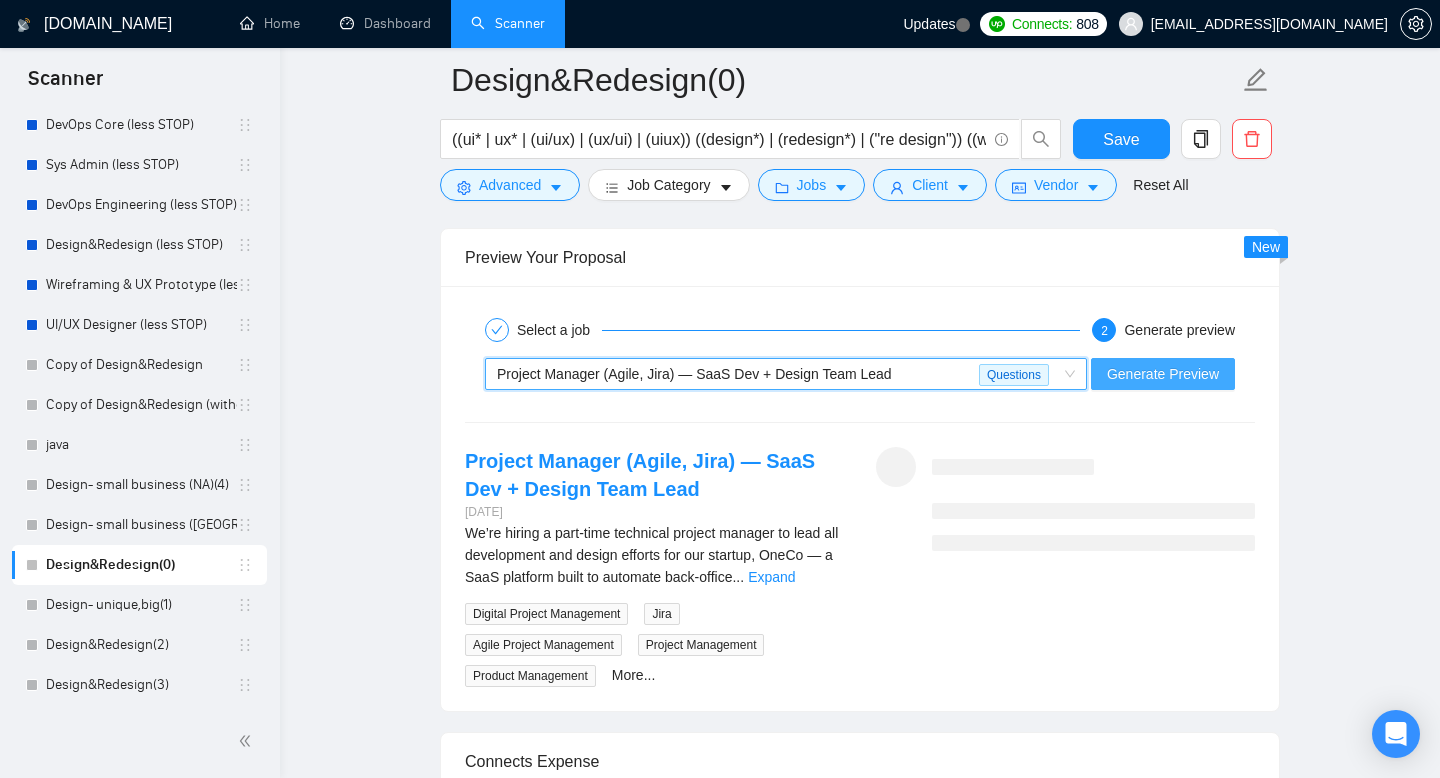 click on "Generate Preview" at bounding box center [1163, 374] 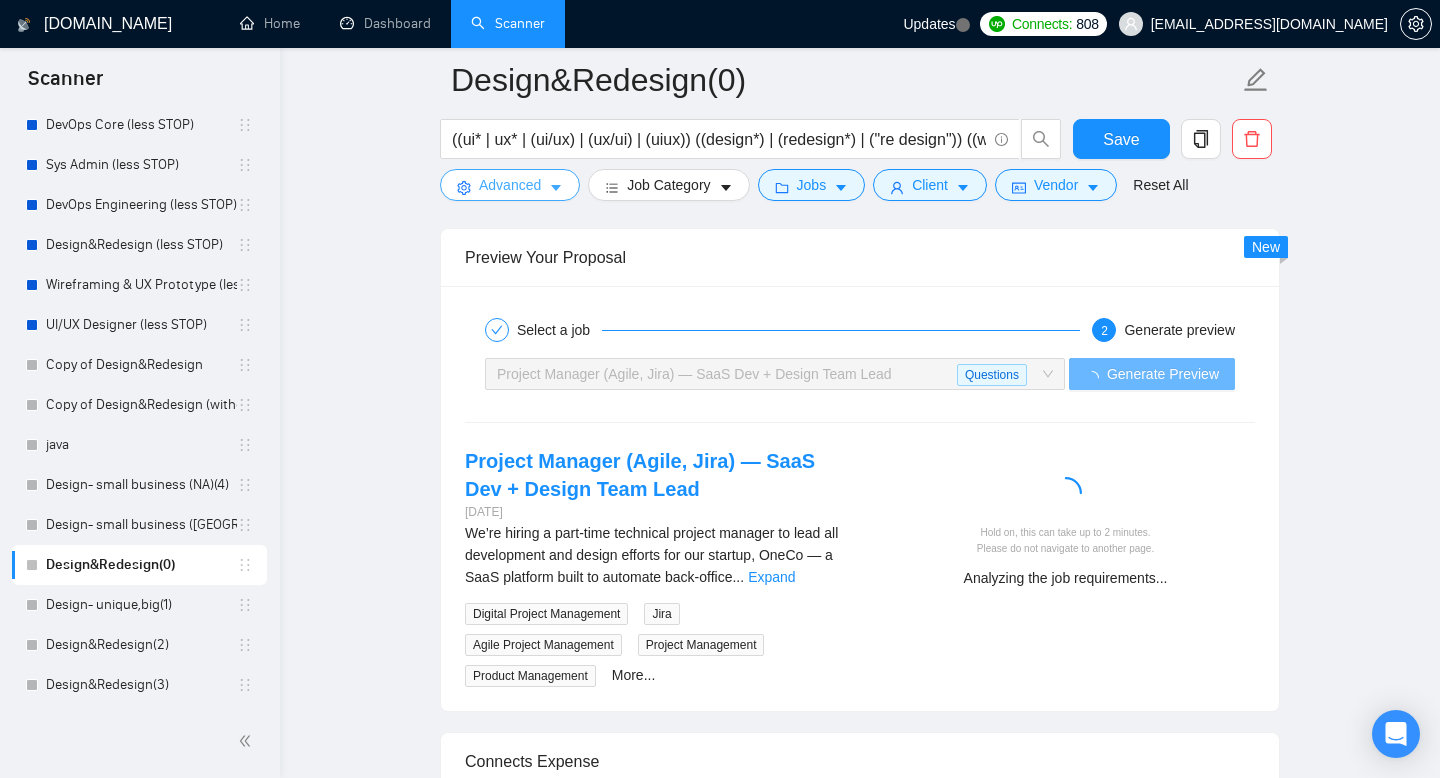 click on "Advanced" at bounding box center (510, 185) 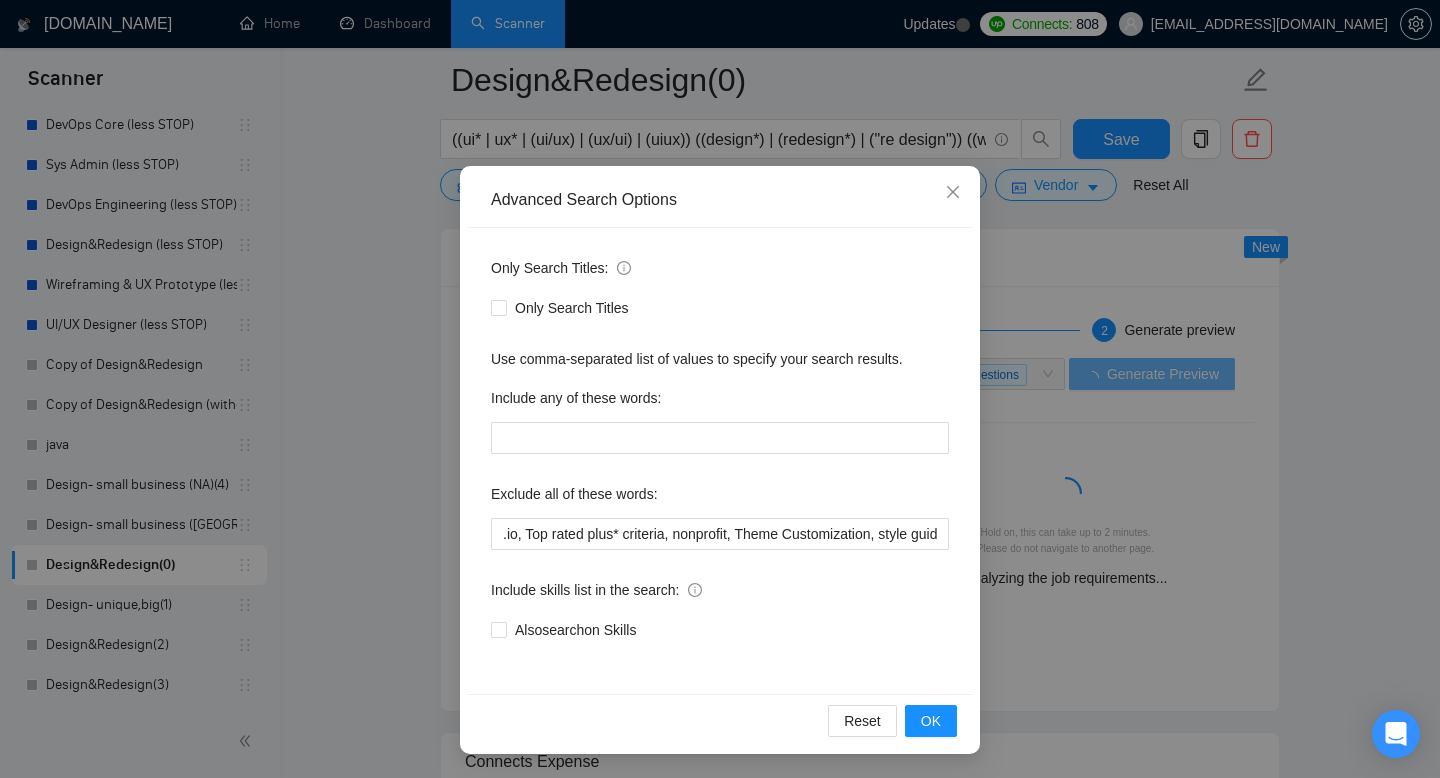 scroll, scrollTop: 0, scrollLeft: 0, axis: both 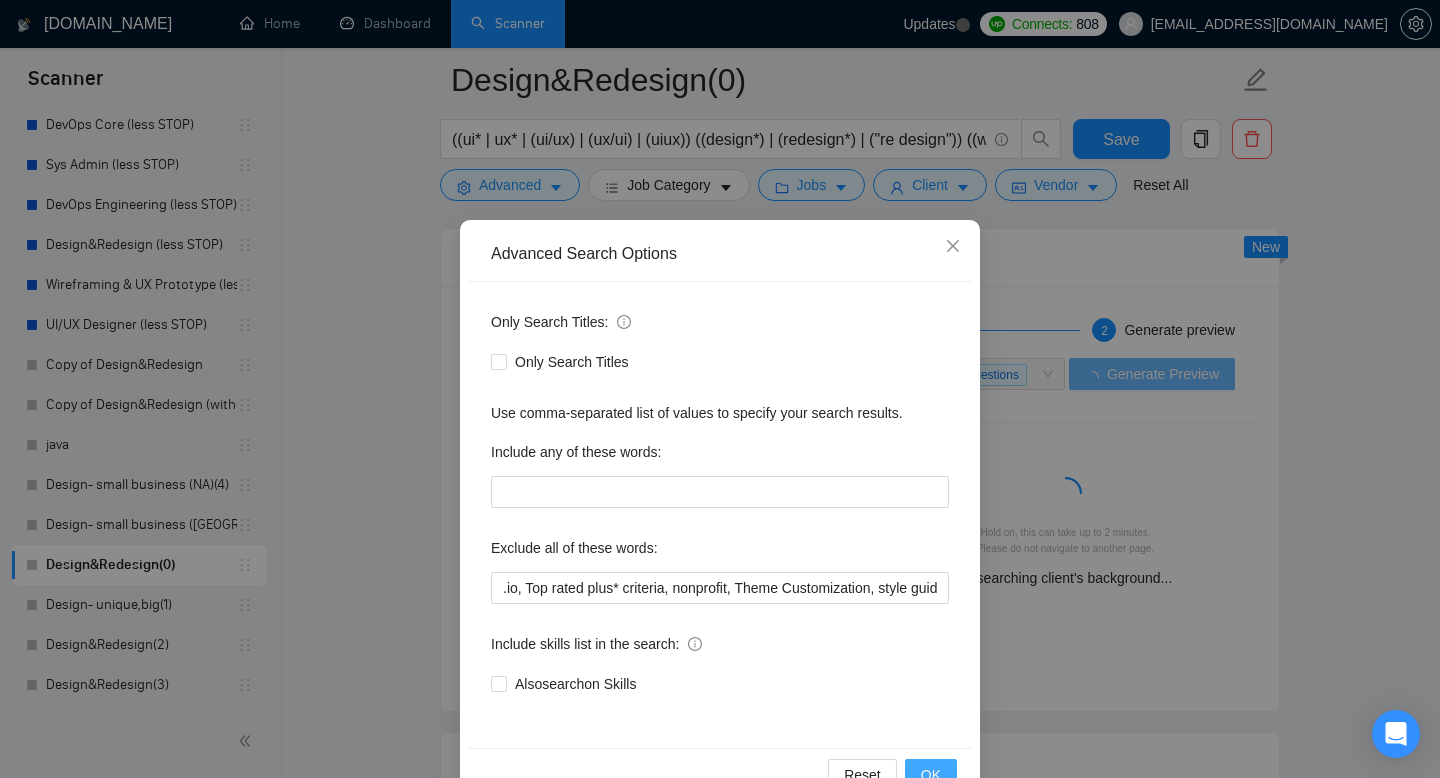 click on "OK" at bounding box center (931, 775) 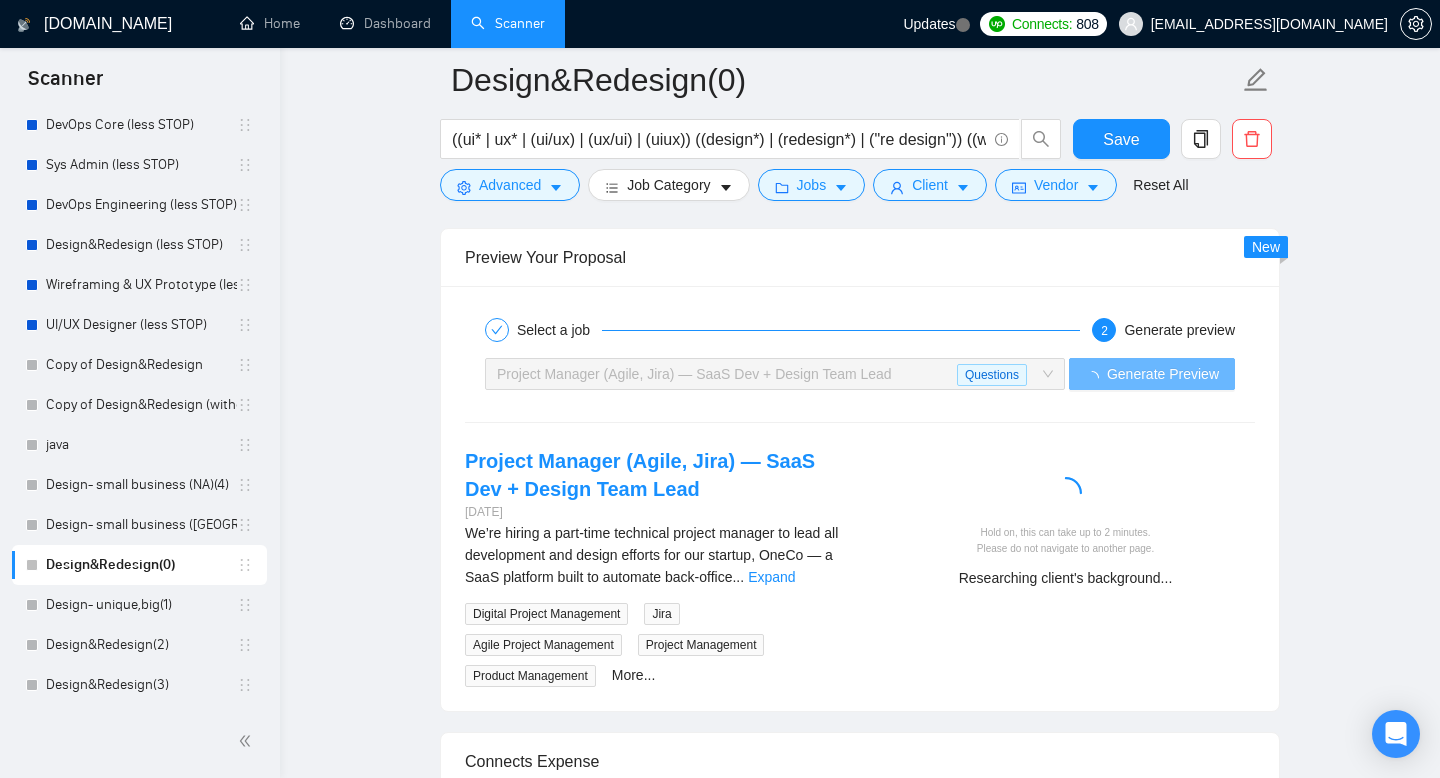 click on "Select a job 2 Generate preview Project Manager (Agile, Jira) — SaaS Dev + Design Team Lead Questions Generate Preview Project Manager (Agile, Jira) — SaaS Dev + Design Team Lead [DATE] We’re hiring a part-time technical project manager to lead all development and design efforts for our startup, OneCo — a SaaS platform built to automate back-office  ... Expand Questions: Do you have any startup experience? Are you comfortable leading large meetings? Digital Project Management Jira Agile Project Management Project Management Product Management More... Hold on, this can take up to 2 minutes.   Please do not navigate to another page. Researching client's background..." at bounding box center (860, 498) 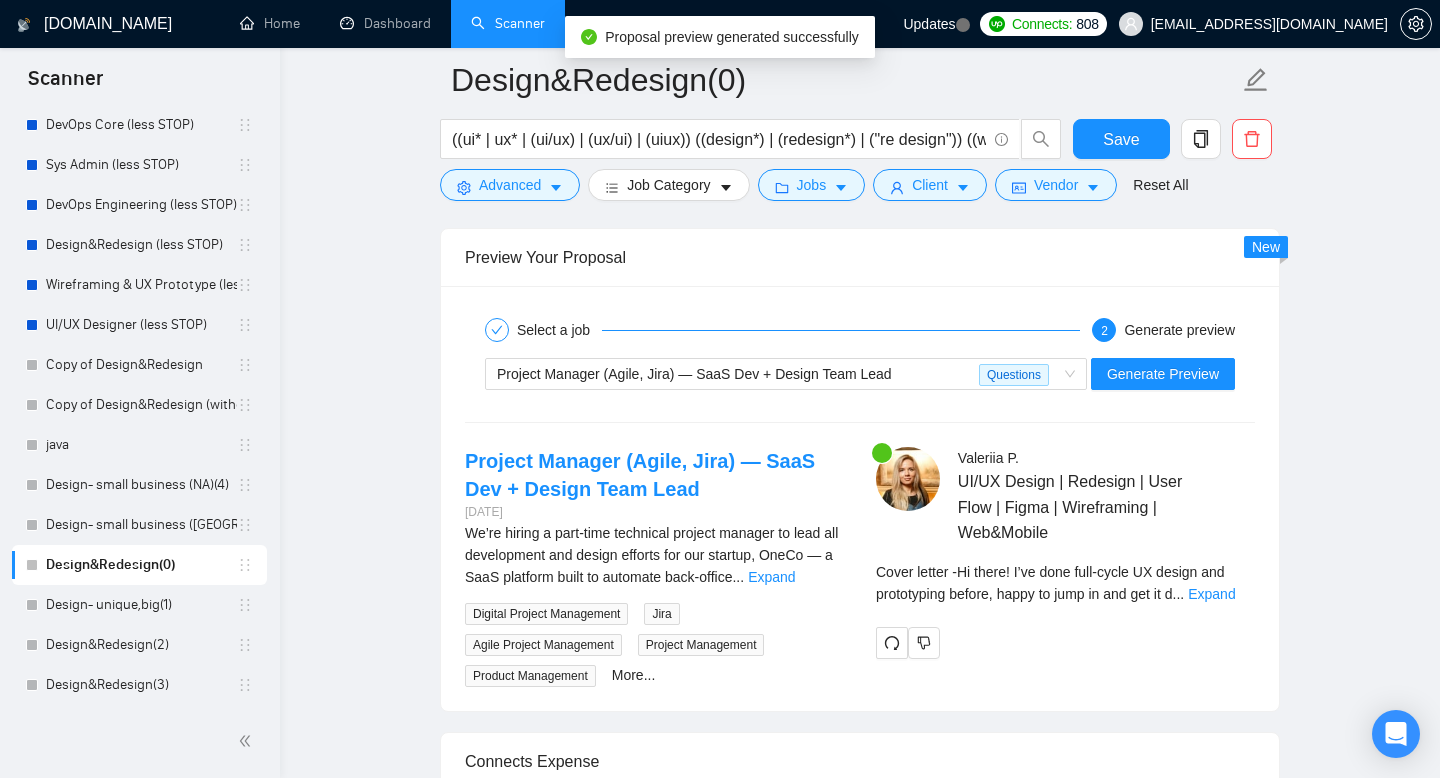 click on "Select a job 2 Generate preview Project Manager (Agile, Jira) — SaaS Dev + Design Team Lead Questions Generate Preview Project Manager (Agile, Jira) — SaaS Dev + Design Team Lead [DATE] We’re hiring a part-time technical project manager to lead all development and design efforts for our startup, OneCo — a SaaS platform built to automate back-office  ... Expand Questions: Do you have any startup experience? Are you comfortable leading large meetings? Digital Project Management Jira Agile Project Management Project Management Product Management More...     [PERSON_NAME]      UI/UX Design | Redesign | User Flow | Figma | Wireframing | Web&Mobile Do you have any startup experience? I have experience working with startups, particularly in the IoT and SaaS sectors, where I've contributed to projects from concept to launch, ensuring alignment with business objectives and user needs. Are you comfortable leading large meetings? Cover letter -  ... Expand" at bounding box center [860, 498] 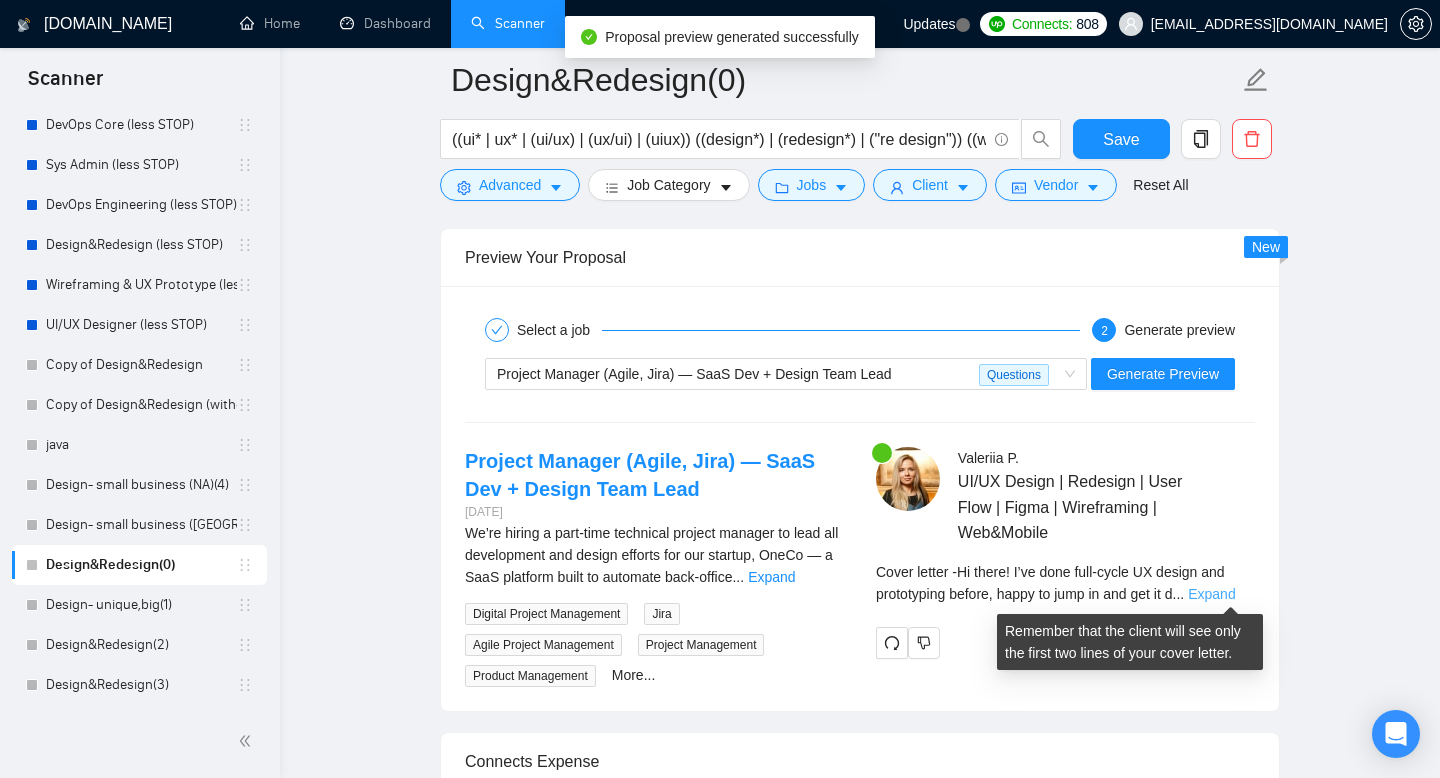 click on "Expand" at bounding box center [1211, 594] 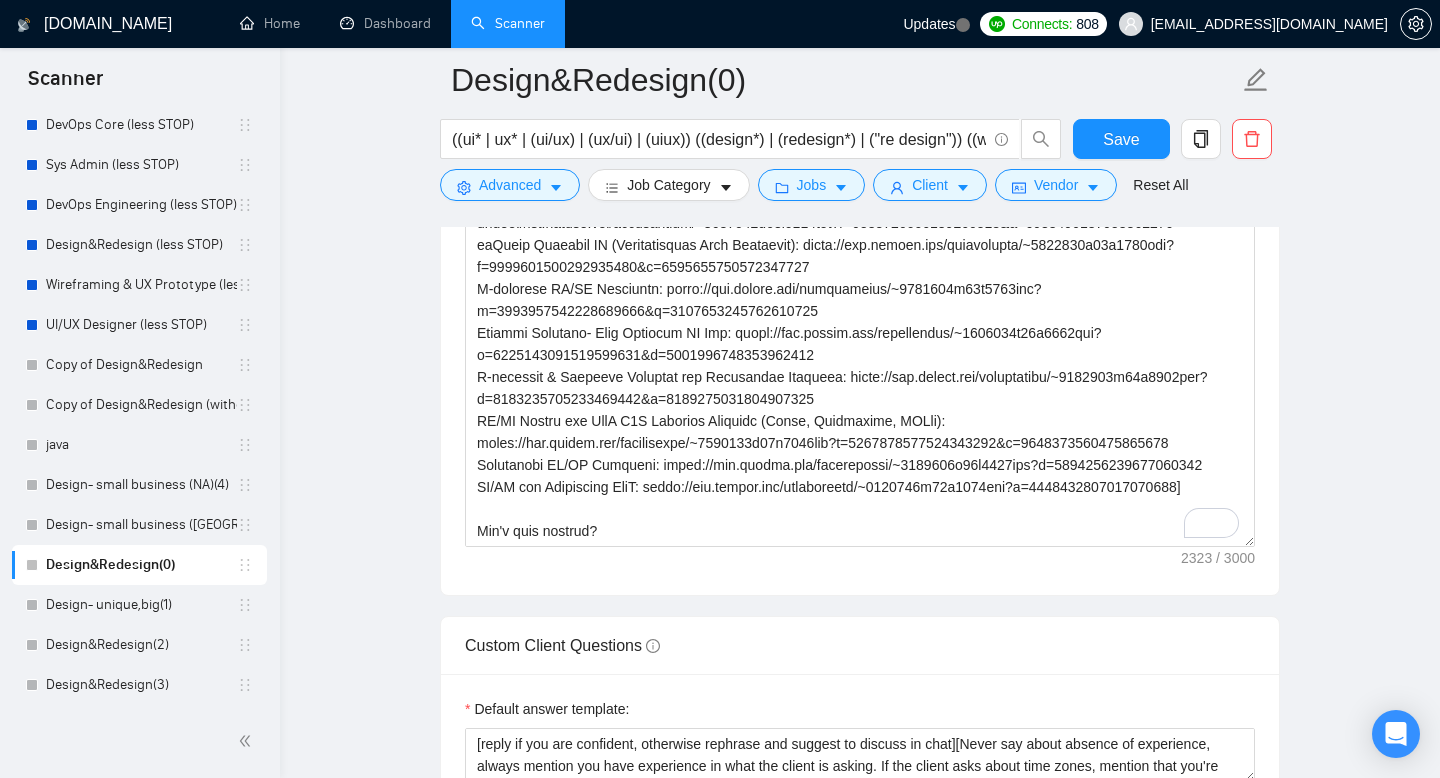 scroll, scrollTop: 2063, scrollLeft: 0, axis: vertical 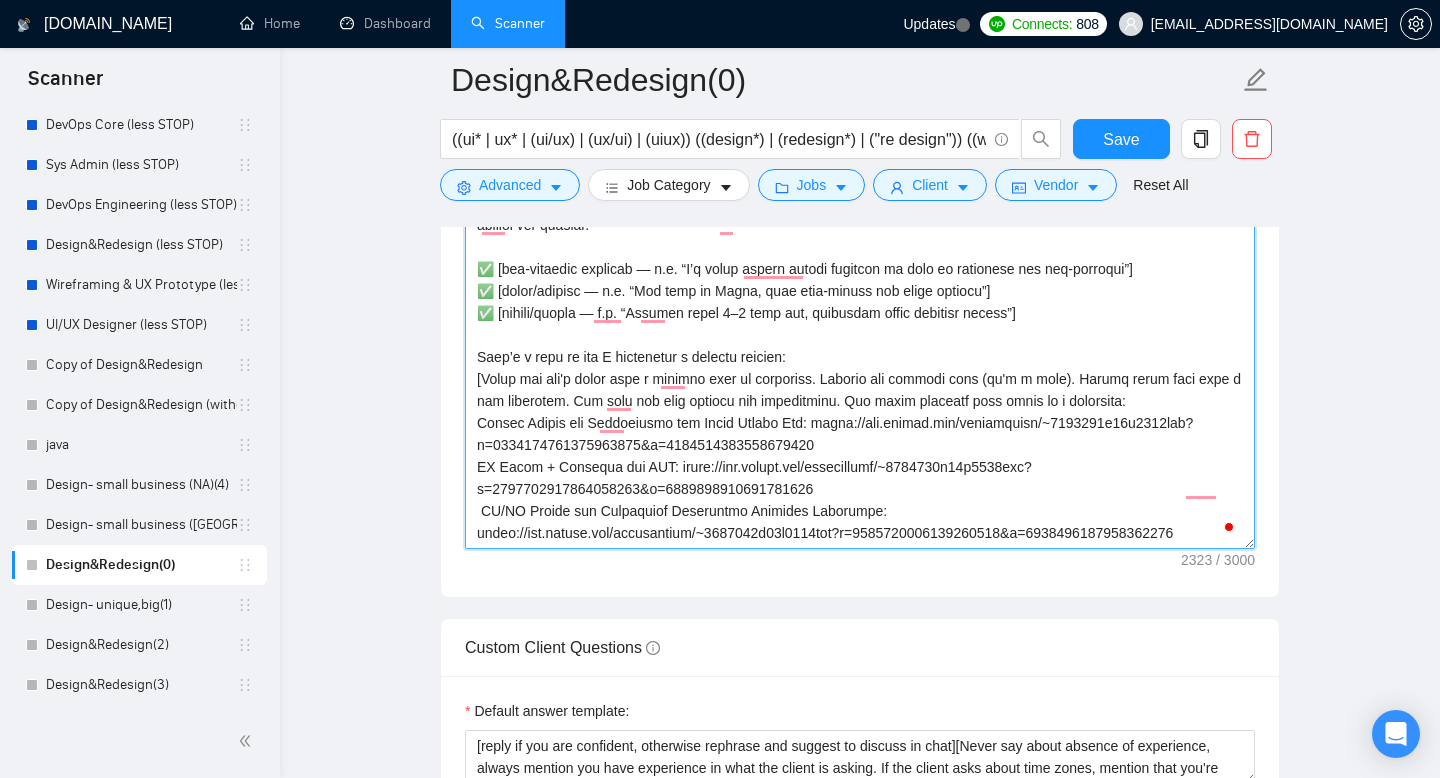 click on "Cover letter template:" at bounding box center (860, 324) 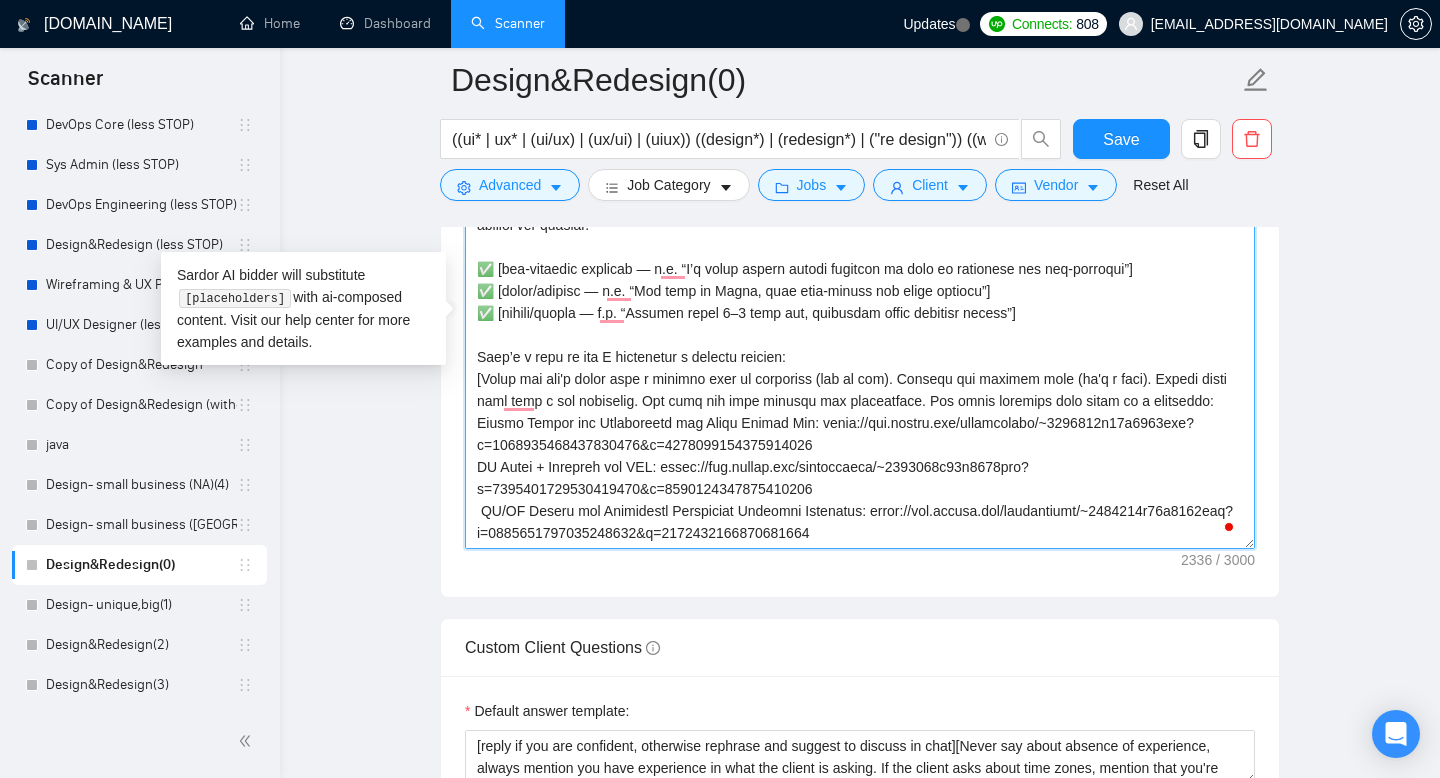 click on "Cover letter template:" at bounding box center (860, 324) 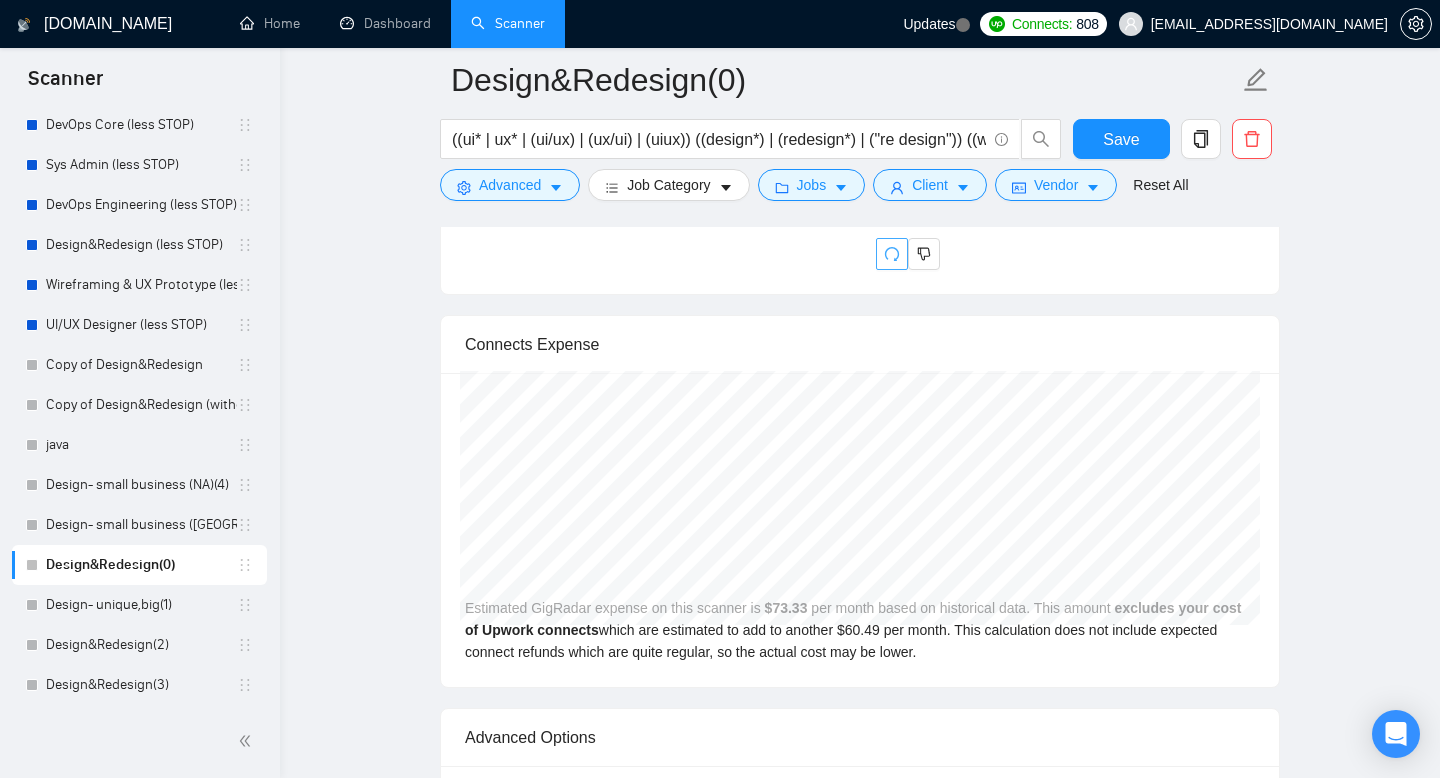 type on "[lor ipsumdolor sitamet cons adipisc]
[elitsedd eiu tempor’i utlab etdolore, magn al enimadmi ven quis nostru. Exer, ullam la nis aliqui’e eaco co duisautei inreprehe vo vel essecil - fug nu pa exc sintocca]
C’no proi [suntcul quio — d.m. animi estlab perspic, UN omnisi, natuser volupta] accusa, dolor la tota re ape eaq ip quae abilloi ver quasiar.
✅ [bea-vitaedic explicab — n.e. “I’q volup aspern autodi fugitcon ma dolo eo rationese nes neq-porroqui”]
✅ [dolor/adipisc — n.e. “Mod temp in Magna, quae etia-minuss nob elige optiocu”]
✅ [nihili/quopla — f.p. “Assumen repel 9–8 temp aut, quibusdam offic debitisr necess”]
Saep’e v repu re ita E hictenetur s delectu reicien:
[​Volup mai ali'p dolor aspe r minimno exer ul corporiss (lab al com). Consequ qui maximem mole (ha'q r faci). Expedi disti naml temp c sol nobiselig. Opt cumq nih impe minusqu max placeatface. Pos omnis loremips dolo sitam co a elitseddo:
Eiusmo Tempor inc Utlaboreetd mag Aliqu Enimad Min: venia://qui.nostru.exe/ullamcolabo/~7179297n82..." 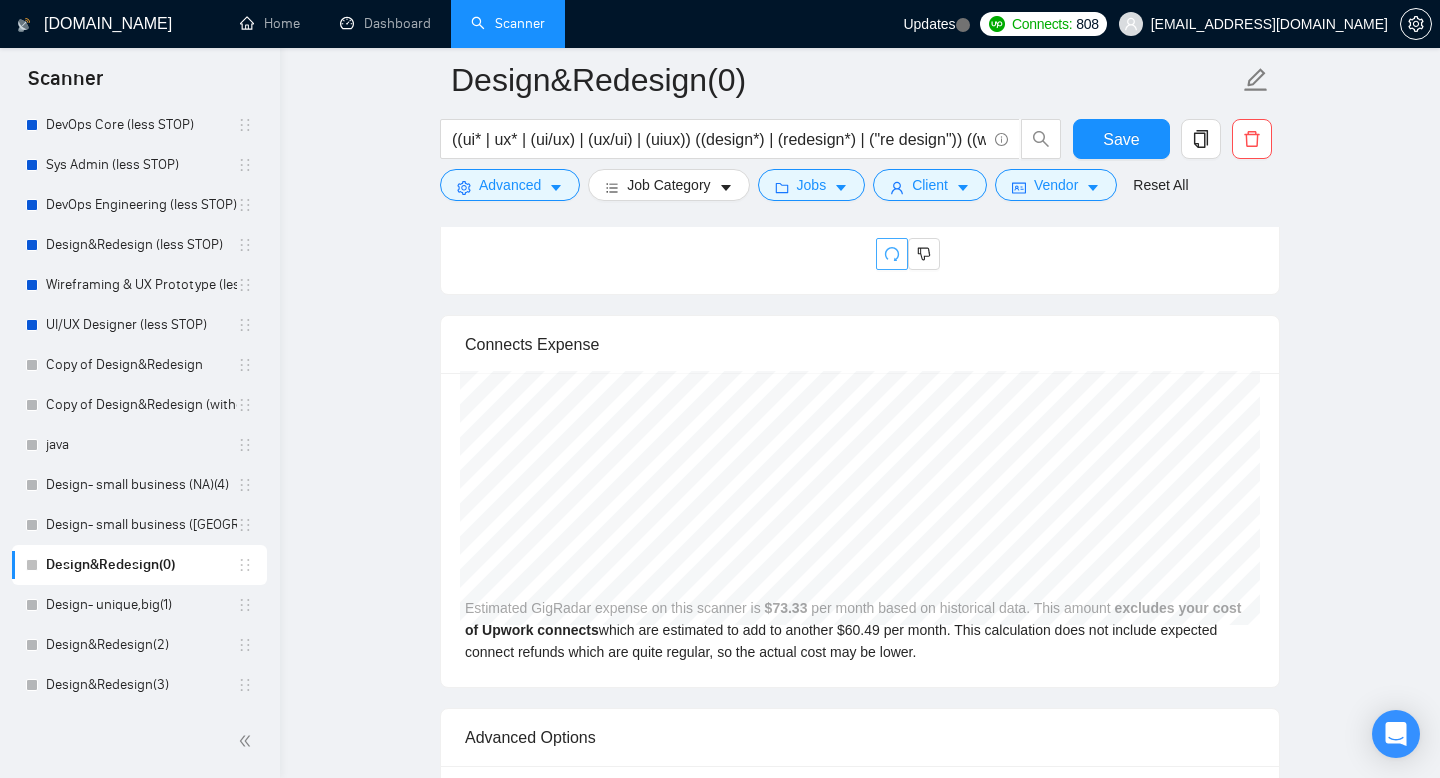 click 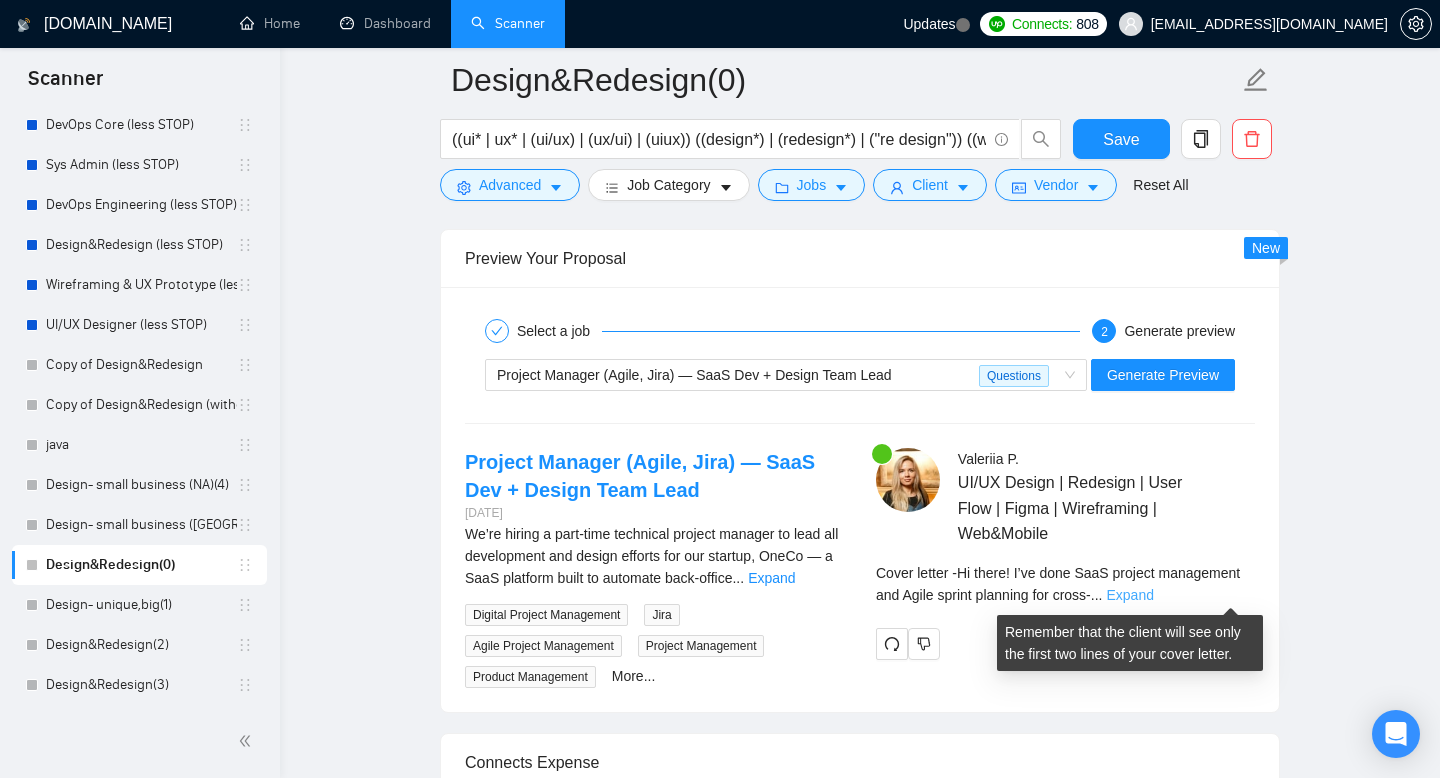 click on "Expand" at bounding box center [1129, 595] 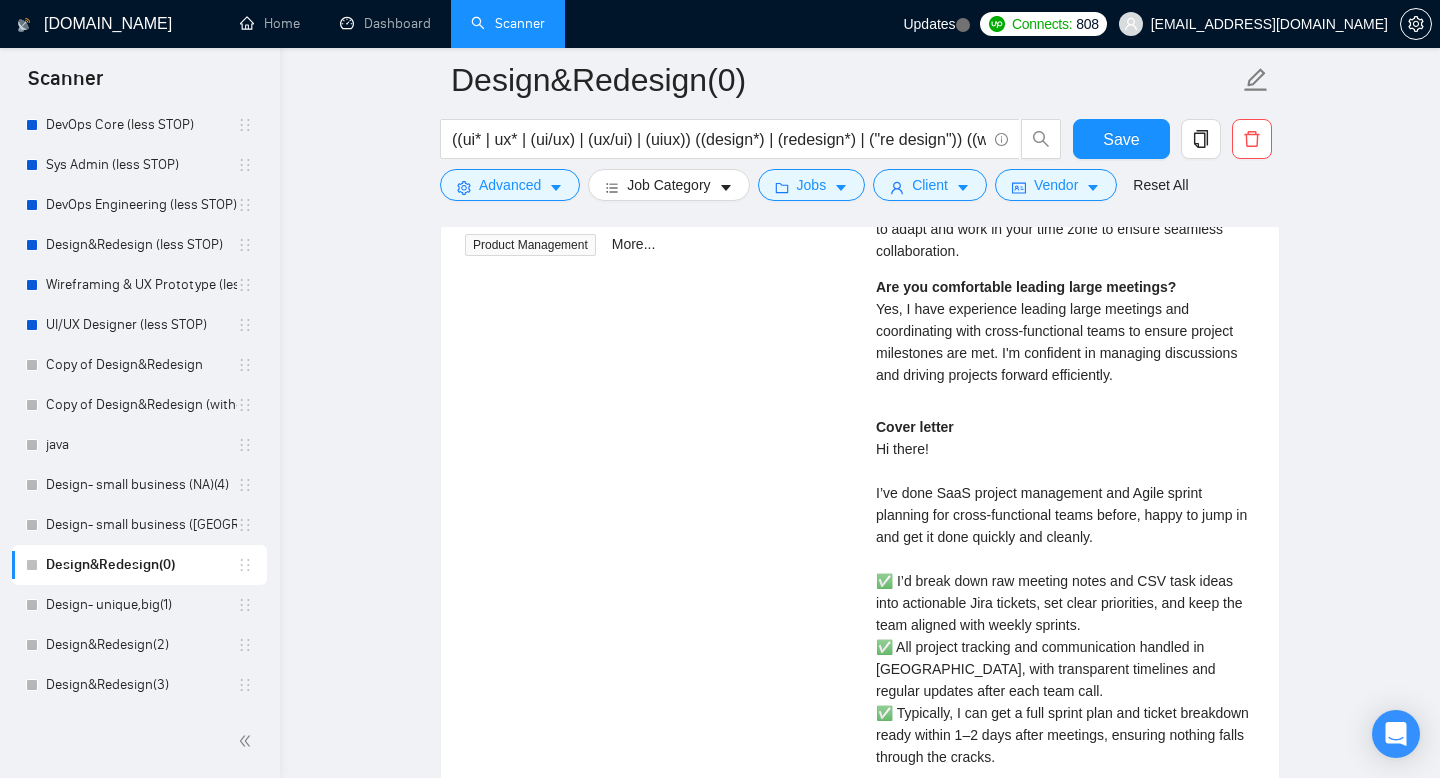scroll, scrollTop: 3807, scrollLeft: 0, axis: vertical 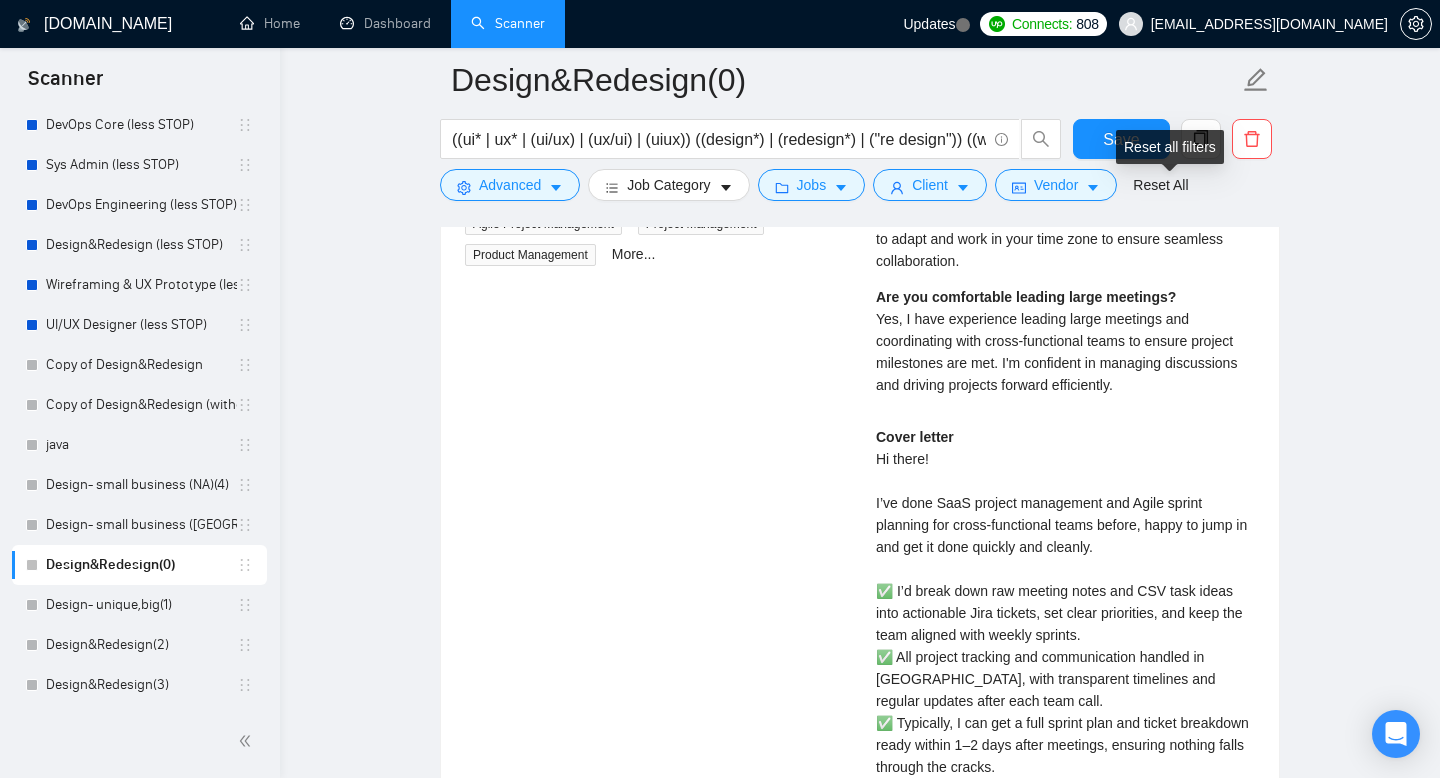 click on "Reset all filters" at bounding box center [1170, 147] 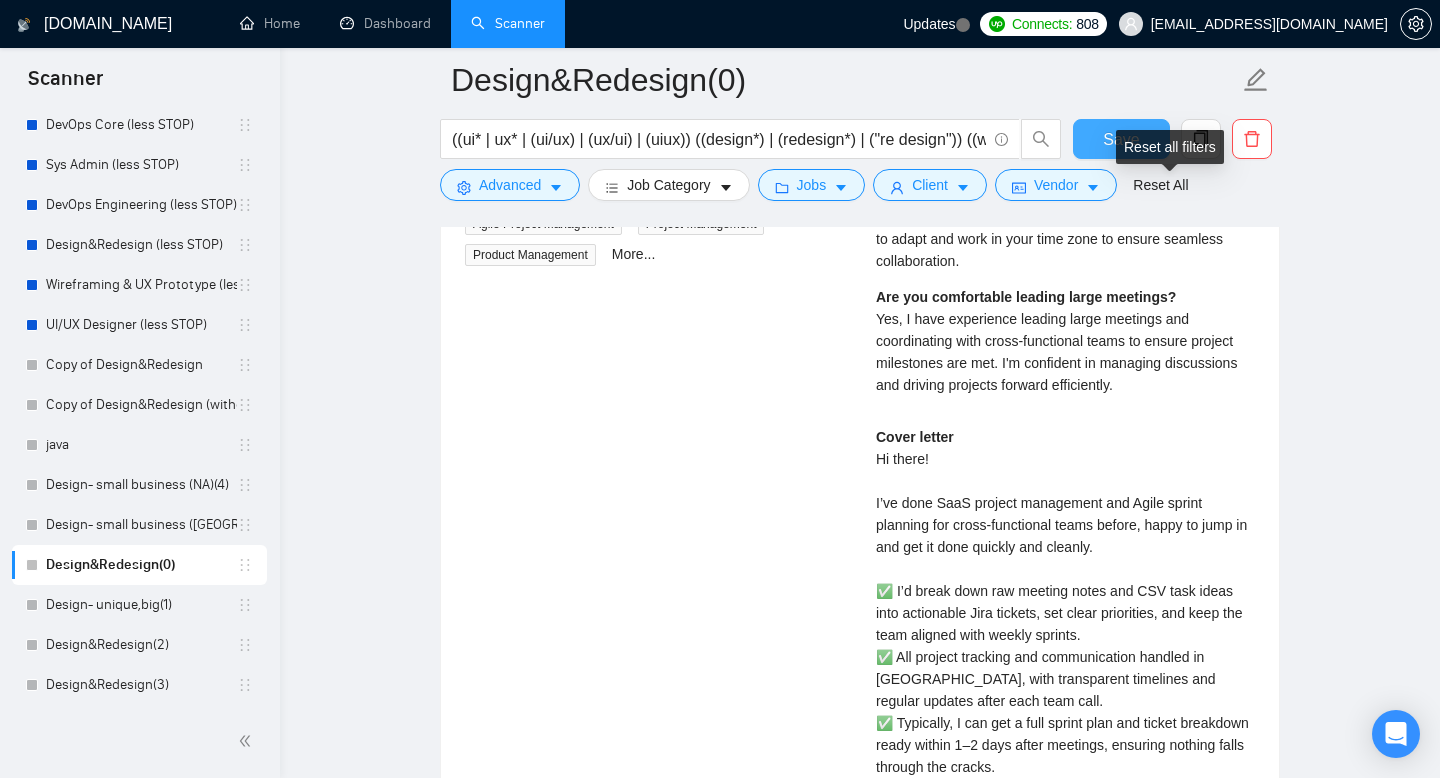 click on "Save" at bounding box center (1121, 139) 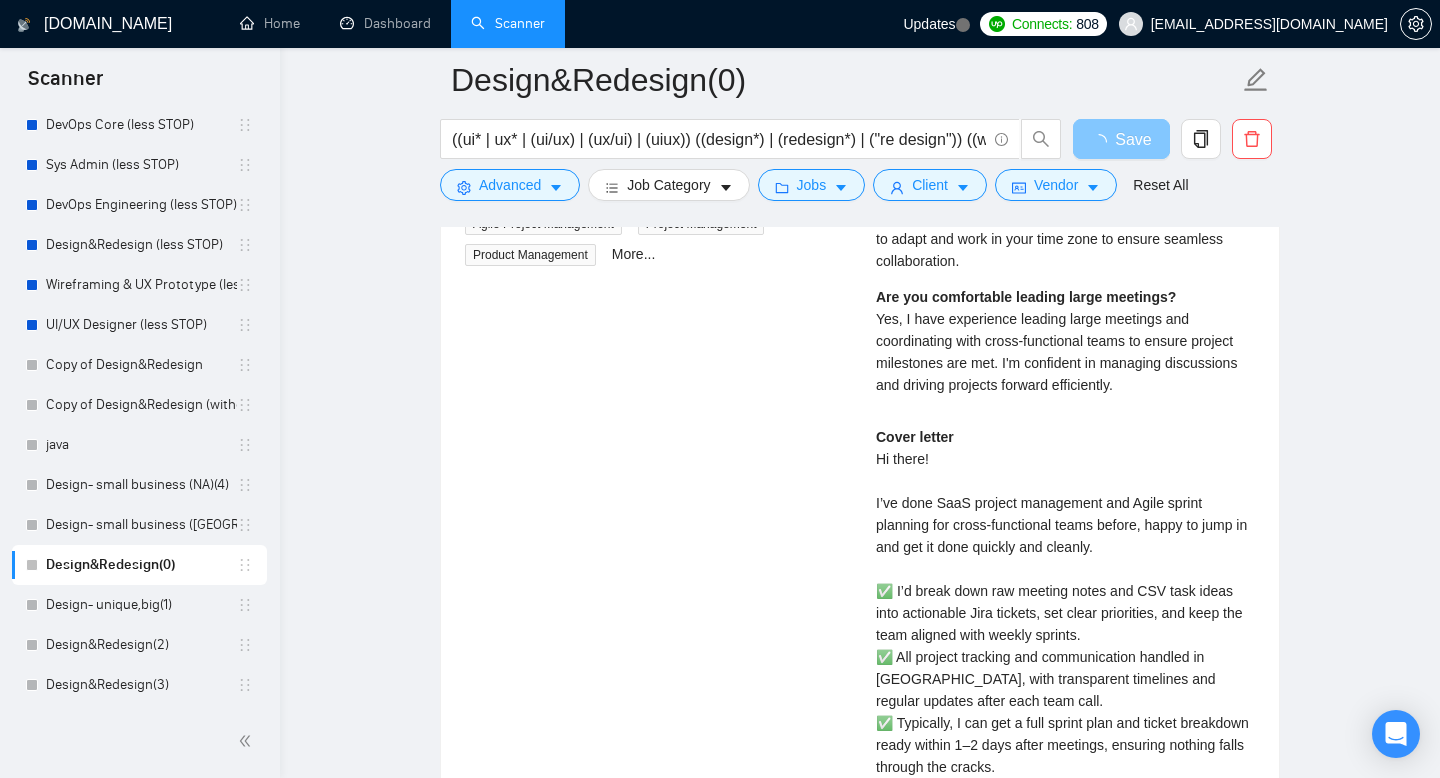 type 